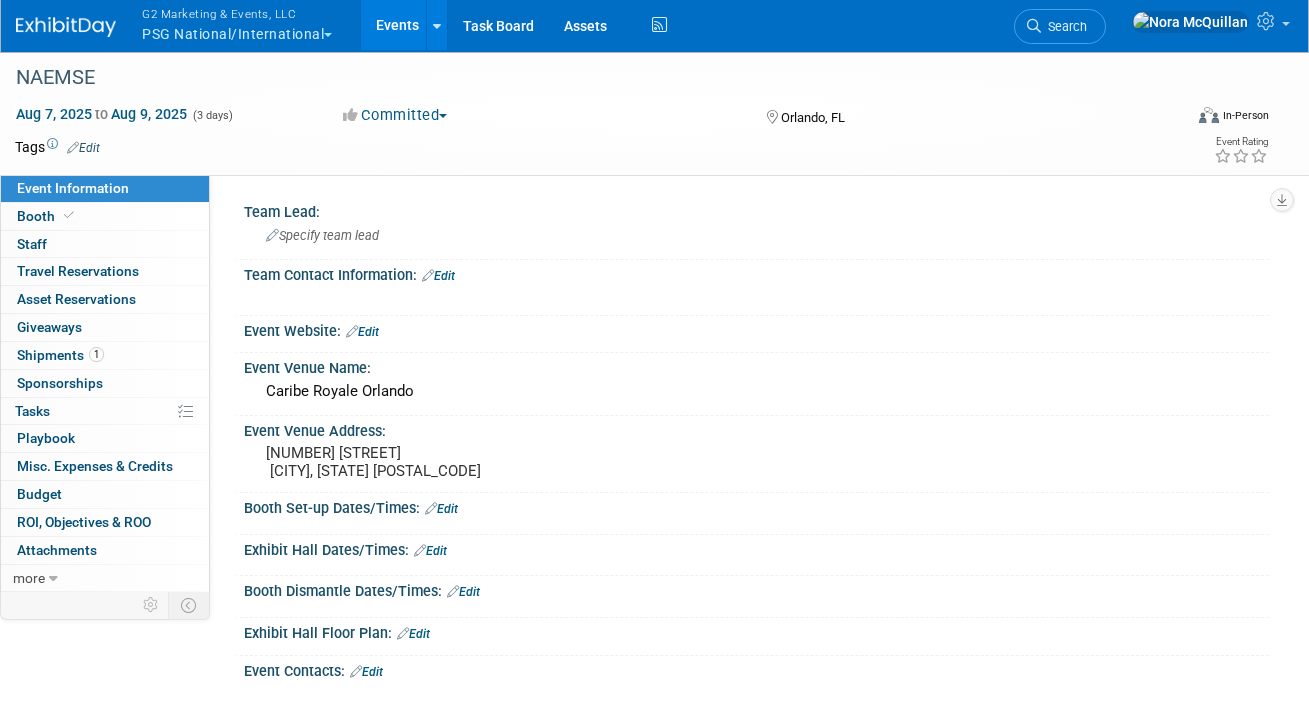 scroll, scrollTop: 500, scrollLeft: 0, axis: vertical 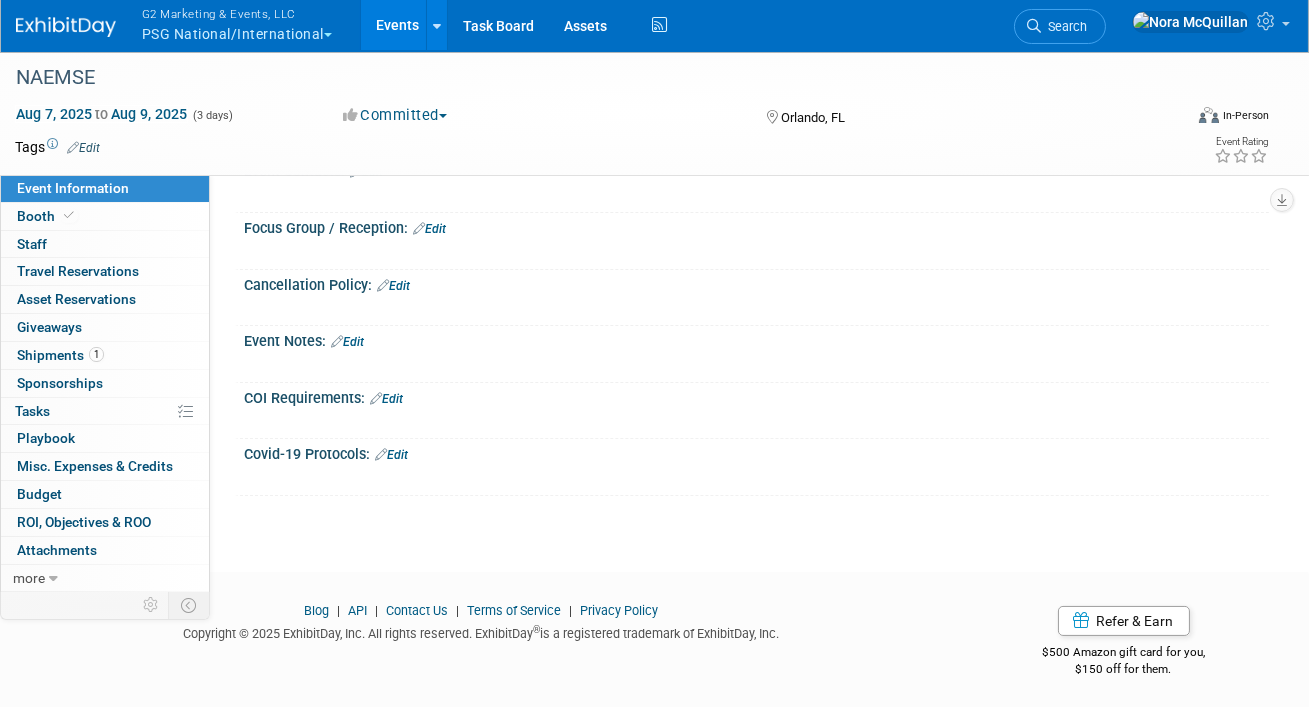 click on "G2 Marketing & Events, LLC
PSG National/International" at bounding box center (248, 26) 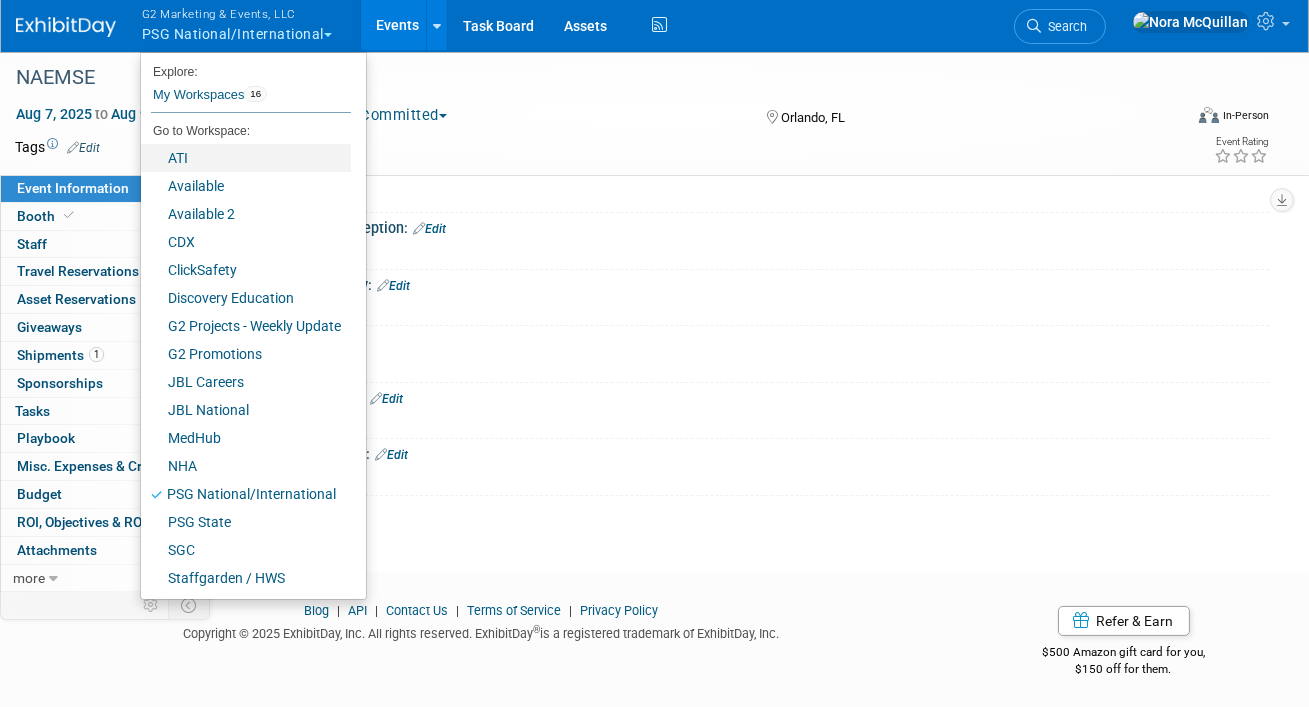 click on "ATI" at bounding box center [246, 158] 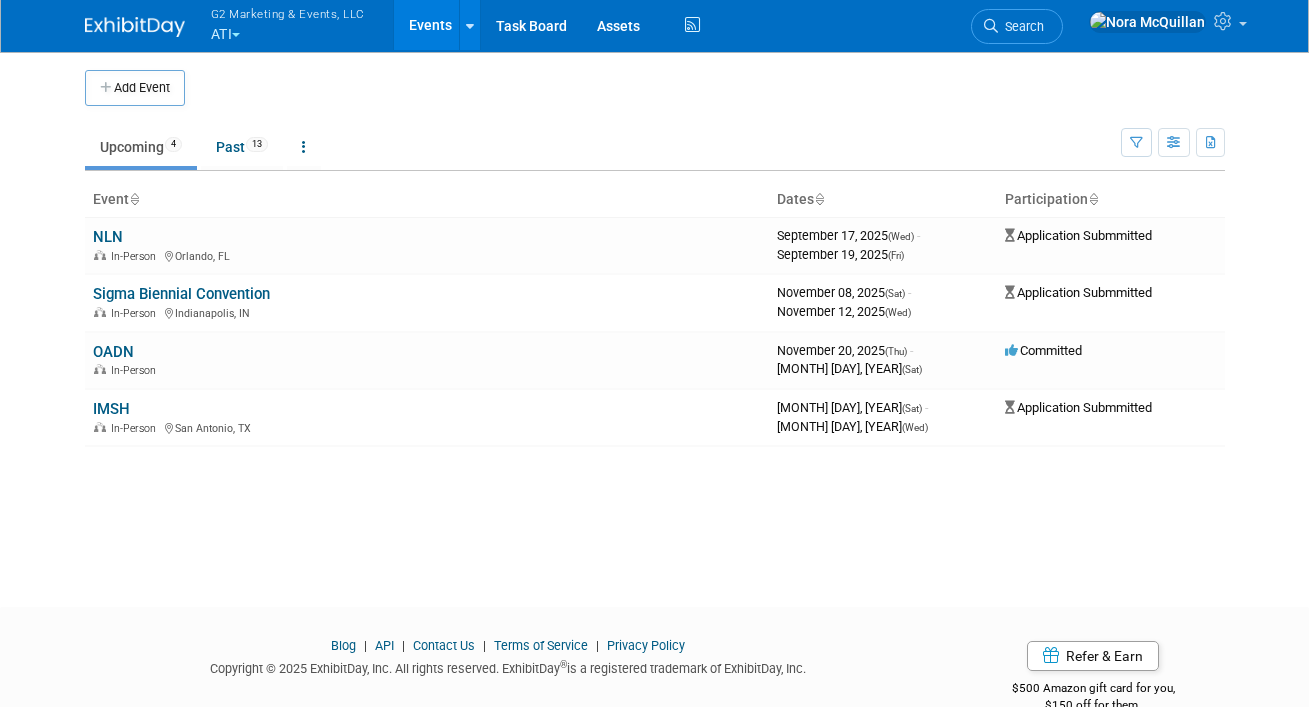 scroll, scrollTop: 0, scrollLeft: 0, axis: both 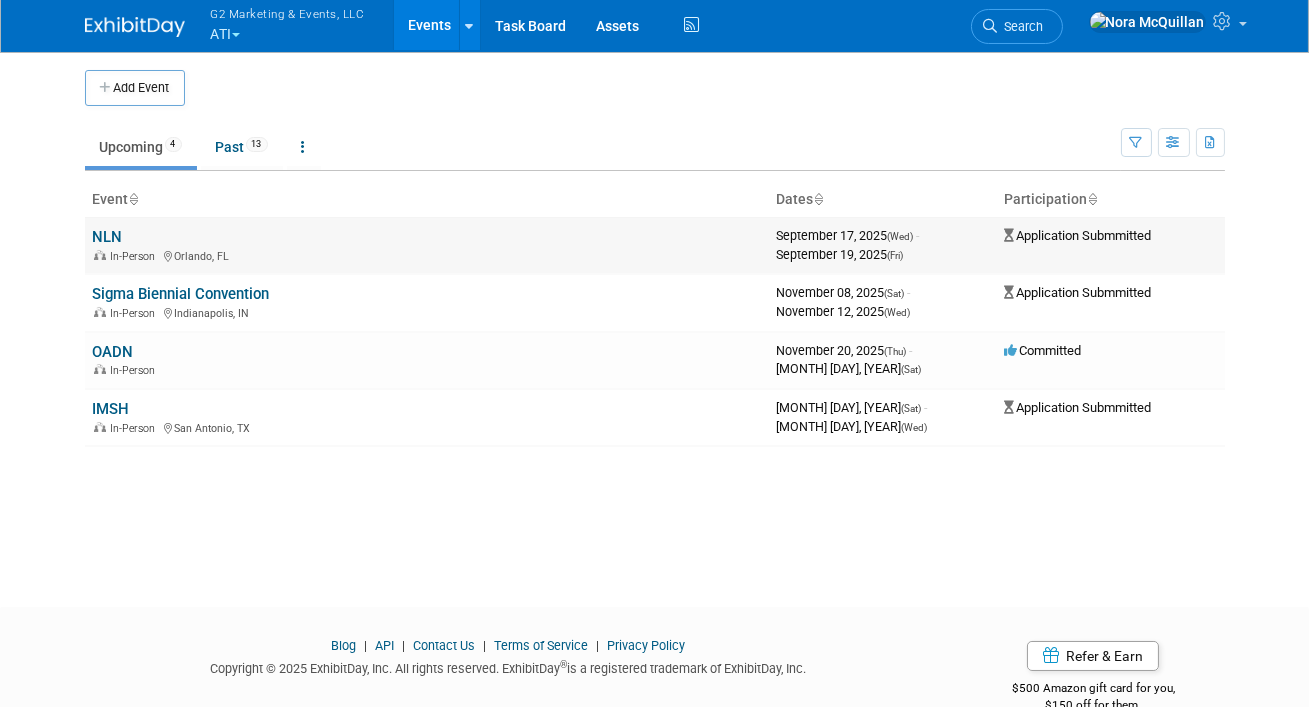 click on "NLN" at bounding box center (108, 237) 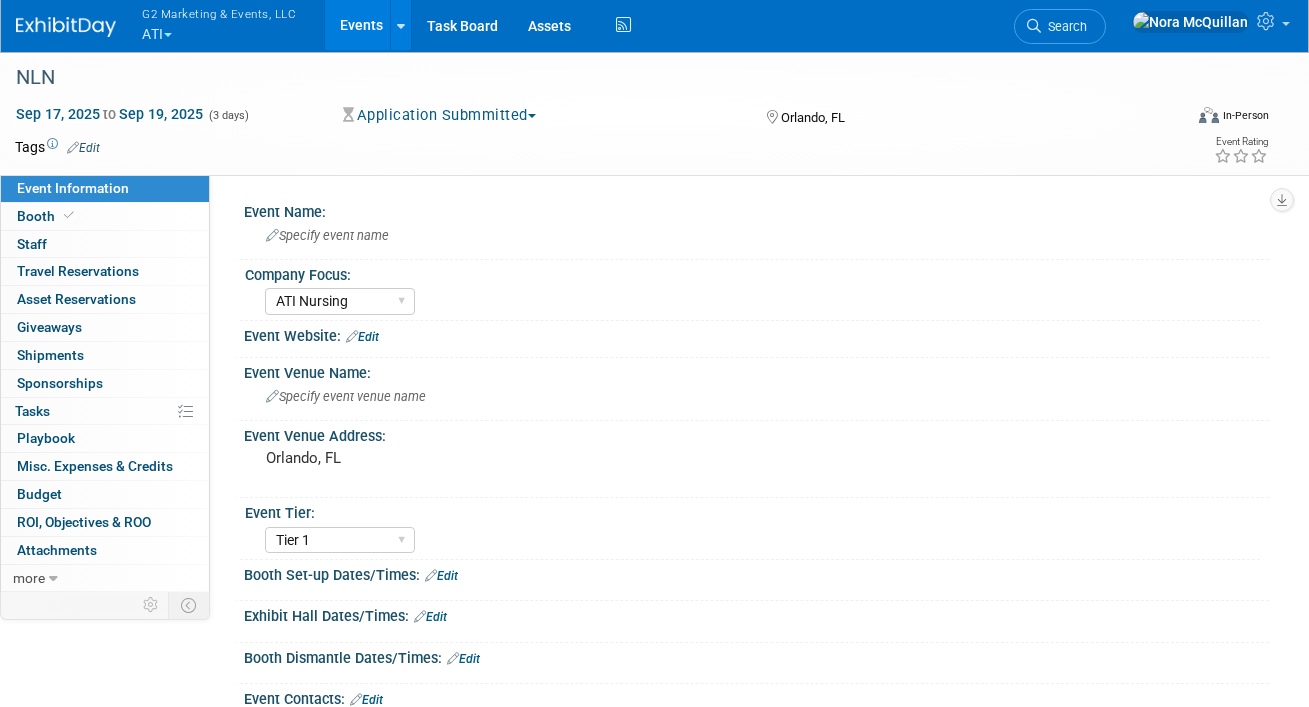 select on "ATI Nursing" 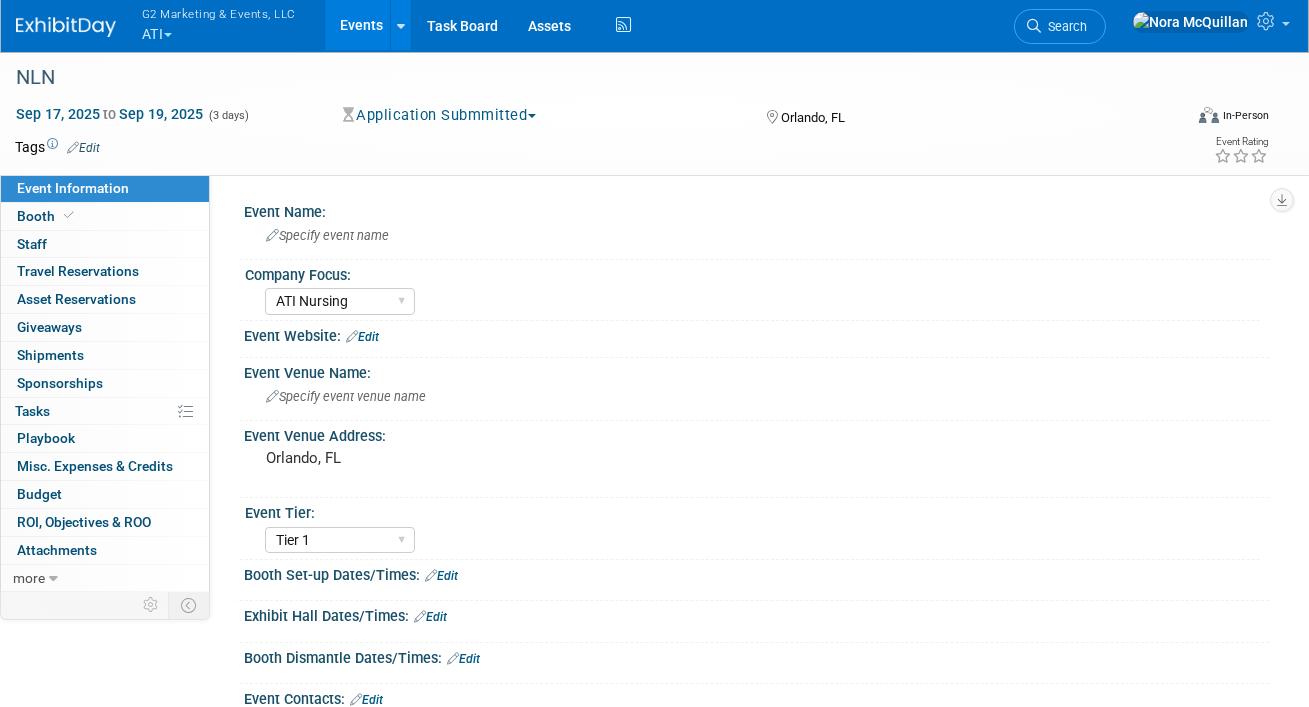 scroll, scrollTop: 0, scrollLeft: 0, axis: both 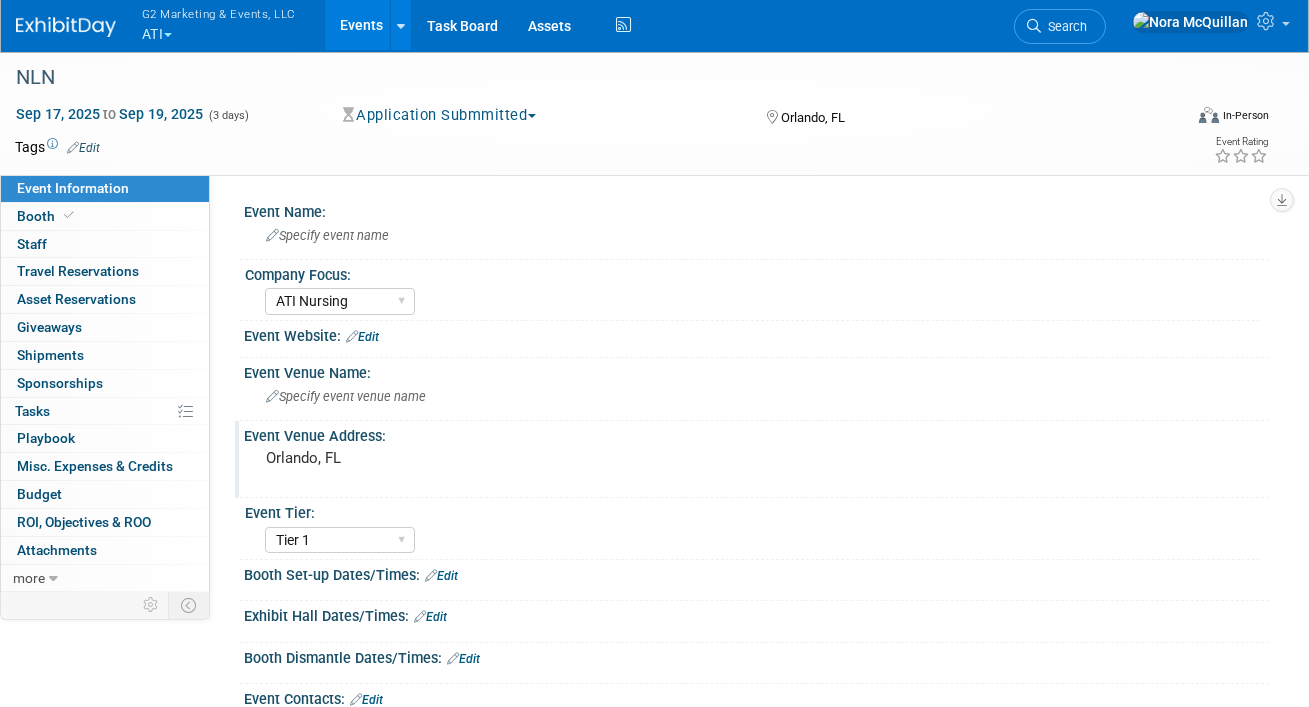click on "Orlando, FL" at bounding box center (457, 458) 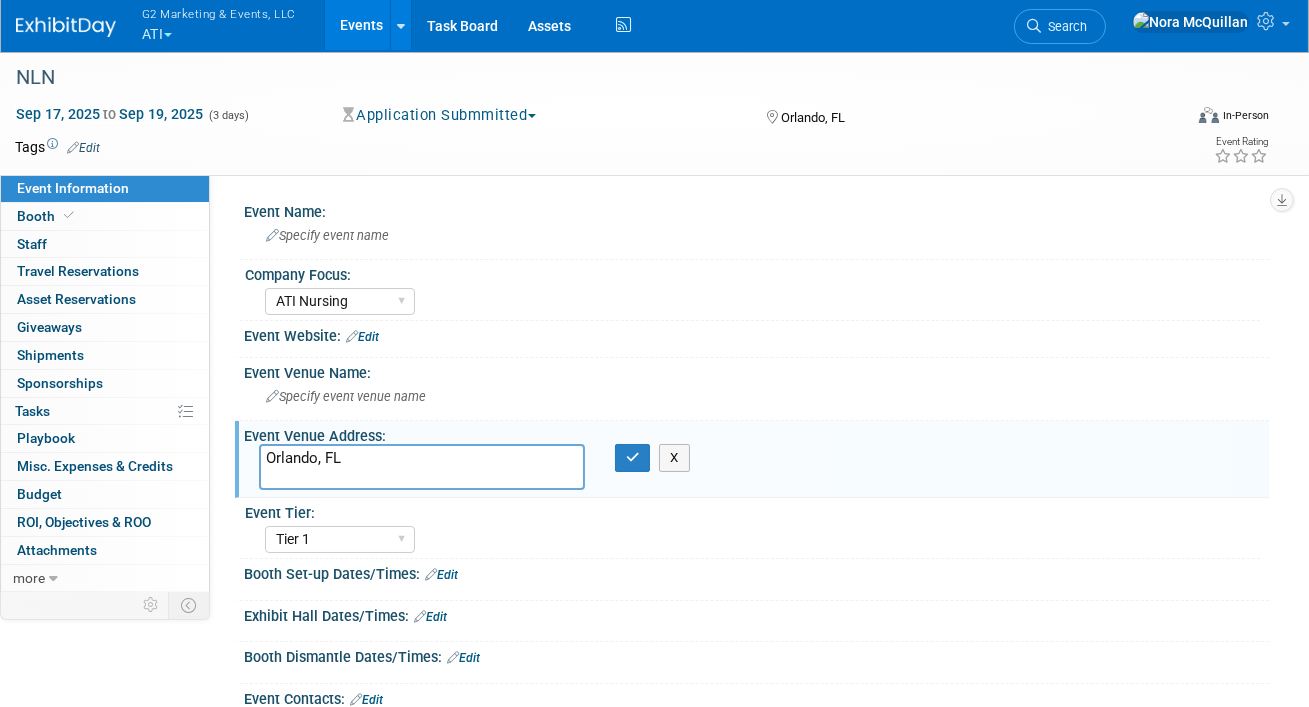 click on "Orlando, FL" at bounding box center (422, 467) 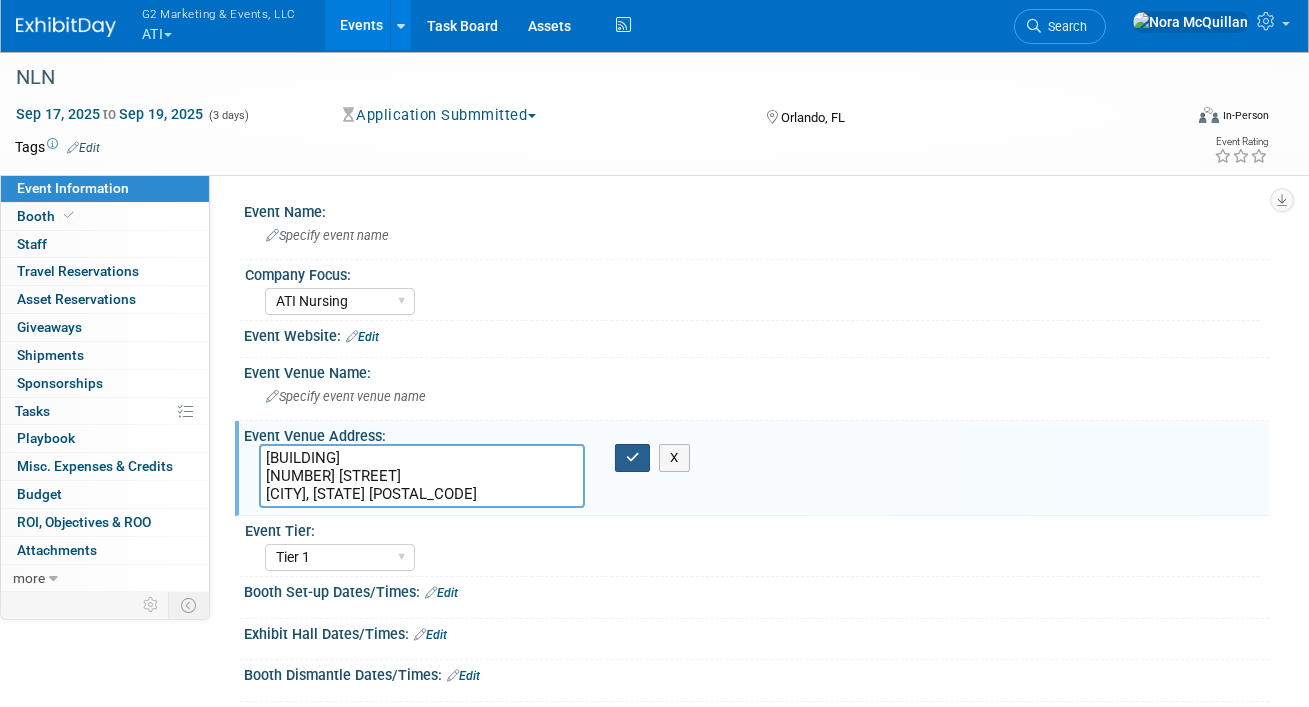 type on "[BUILDING]
[NUMBER] [STREET]
[CITY], [STATE] [POSTAL_CODE]" 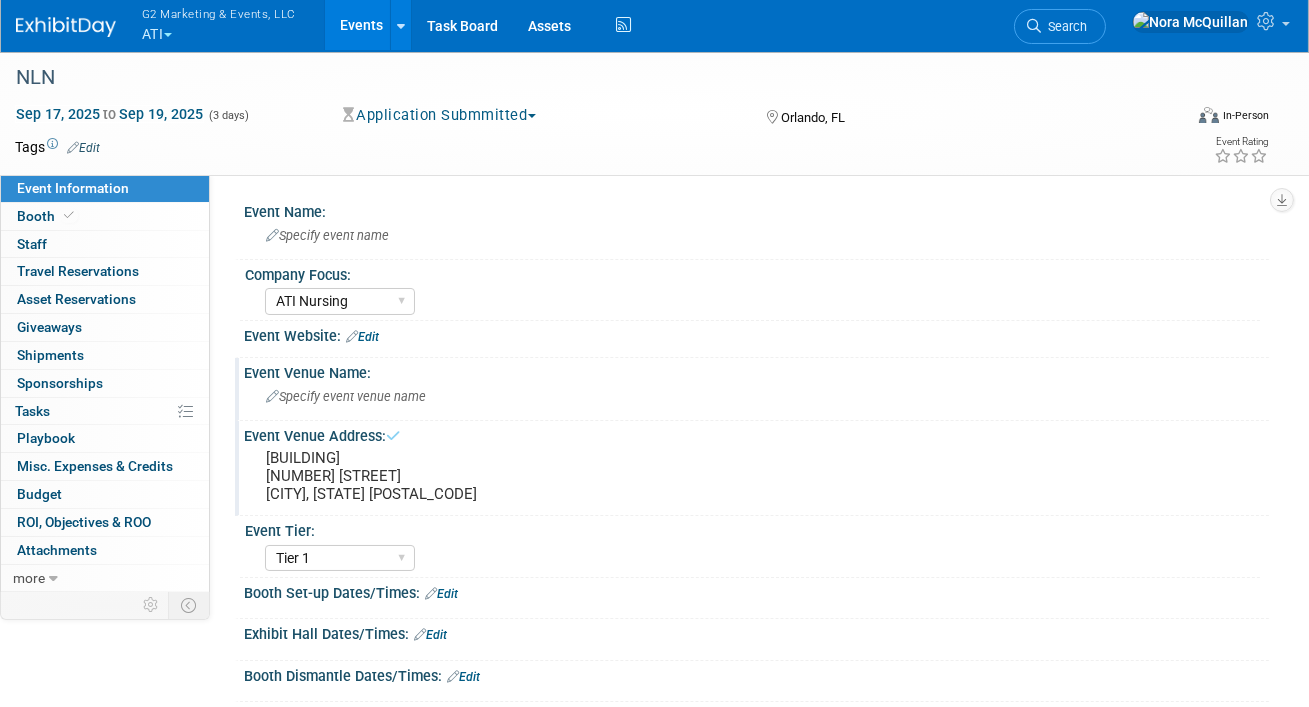 click on "Specify event venue name" at bounding box center [346, 396] 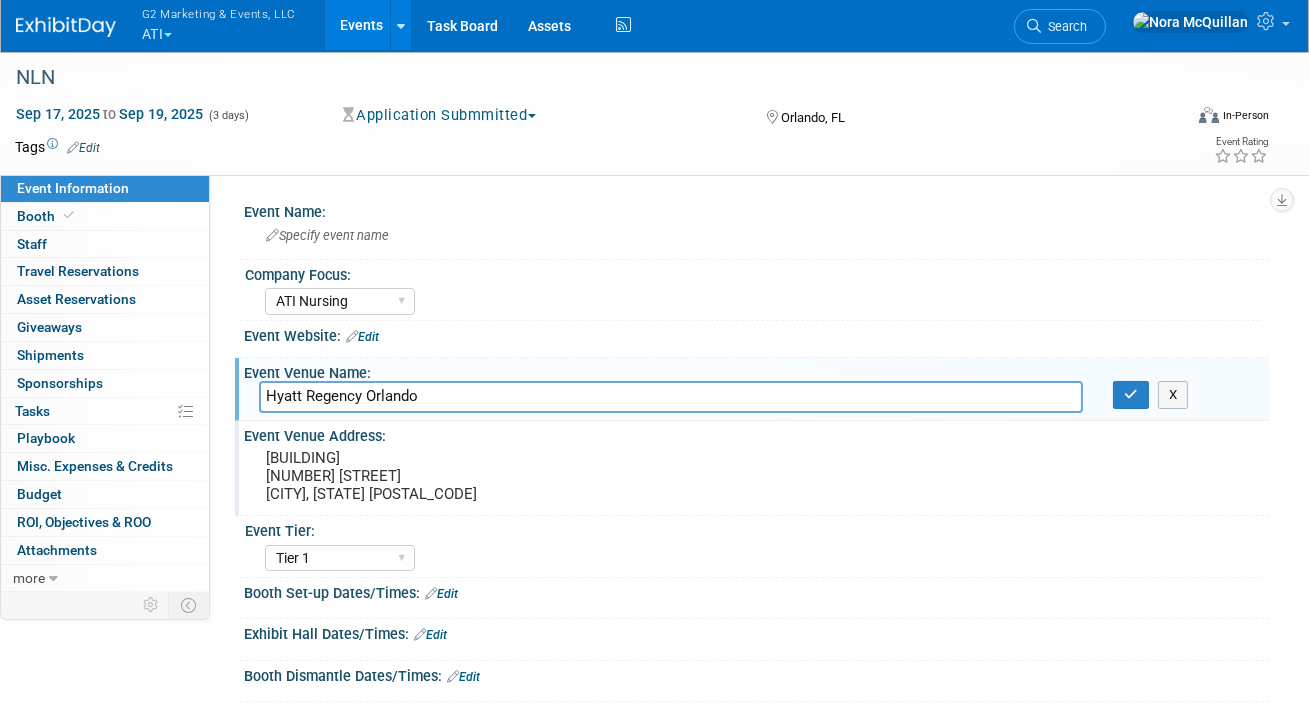 type on "Hyatt Regency Orlando" 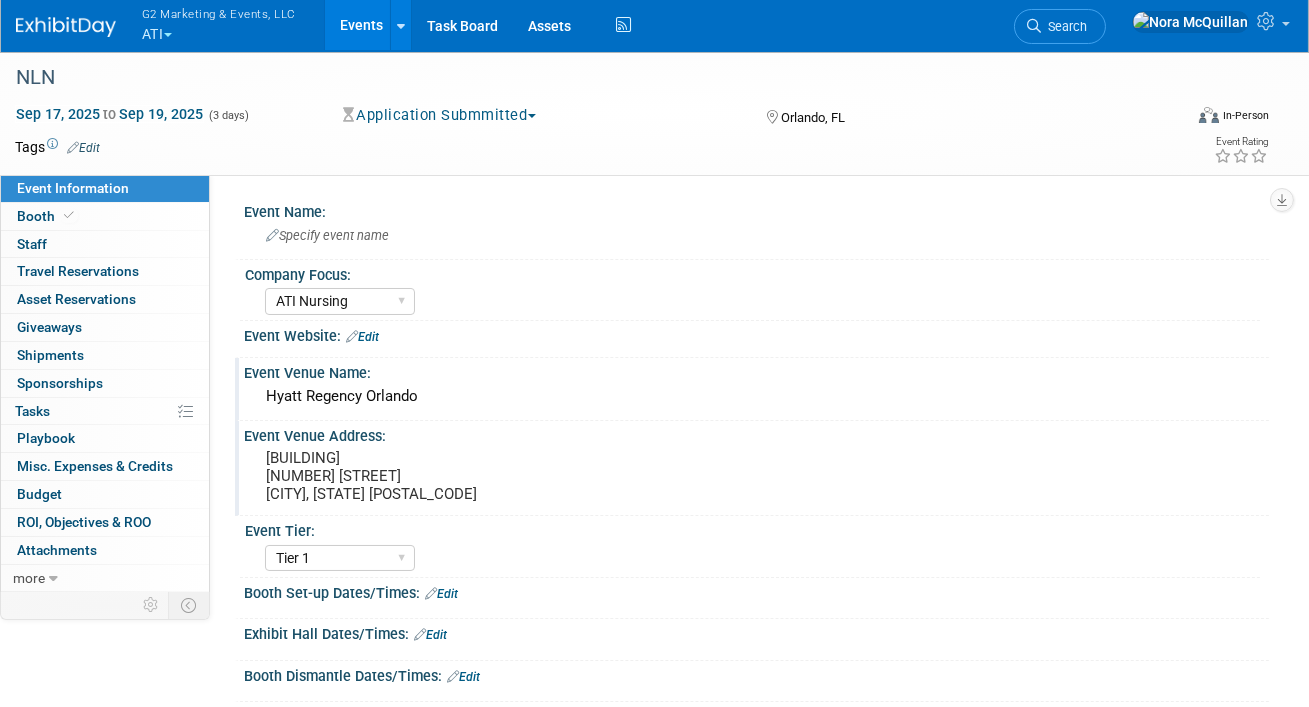 click on "Edit" at bounding box center (362, 337) 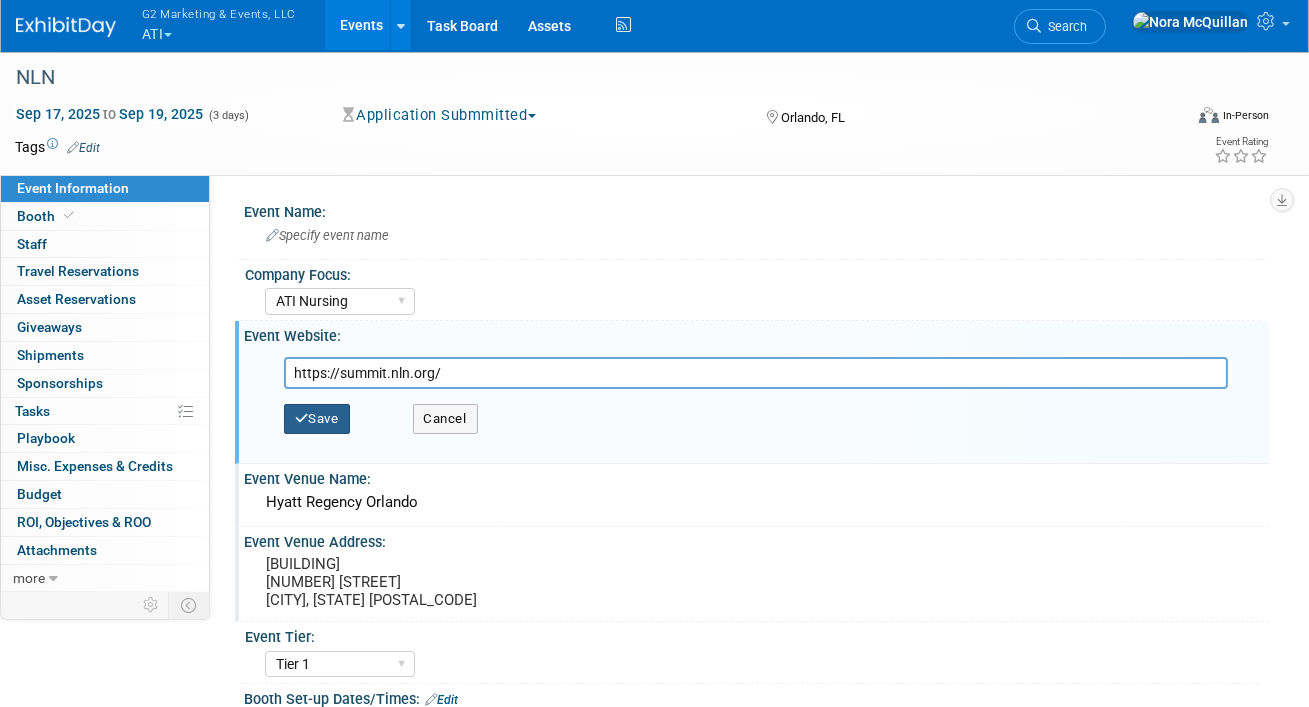 type on "https://summit.nln.org/" 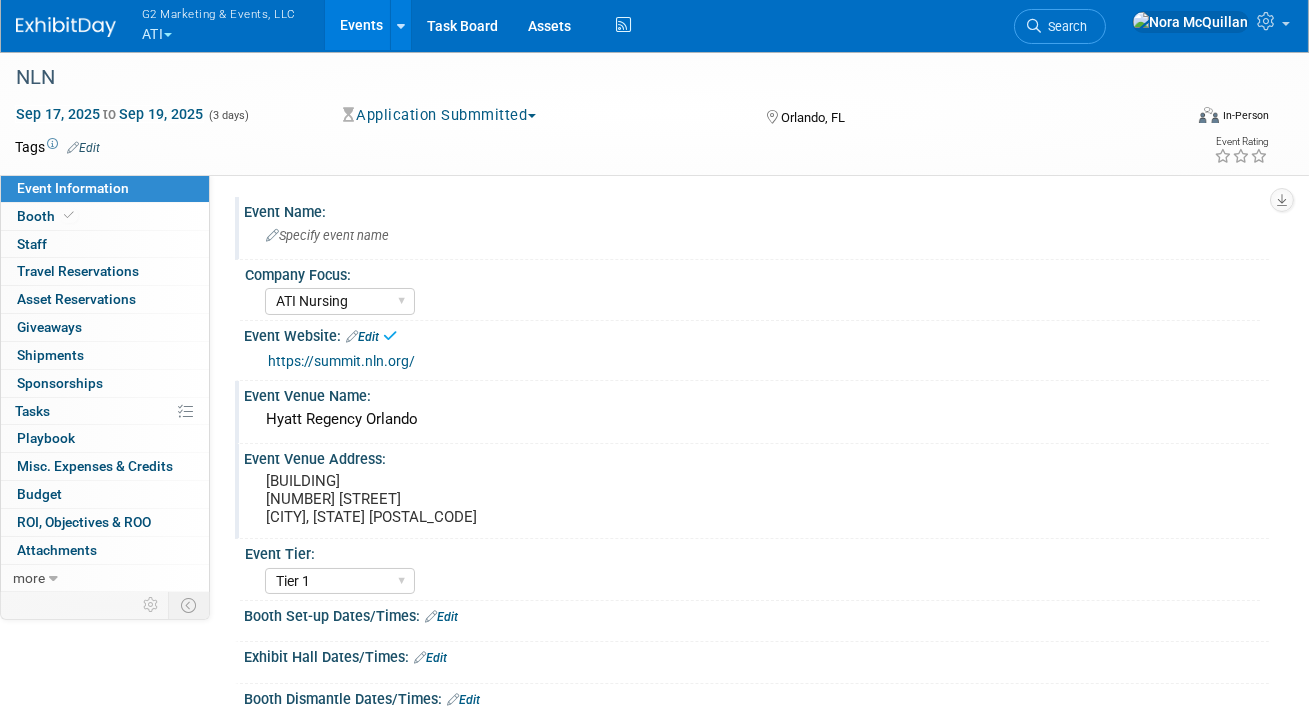 click on "Specify event name" at bounding box center [327, 235] 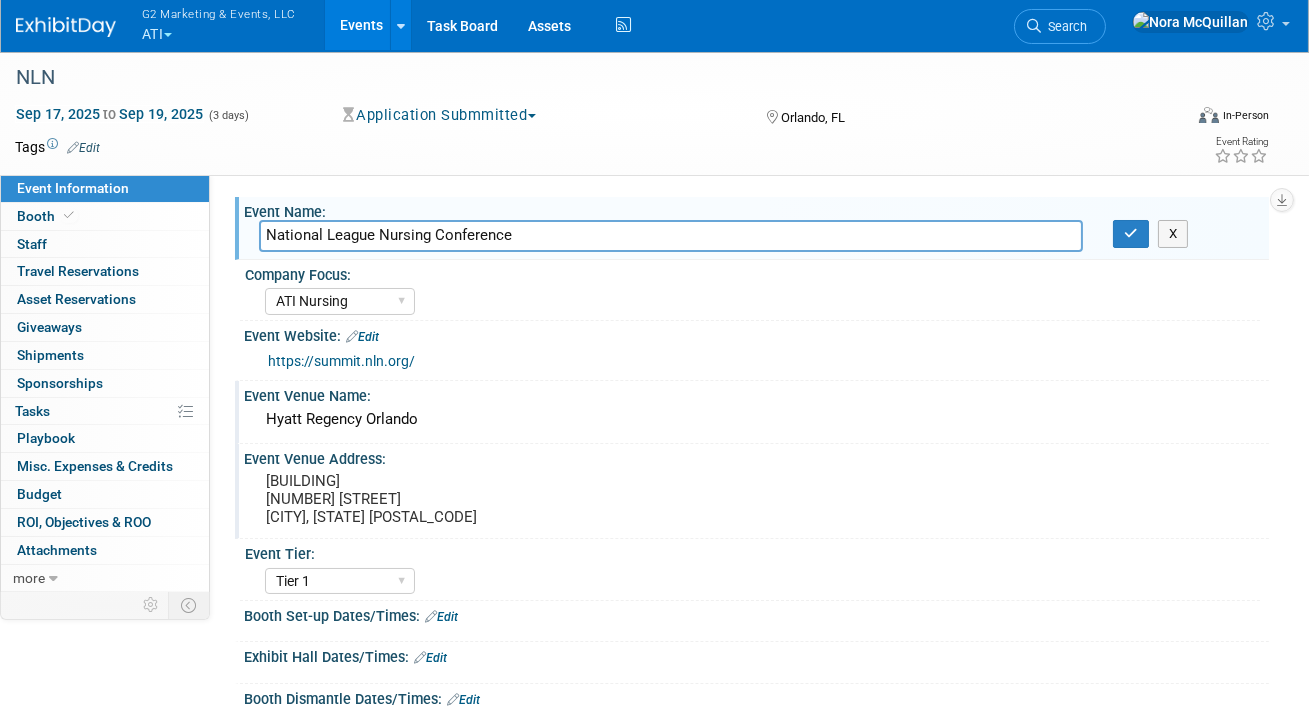 type on "National League Nursing Conference" 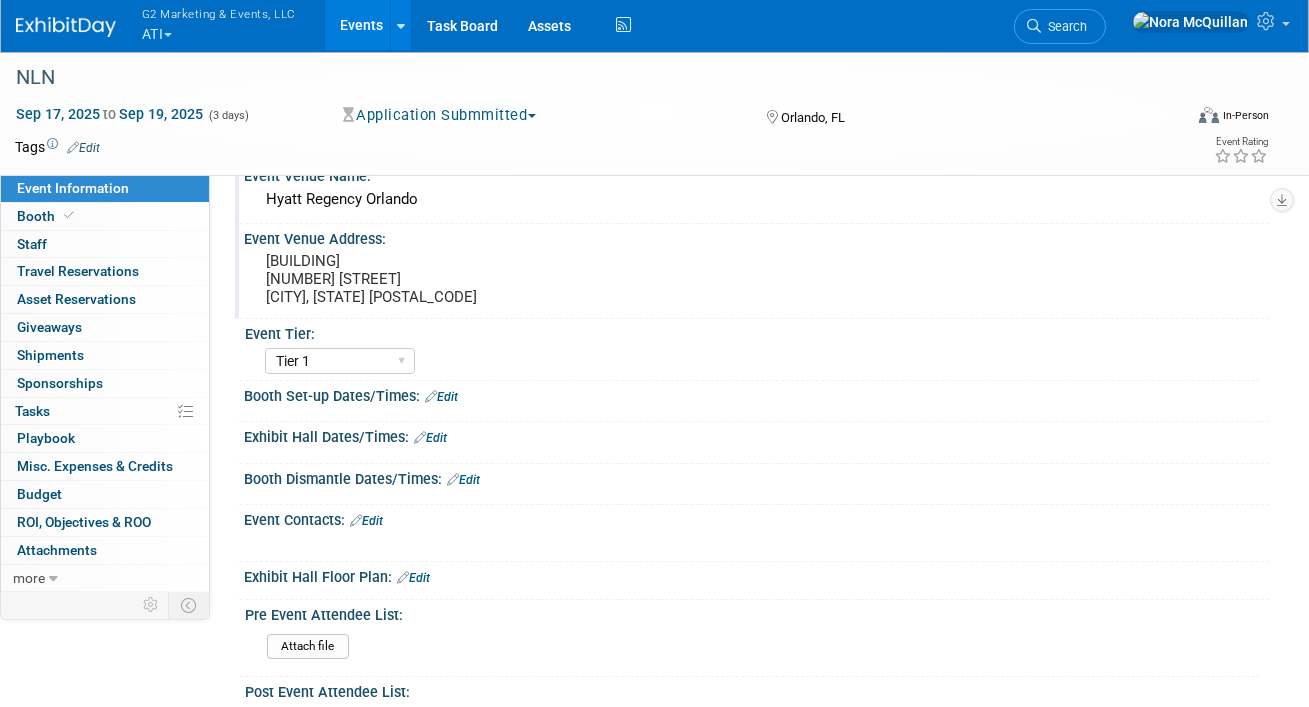 scroll, scrollTop: 220, scrollLeft: 0, axis: vertical 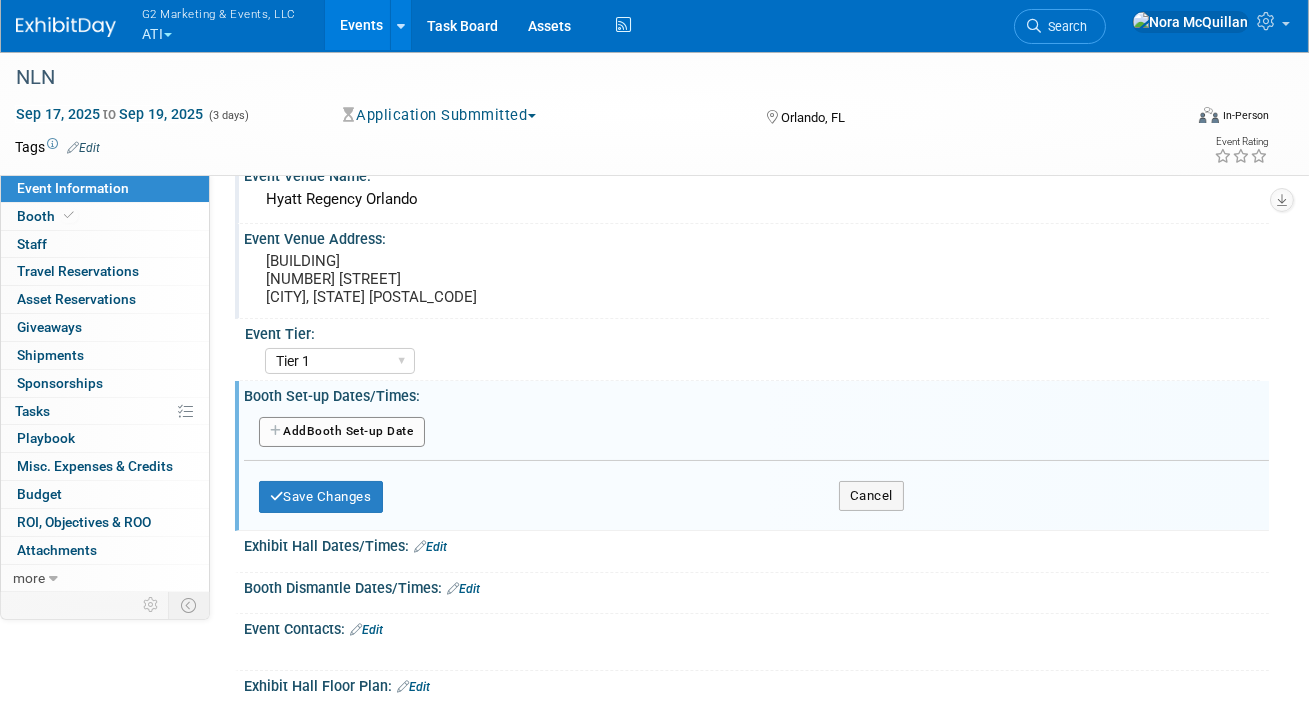 click on "Add  Another  Booth Set-up Date" at bounding box center (342, 432) 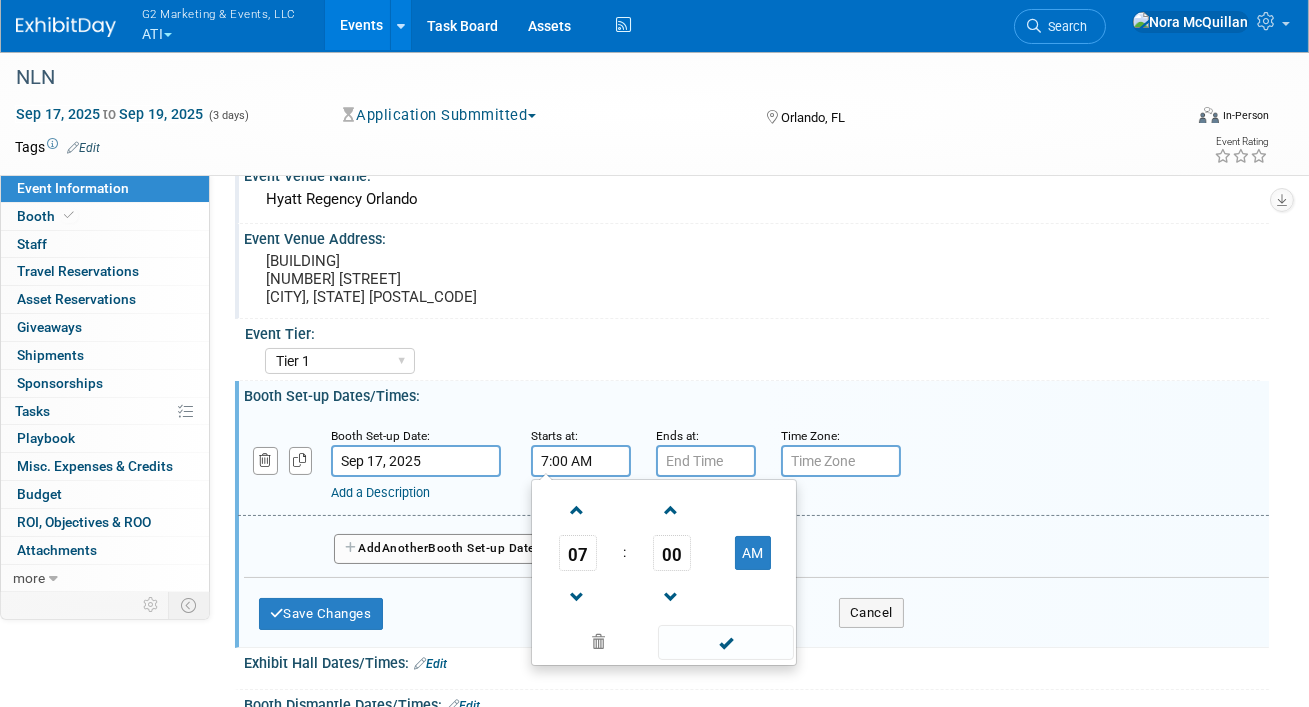 click on "7:00 AM" at bounding box center (581, 461) 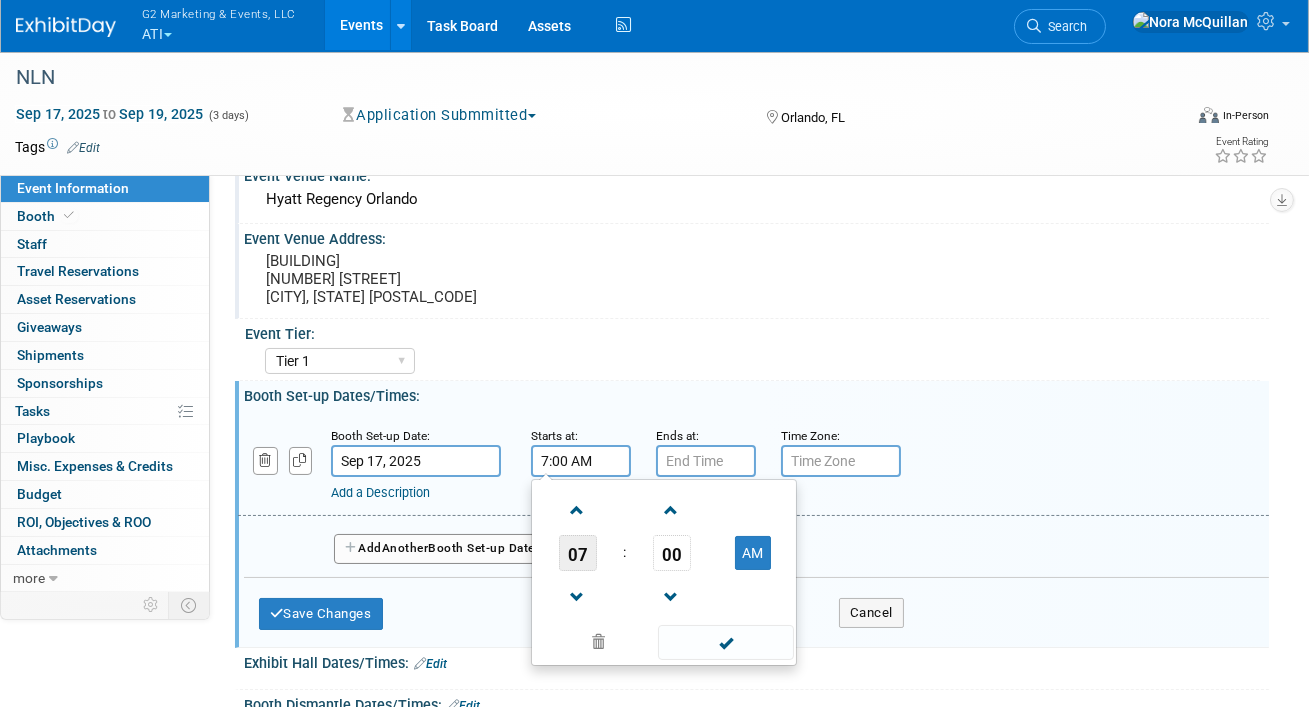 click on "07" at bounding box center (578, 553) 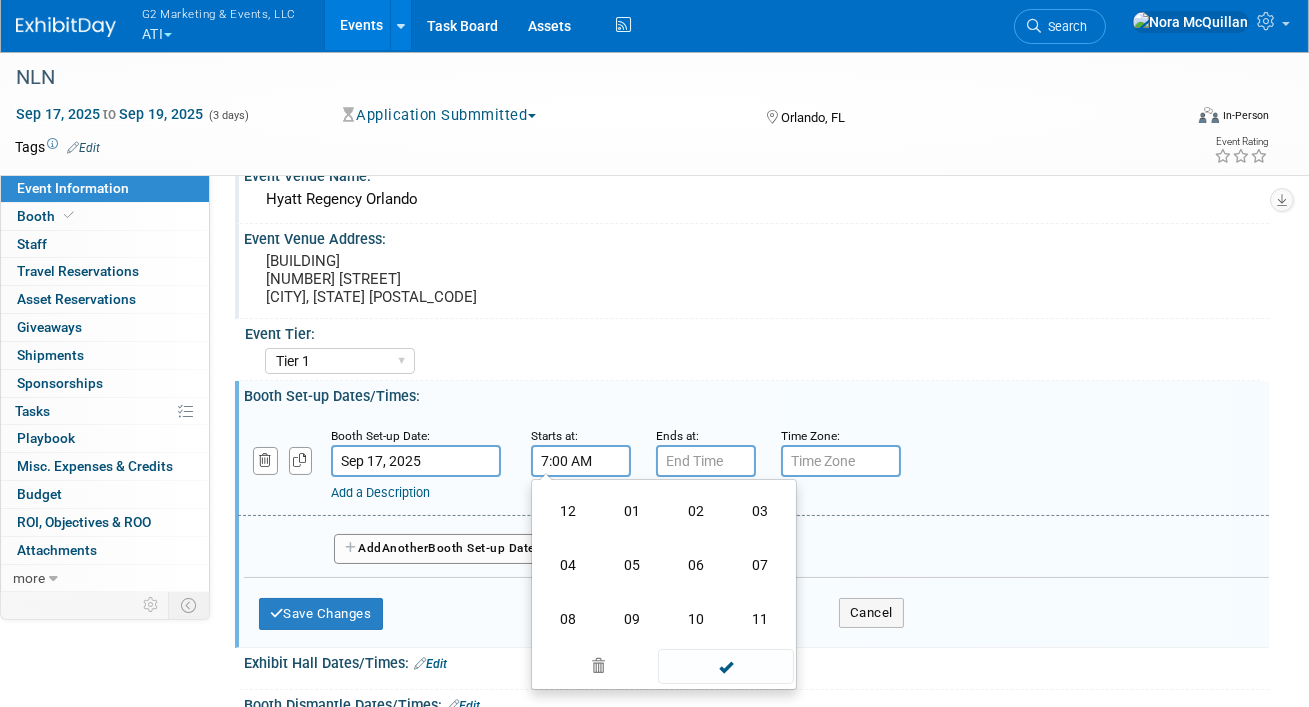 click on "08" at bounding box center [568, 619] 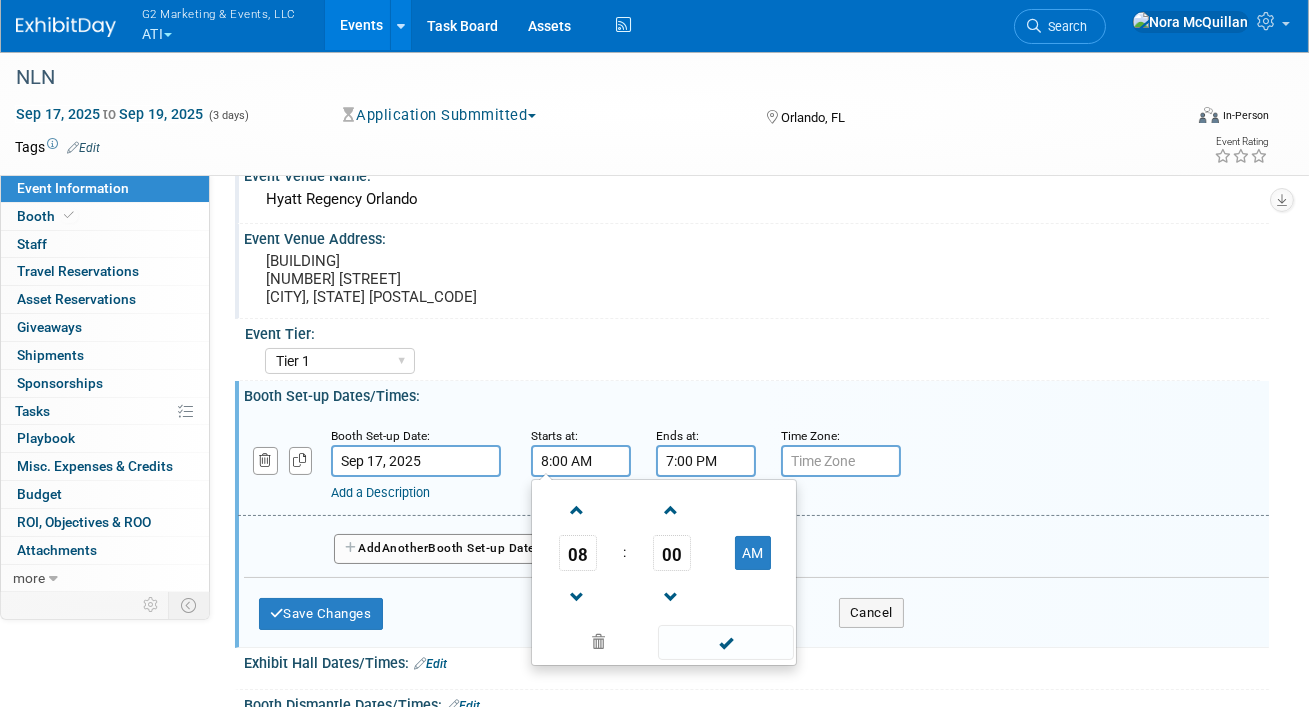 click on "7:00 PM" at bounding box center [706, 461] 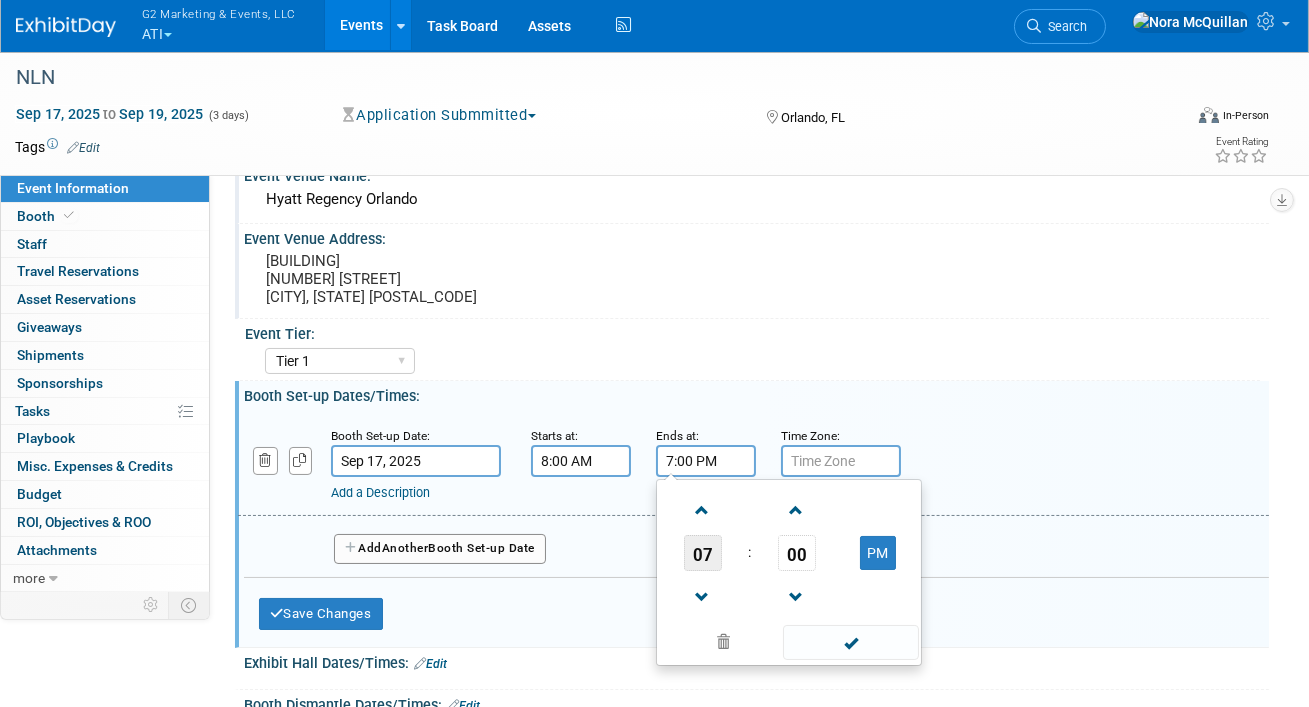 click on "07" at bounding box center [703, 553] 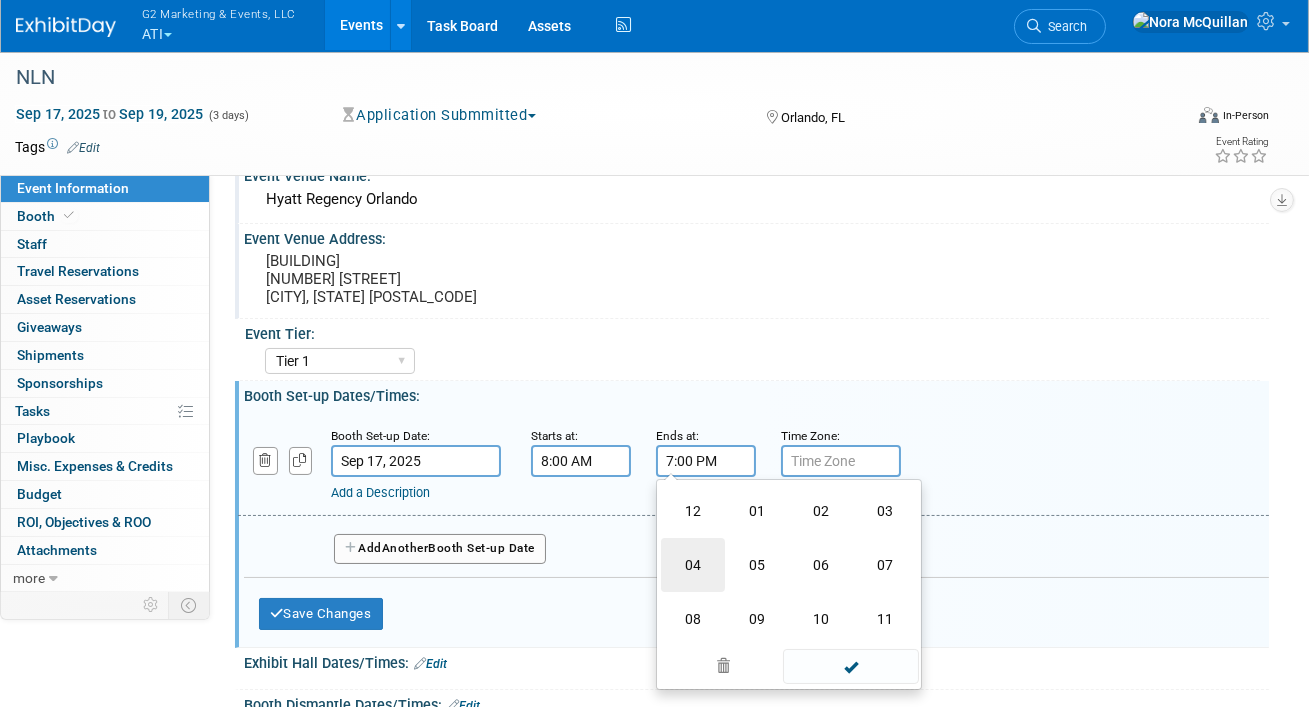 click on "04" at bounding box center (693, 565) 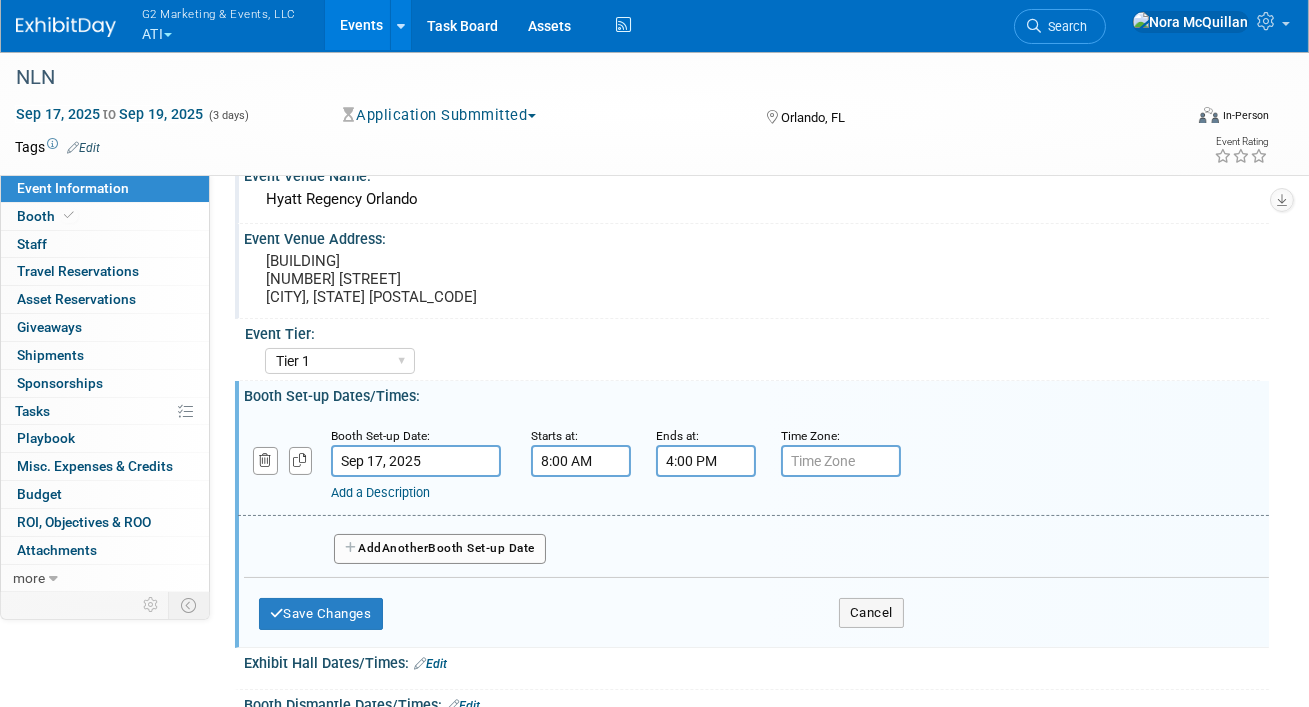 click at bounding box center (841, 461) 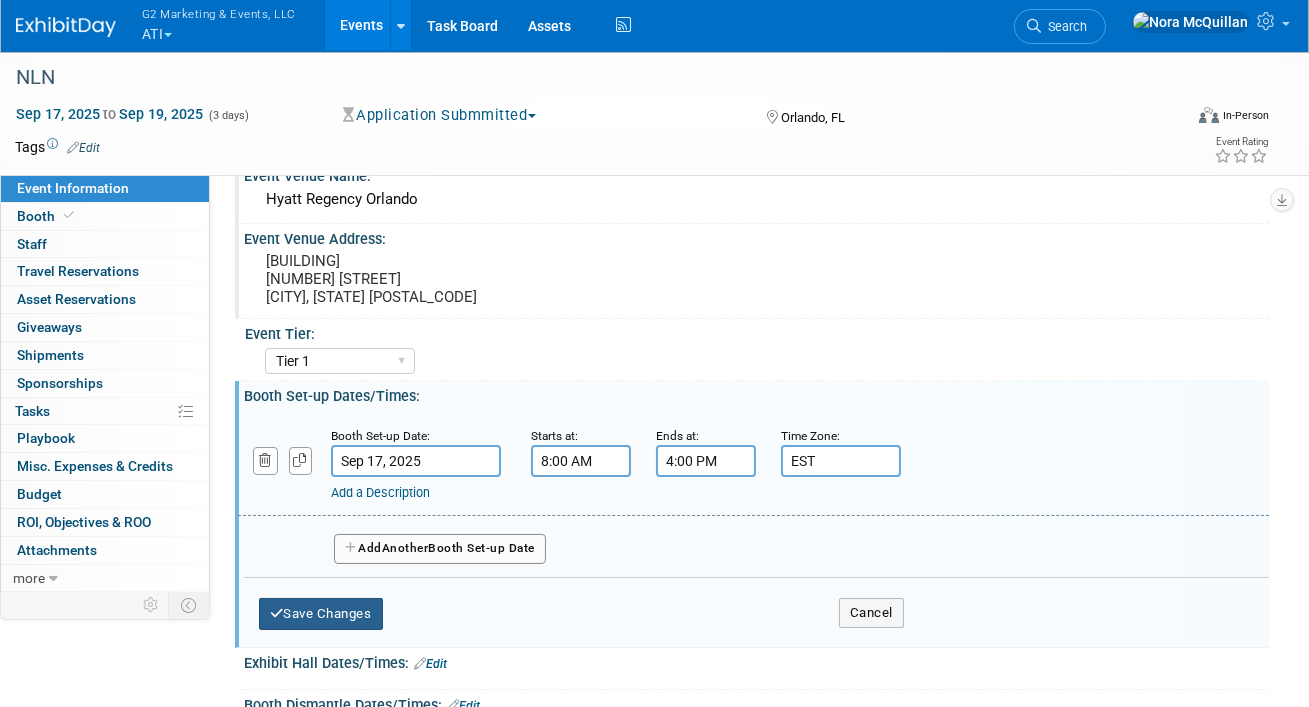 type on "EST" 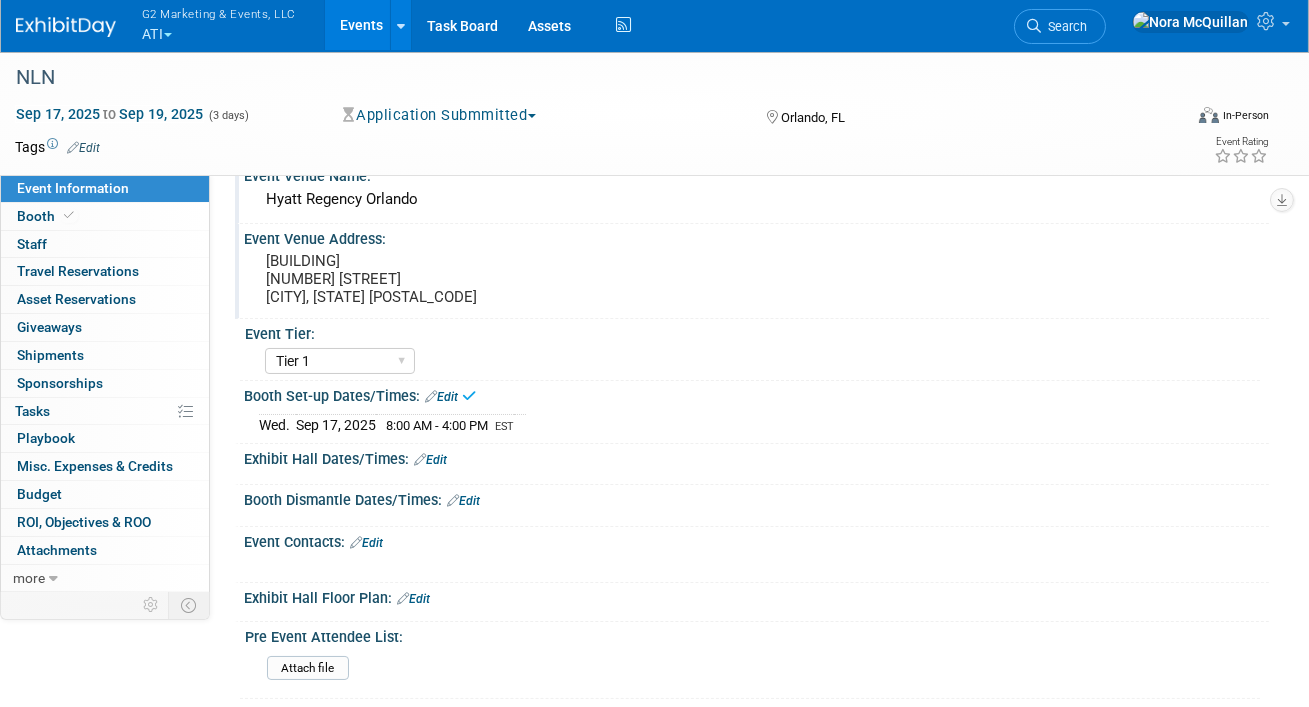 click on "Edit" at bounding box center [430, 460] 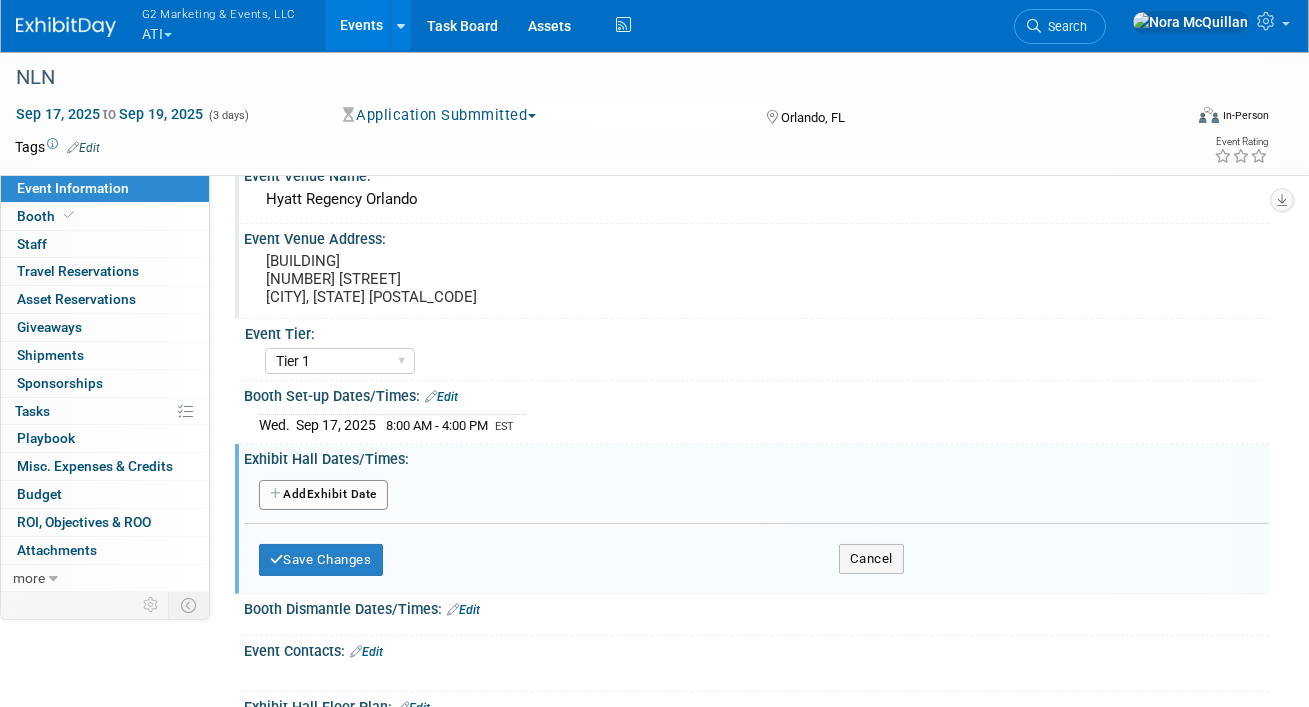 click on "Add  Another  Exhibit Date" at bounding box center [323, 495] 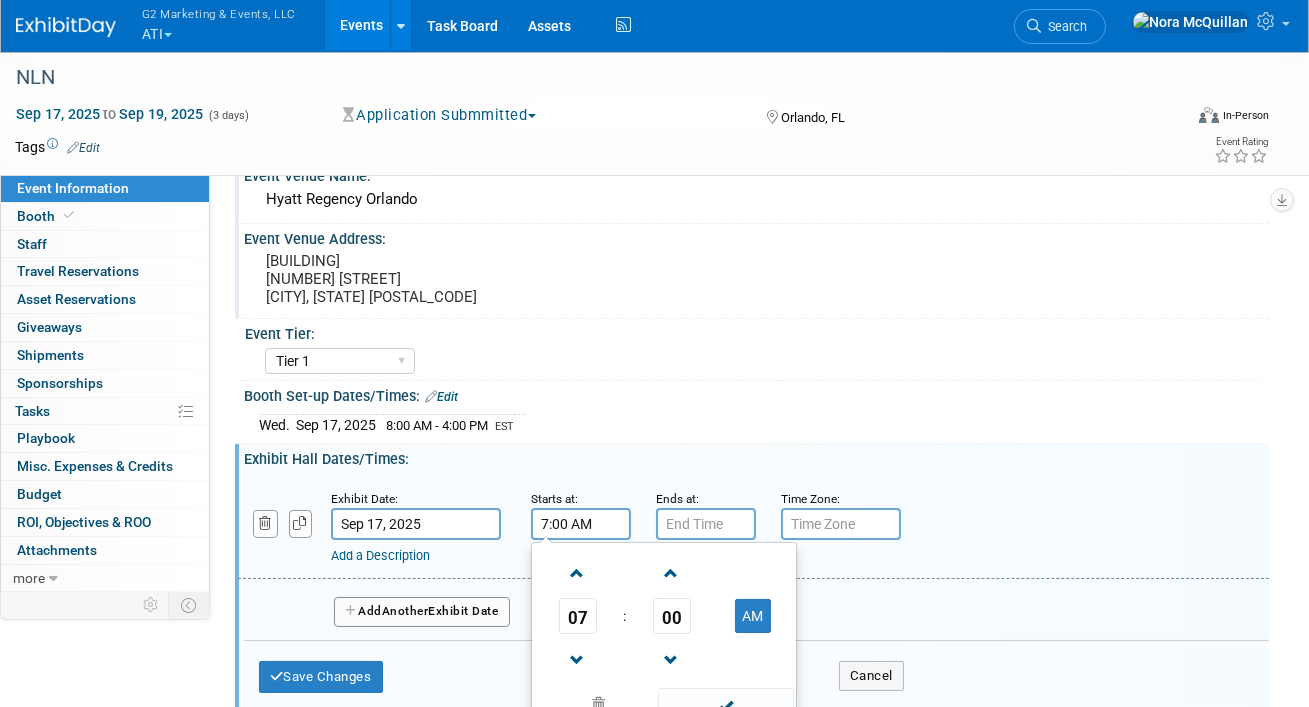 click on "7:00 AM" at bounding box center [581, 524] 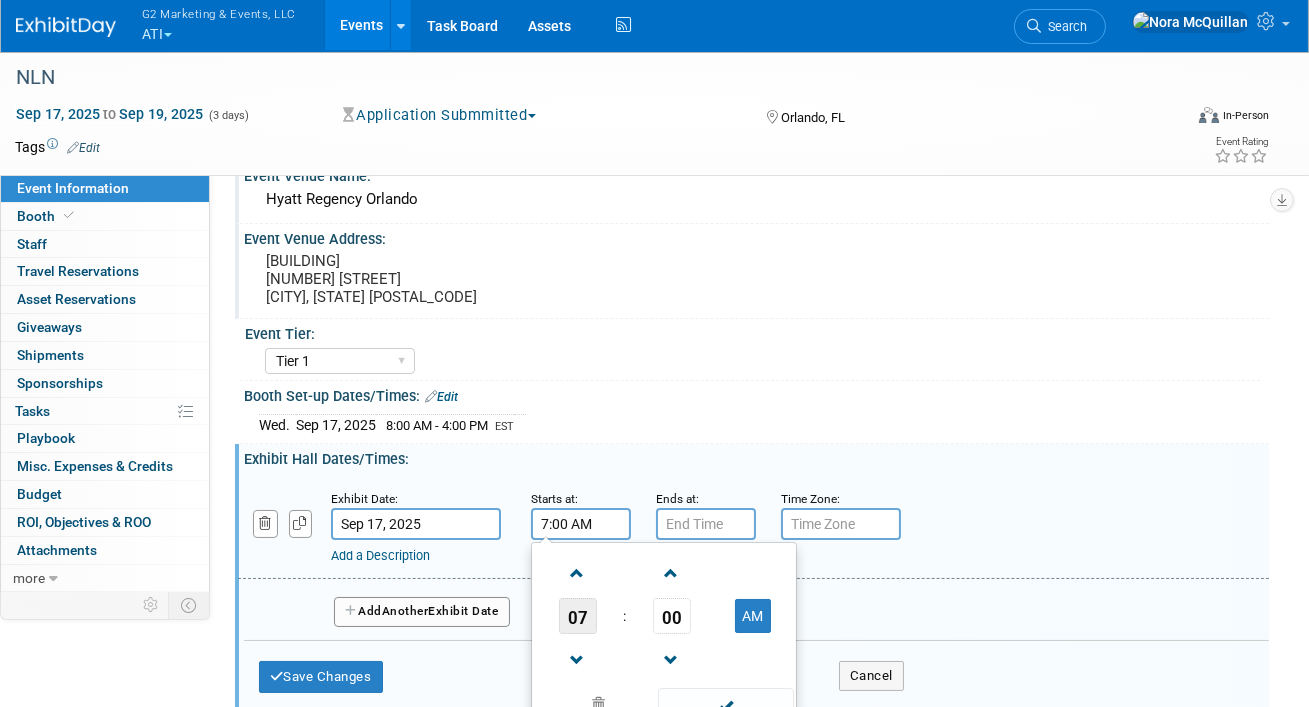 click on "07" at bounding box center (578, 616) 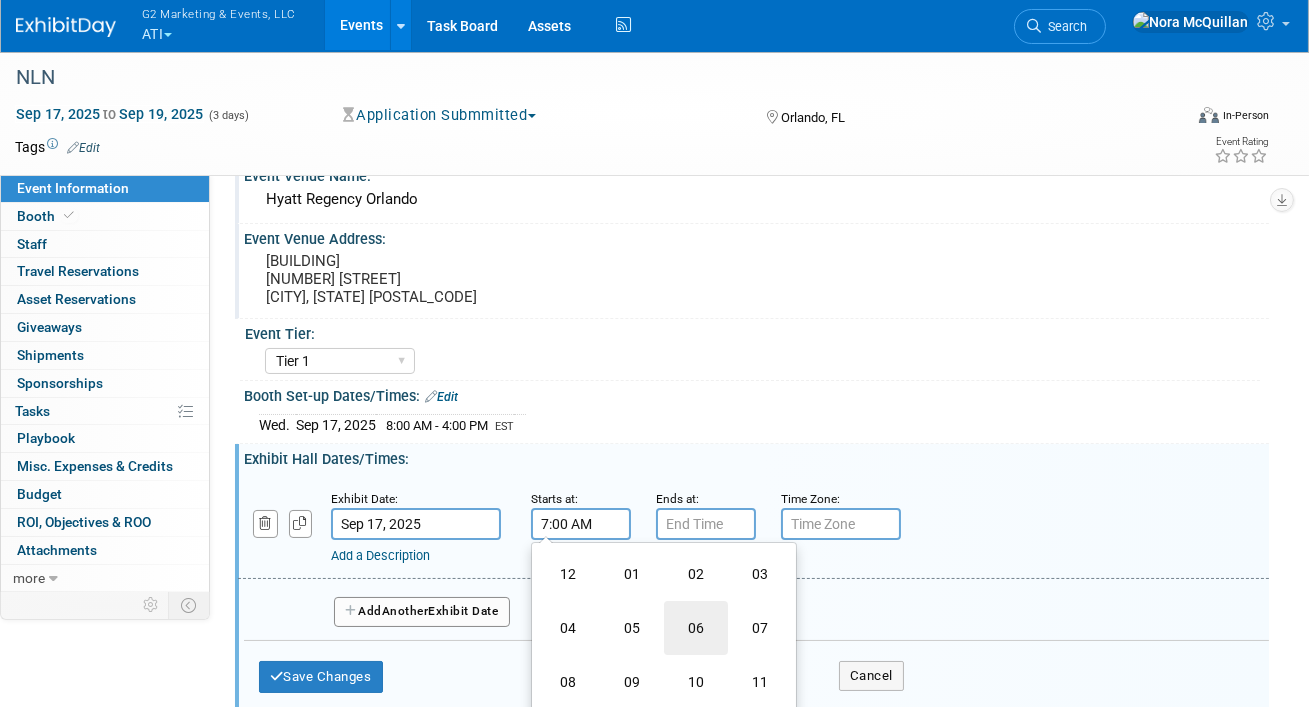 click on "06" at bounding box center [696, 628] 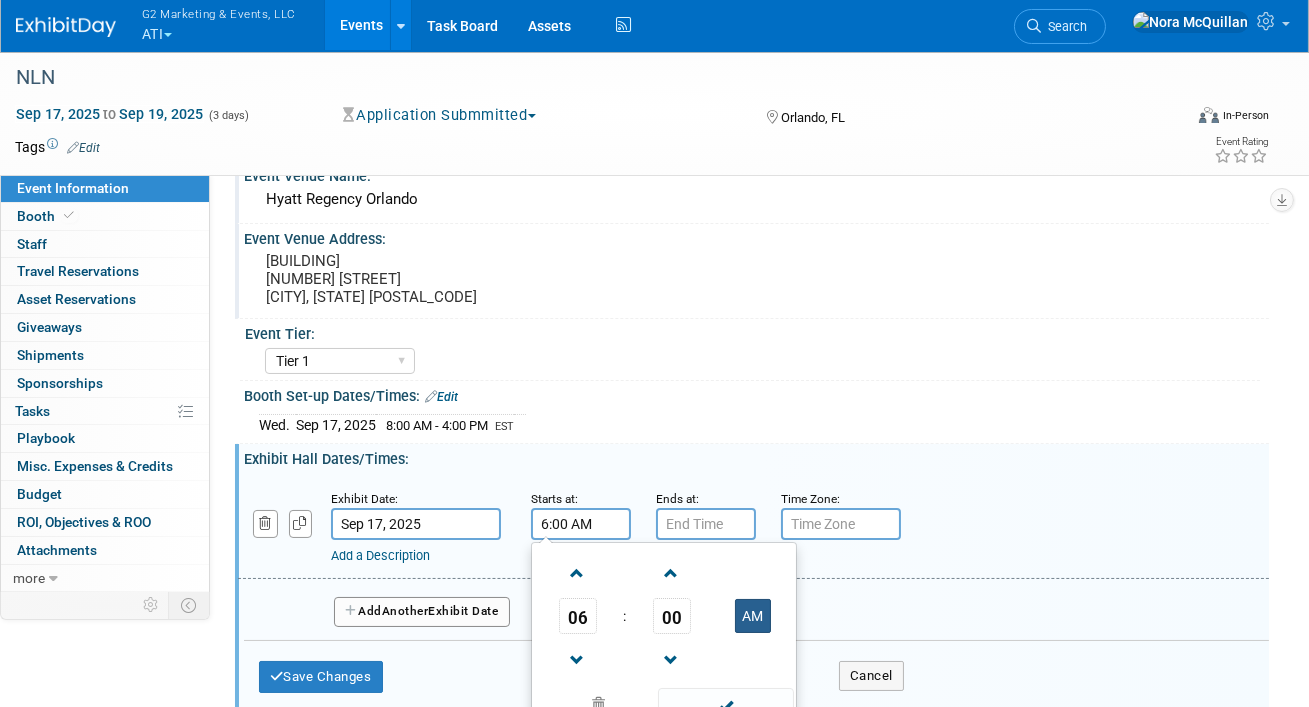 click on "AM" at bounding box center (753, 616) 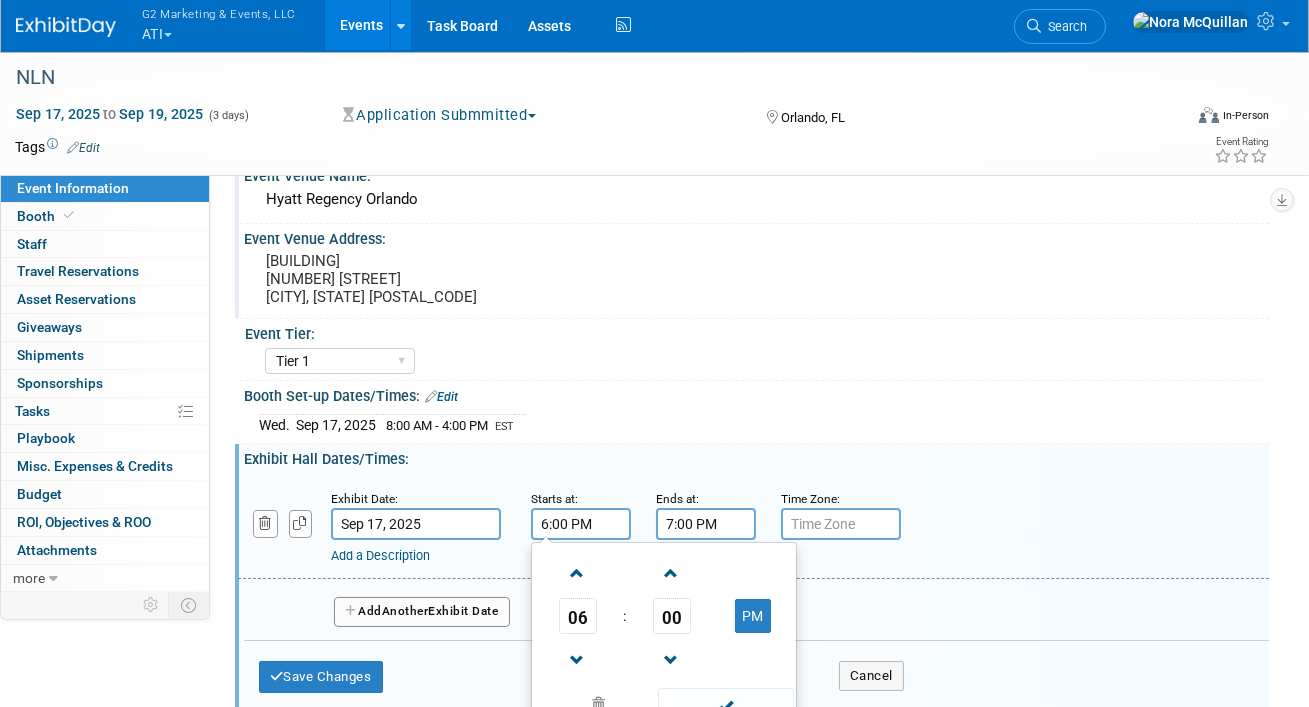 click on "7:00 PM" at bounding box center [706, 524] 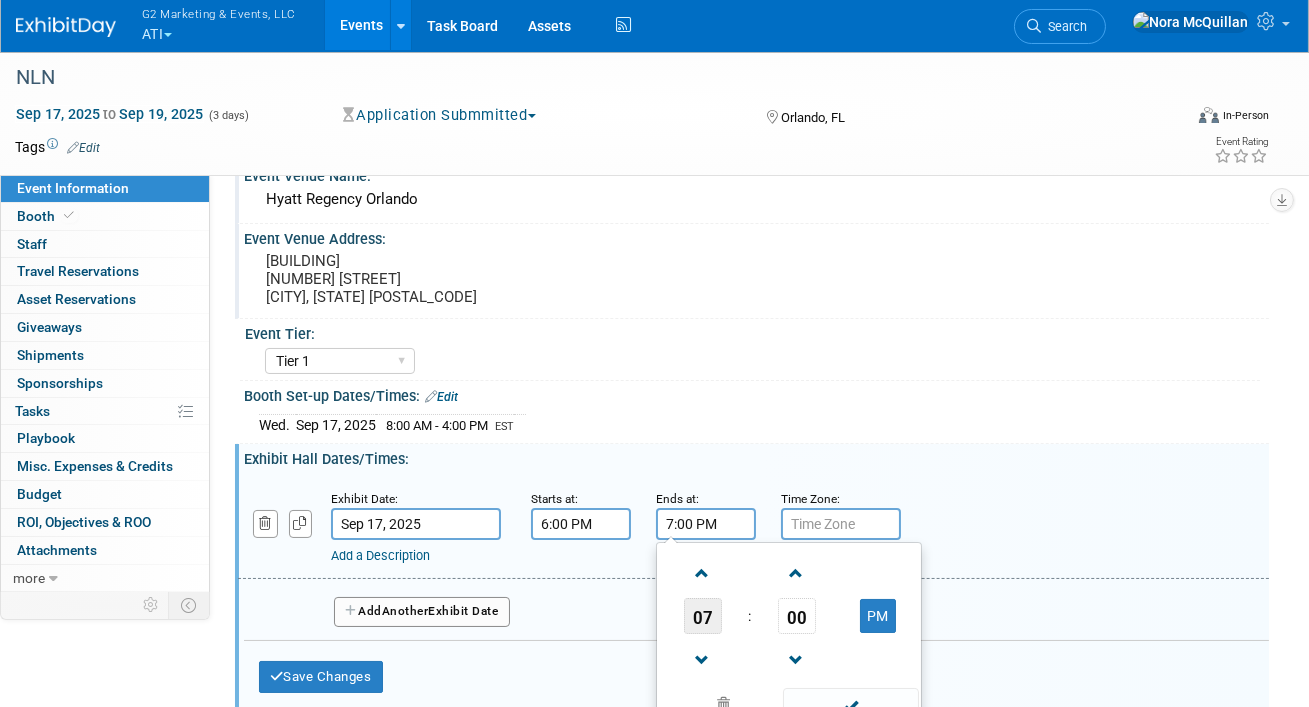 click on "07" at bounding box center [703, 616] 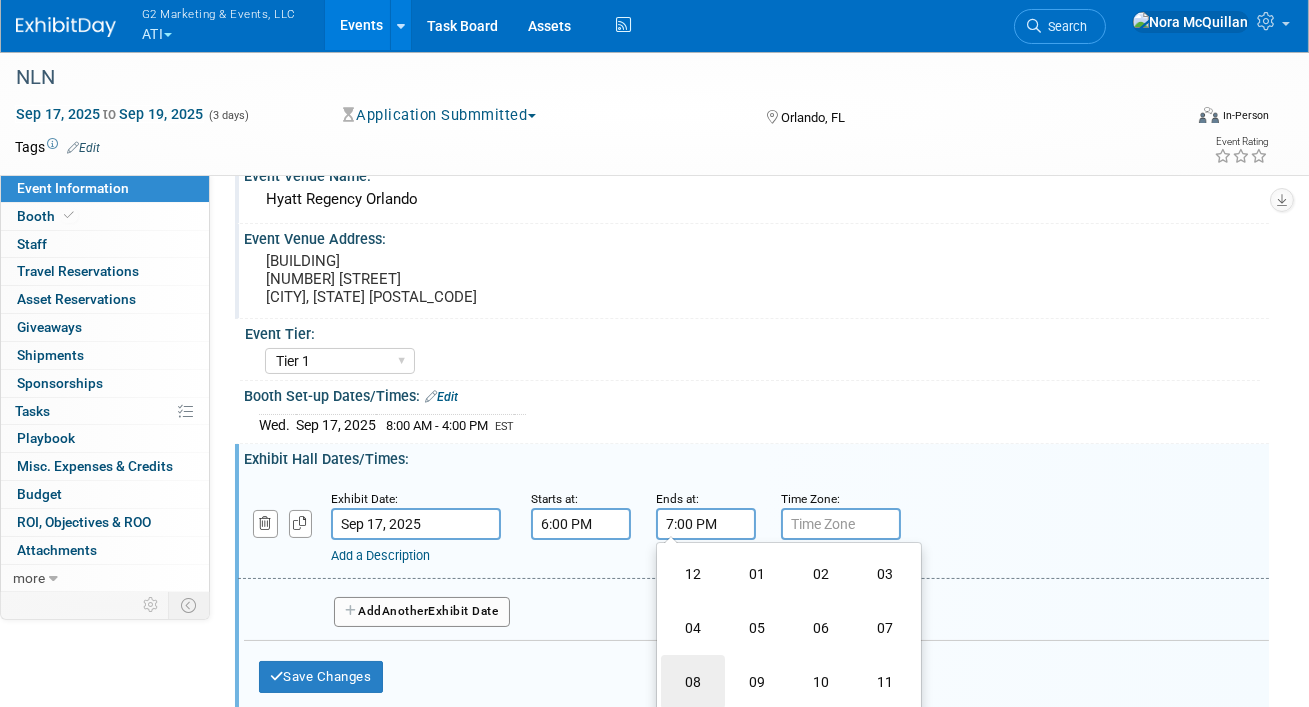 click on "08" at bounding box center [693, 682] 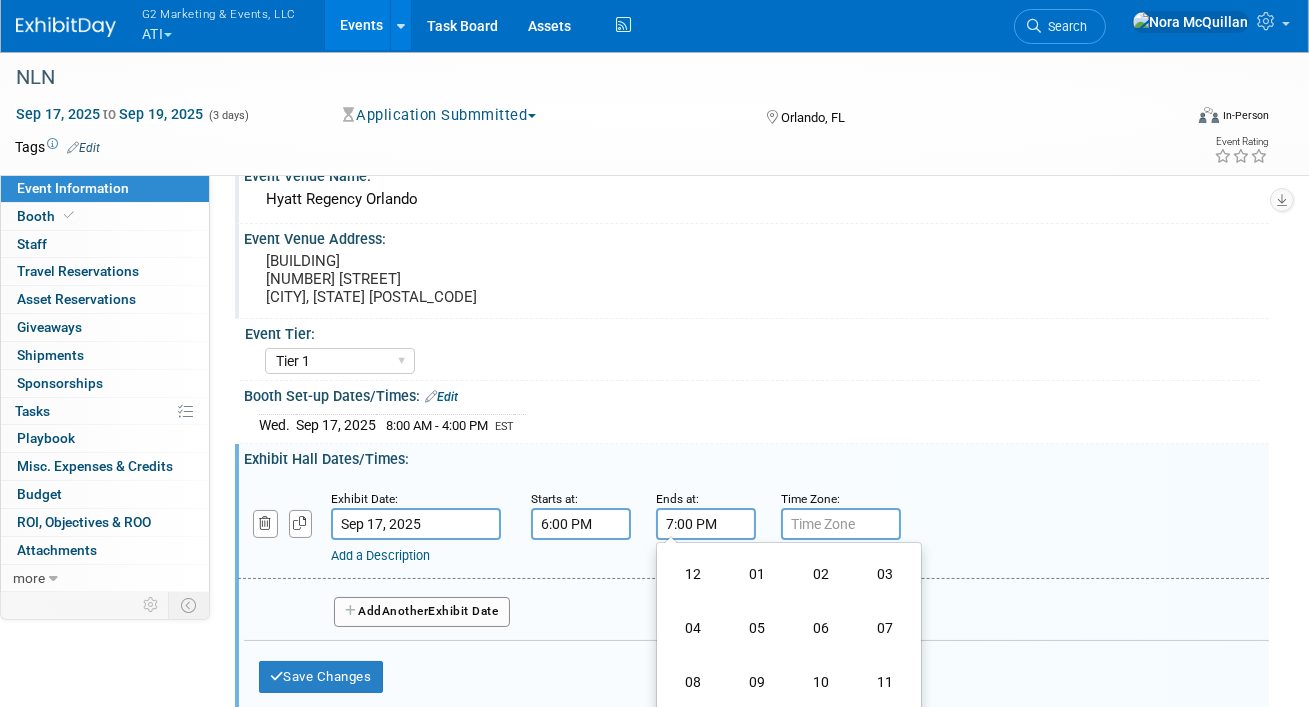 type on "8:00 PM" 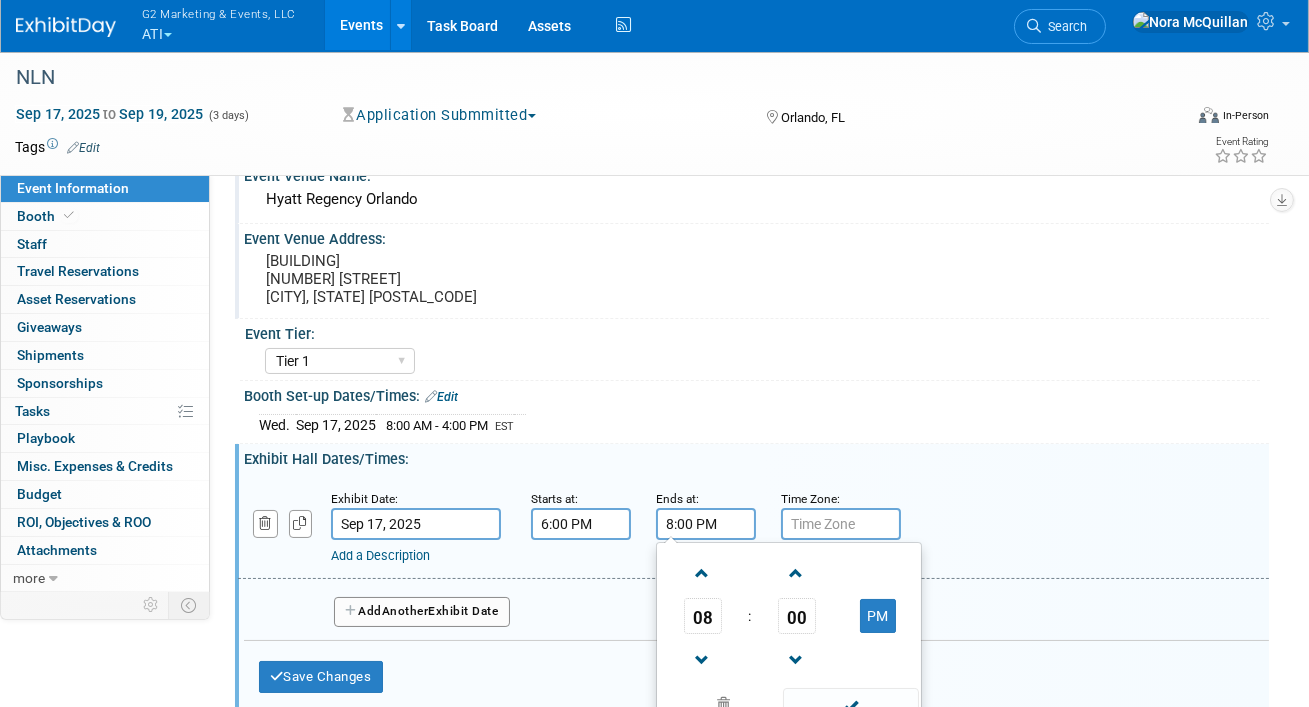 click at bounding box center (841, 524) 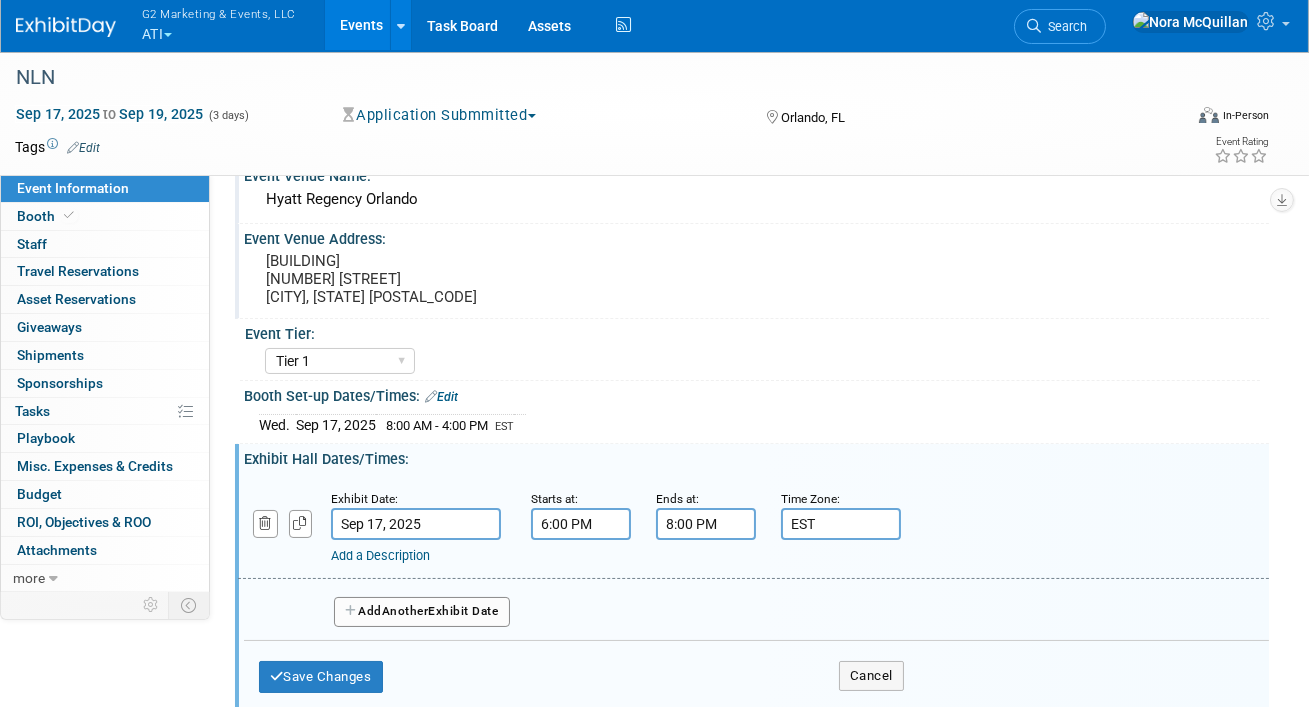 type on "EST" 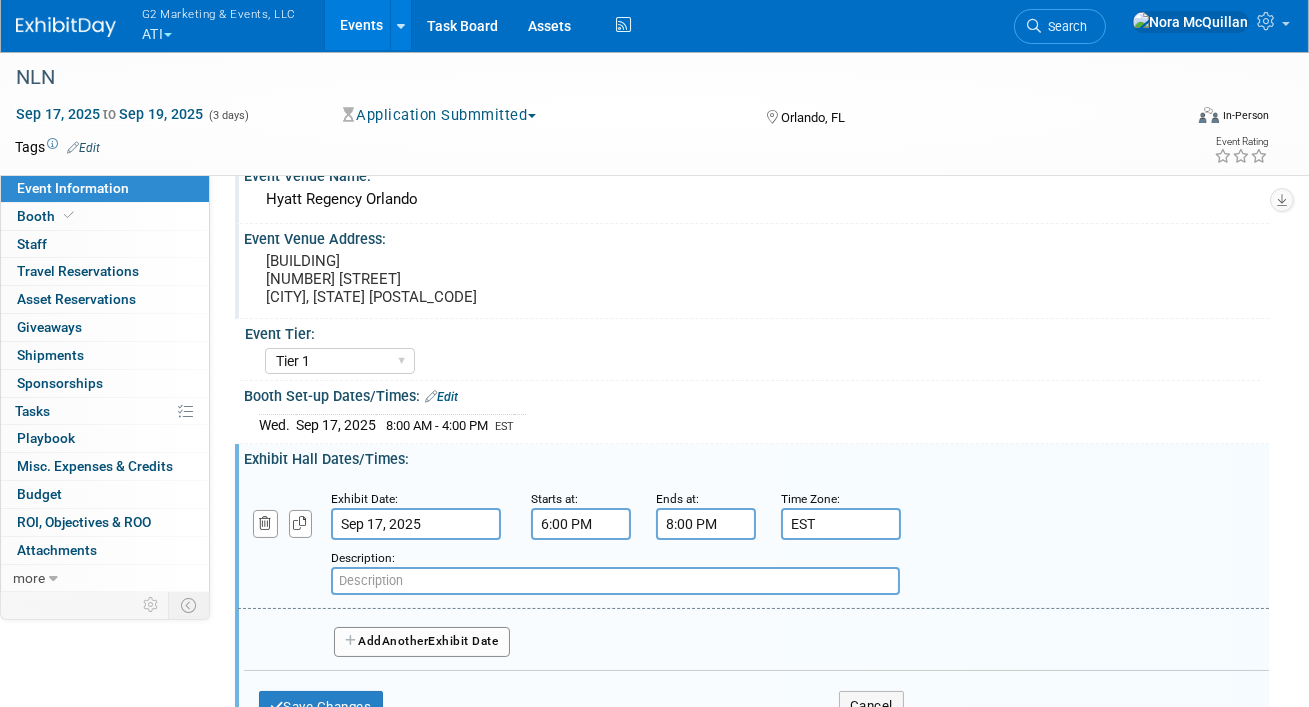 paste on "NLN Education Summit Opening Reception" 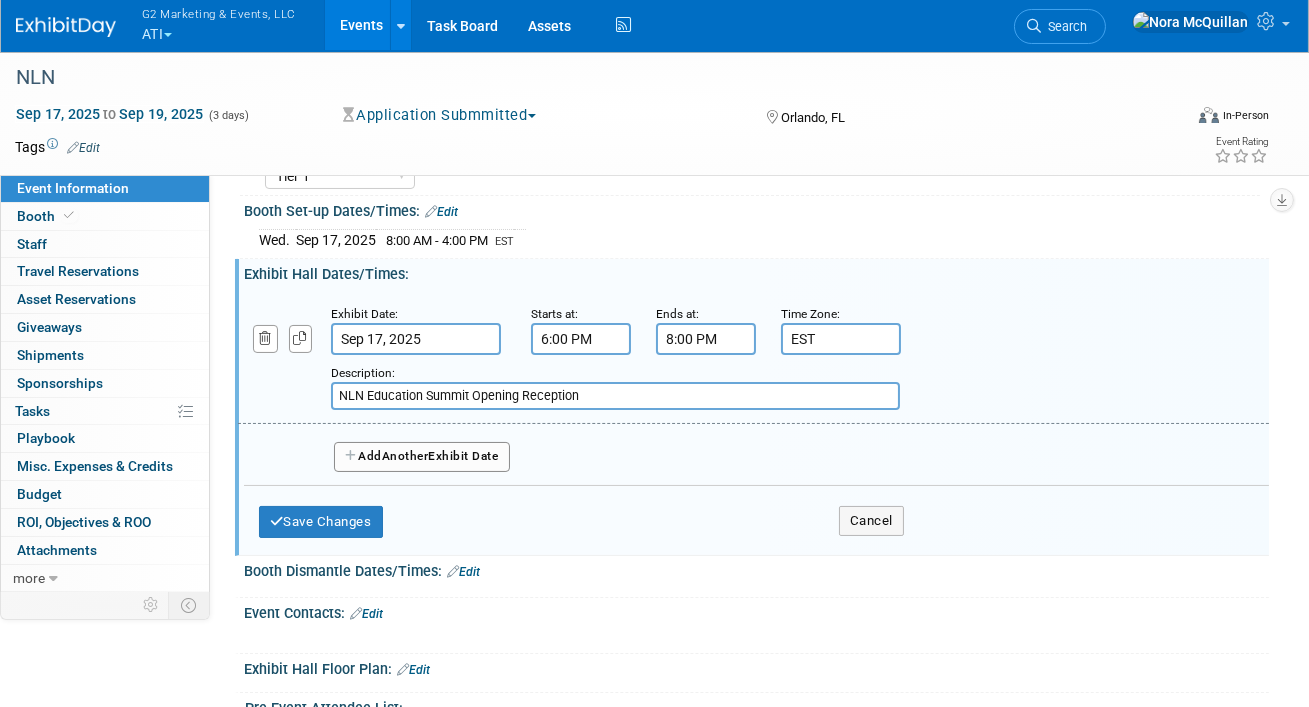 scroll, scrollTop: 404, scrollLeft: 0, axis: vertical 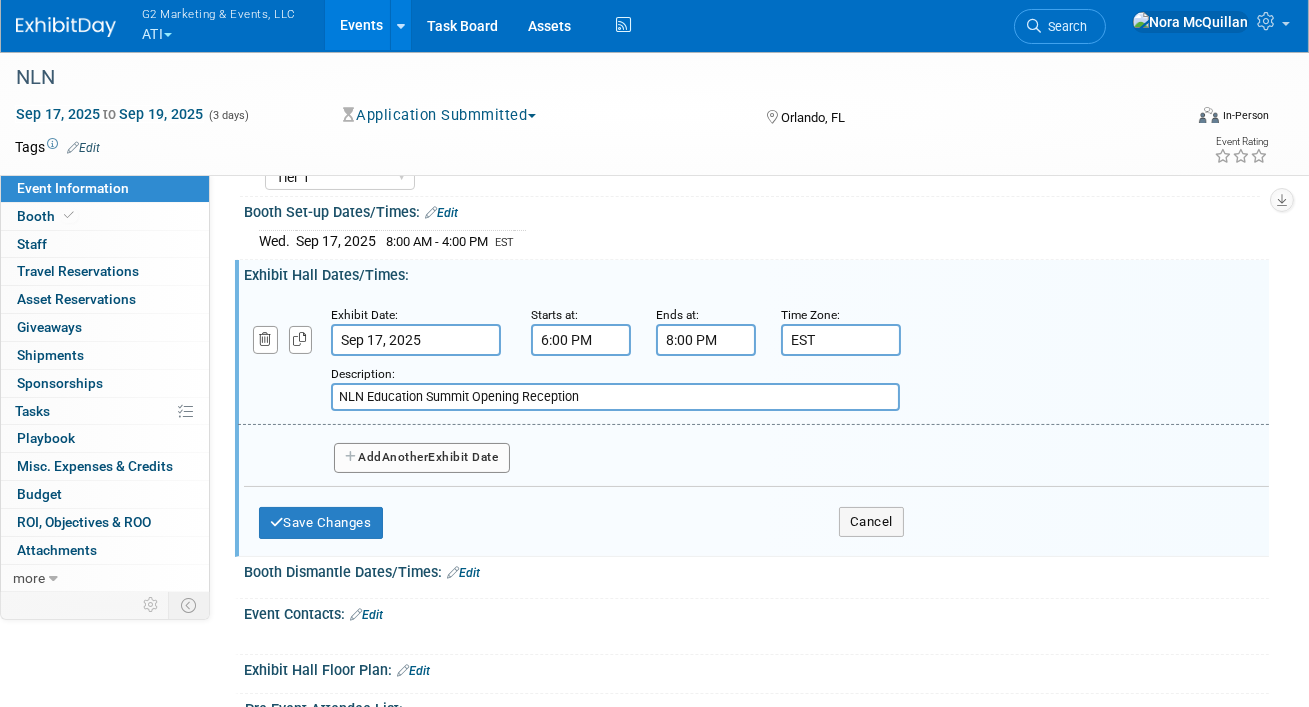 type on "NLN Education Summit Opening Reception" 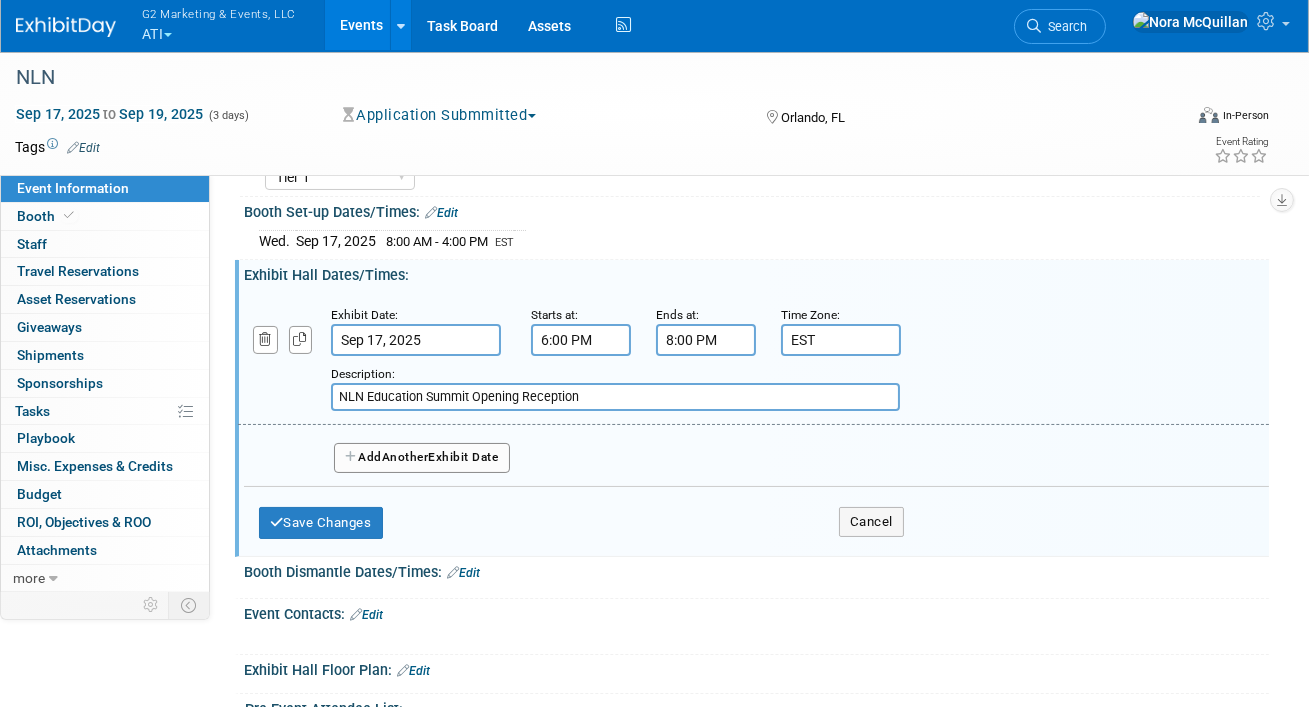 click on "Add  Another  Exhibit Date" at bounding box center [422, 458] 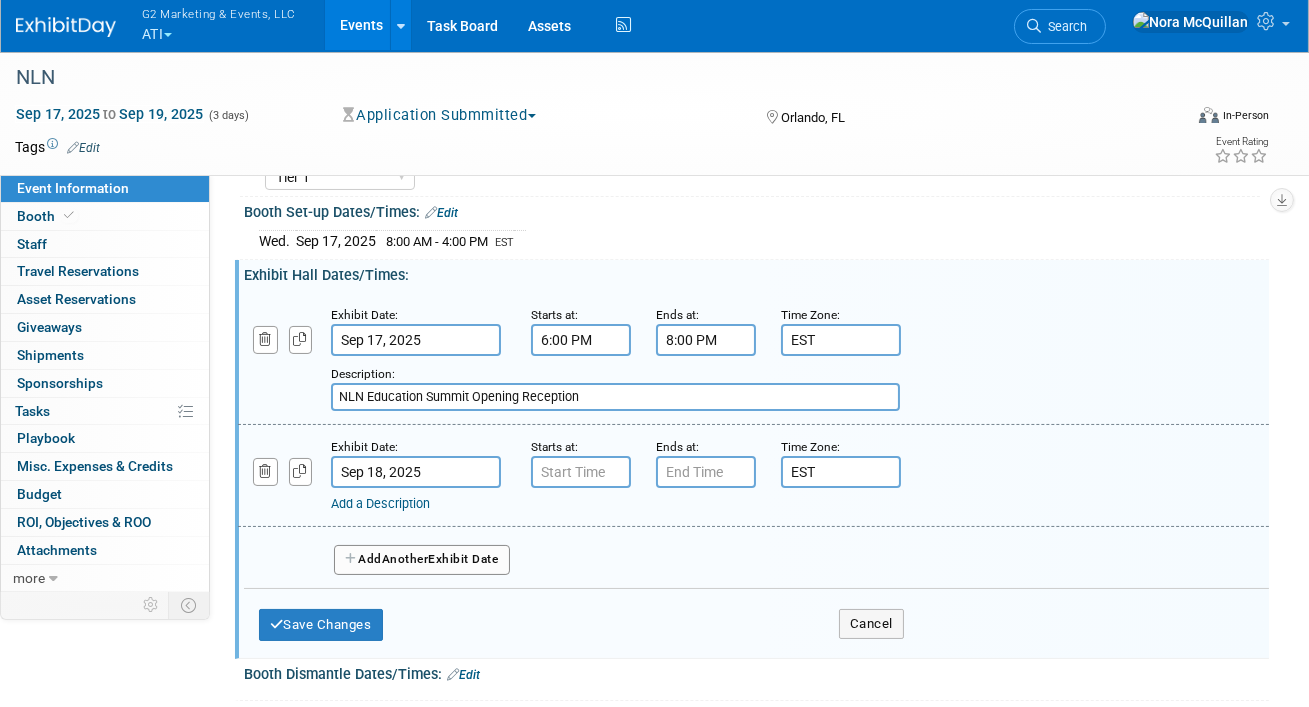 type on "7:00 AM" 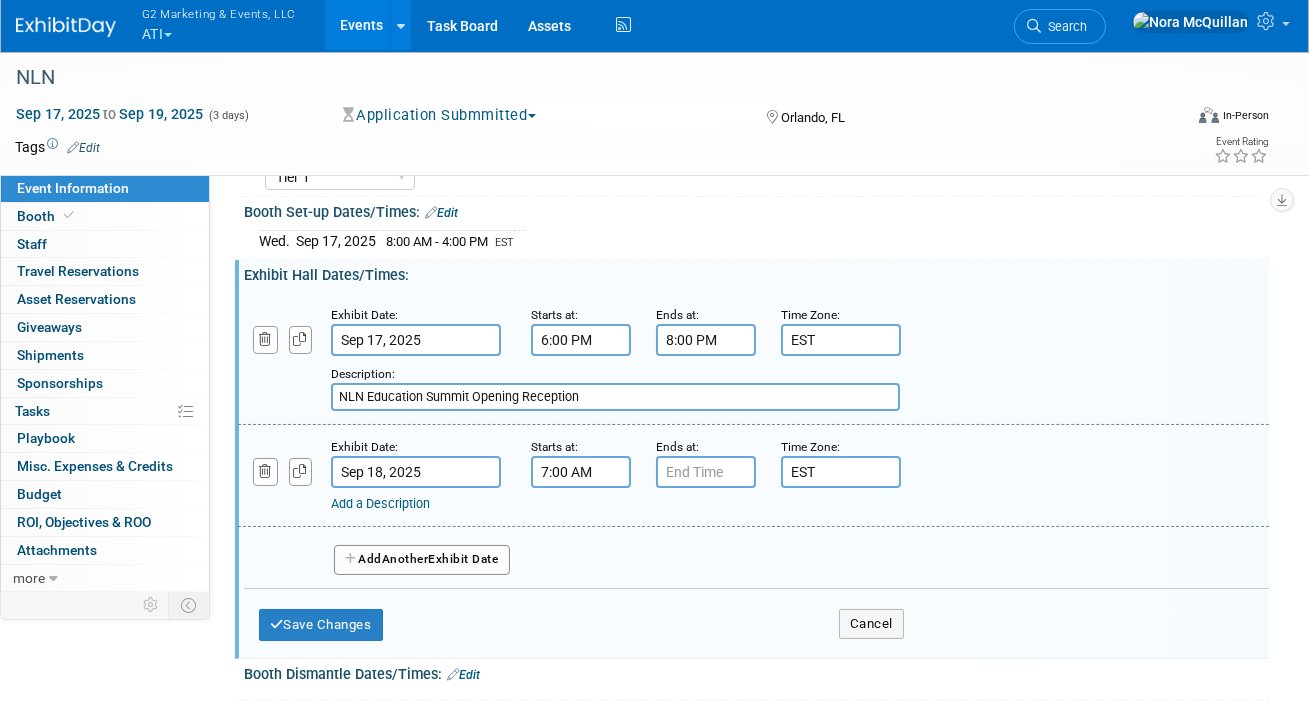 click on "7:00 AM" at bounding box center (581, 472) 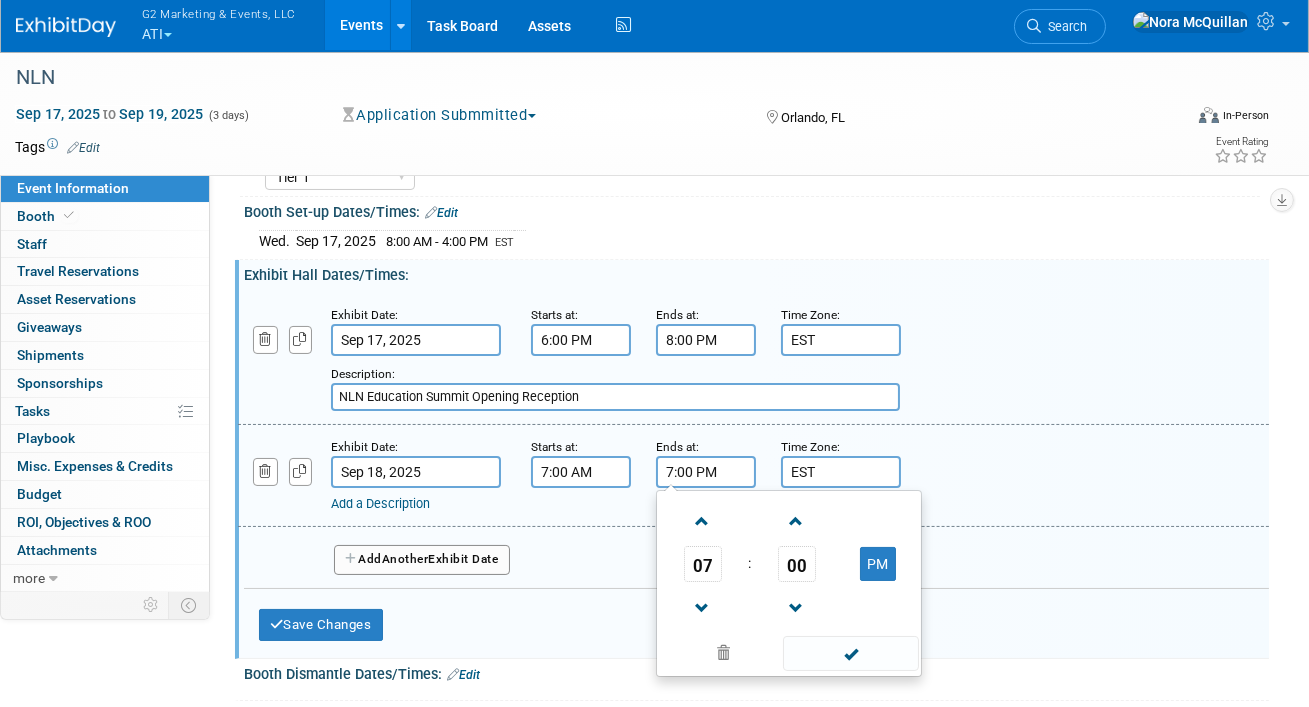 click on "7:00 PM" at bounding box center (706, 472) 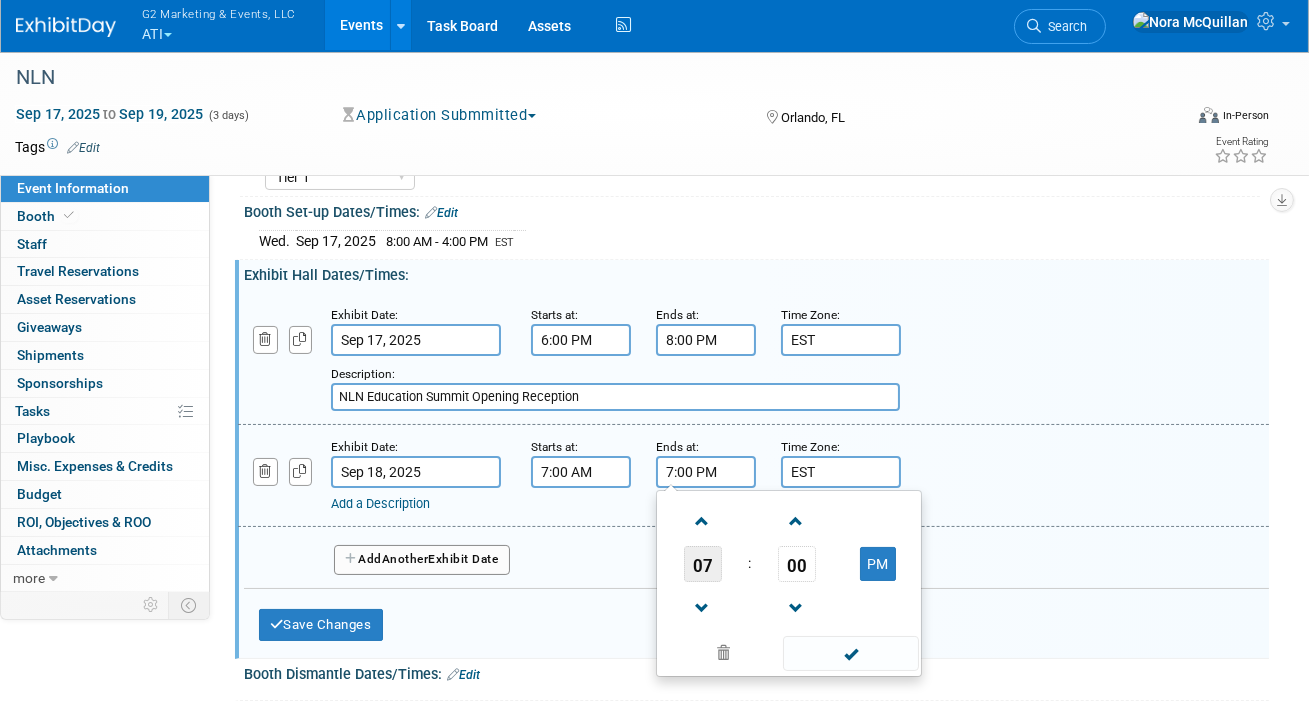 click on "07" at bounding box center [703, 564] 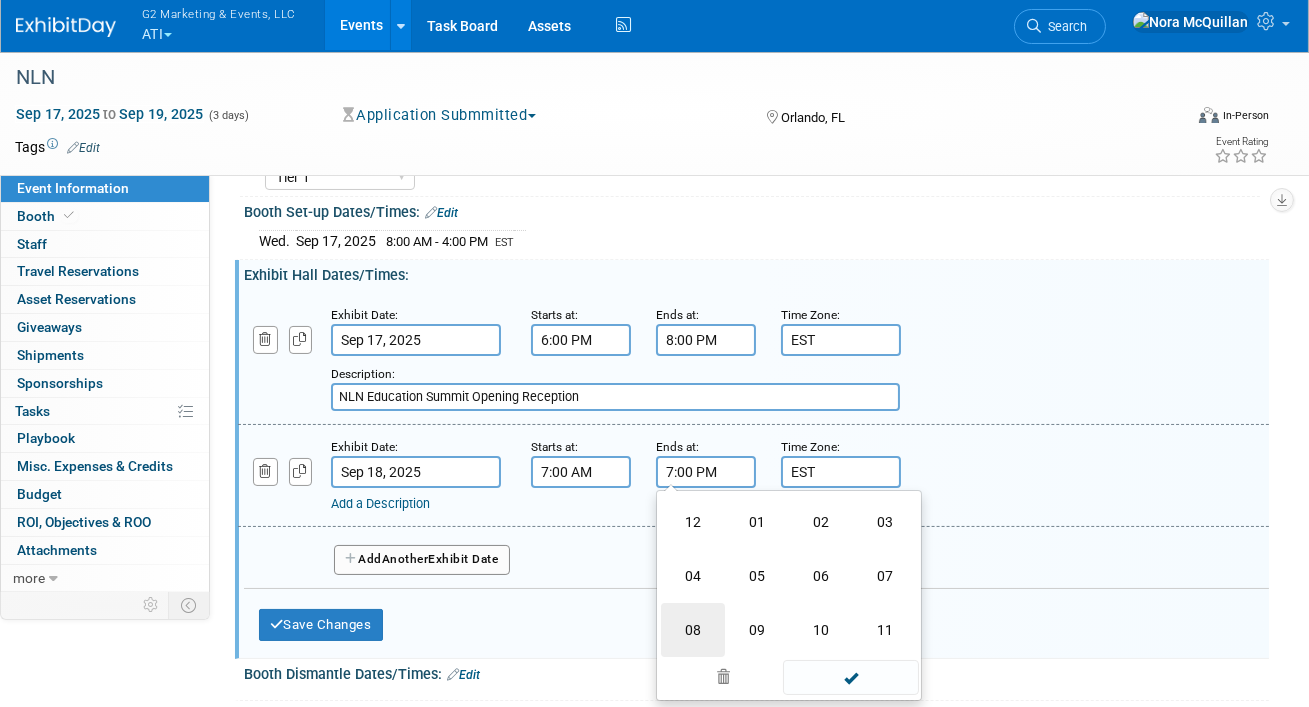 click on "08" at bounding box center [693, 630] 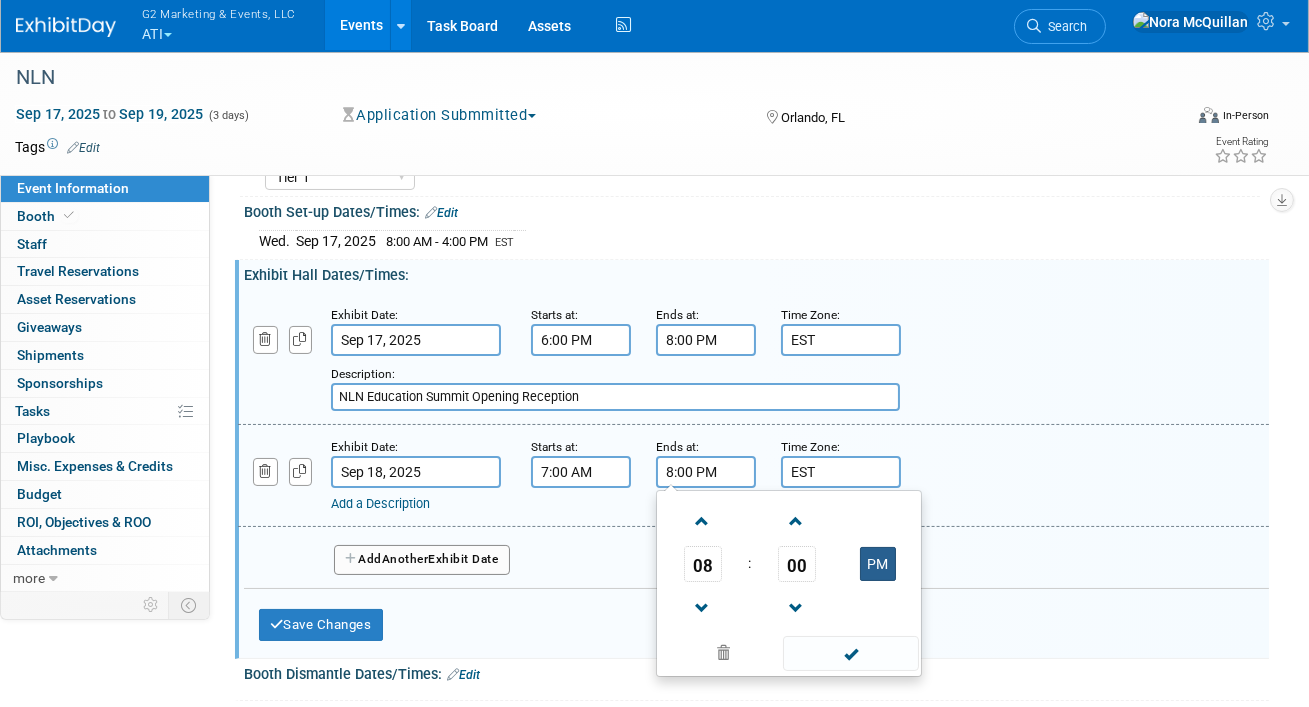 click on "PM" at bounding box center (878, 564) 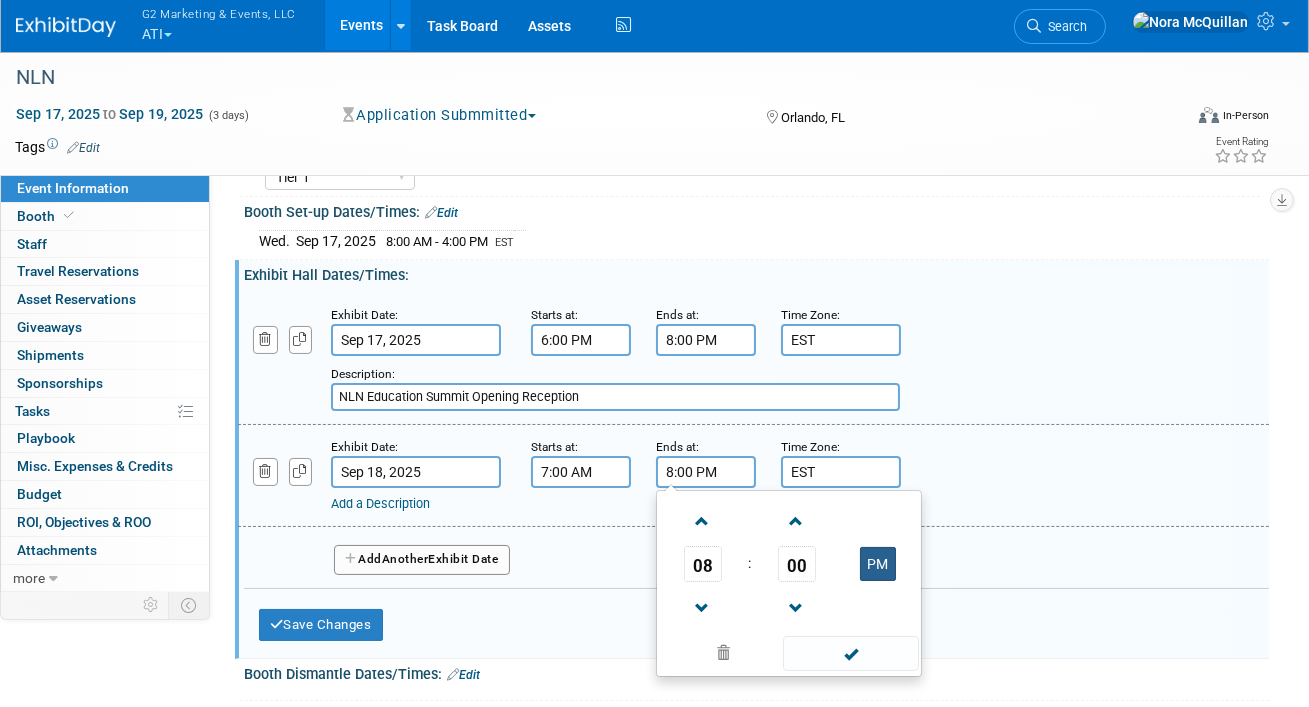 type on "8:00 AM" 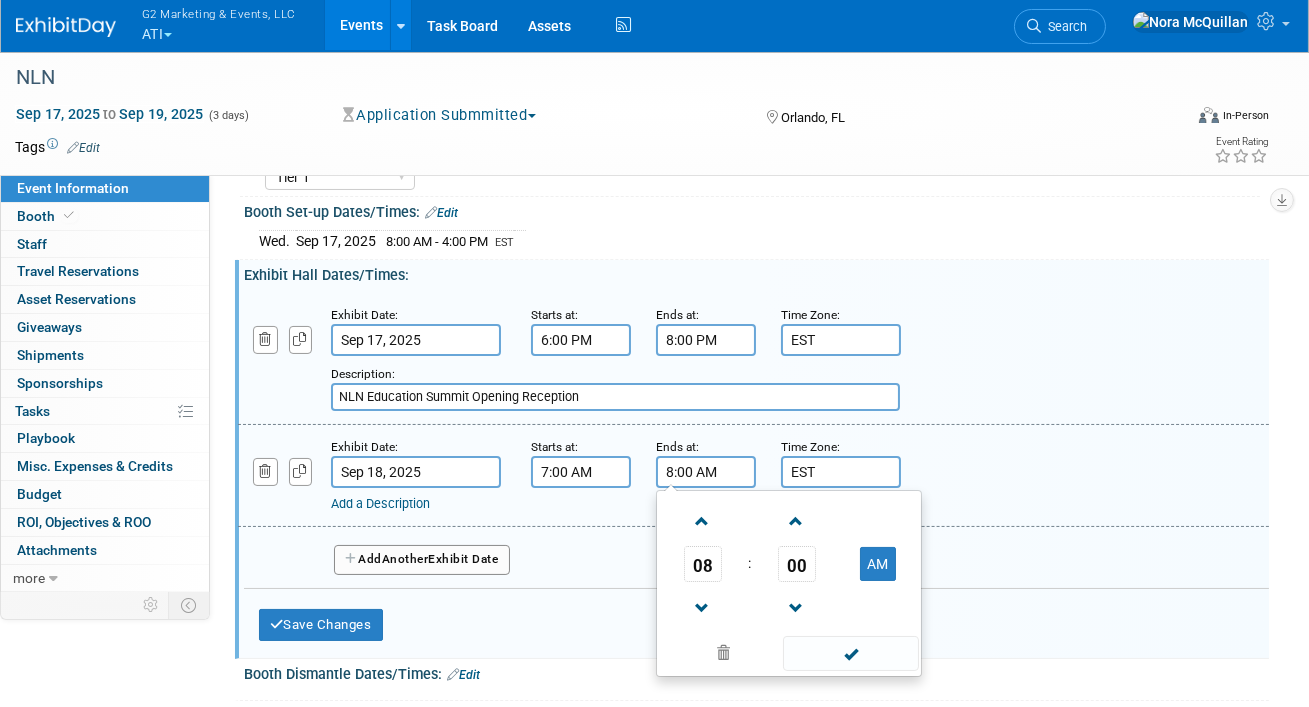 click on "Another" at bounding box center (405, 559) 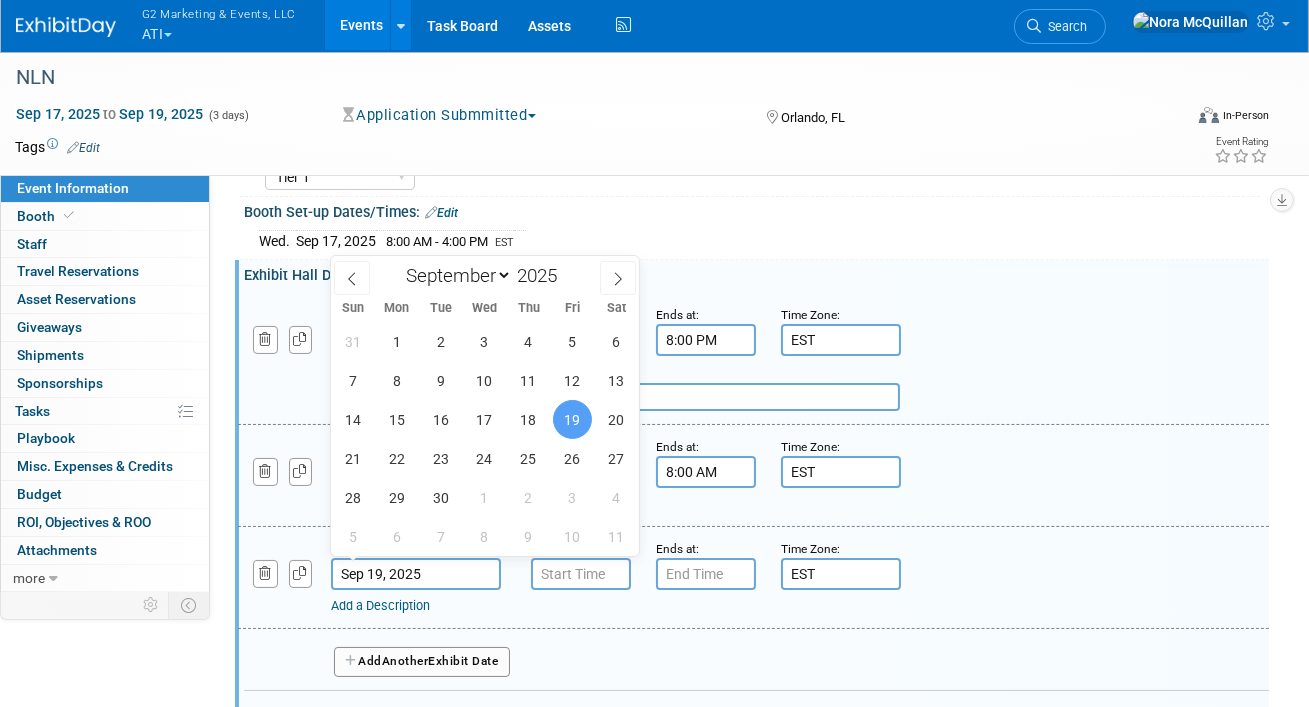click on "Sep 19, 2025" at bounding box center [416, 574] 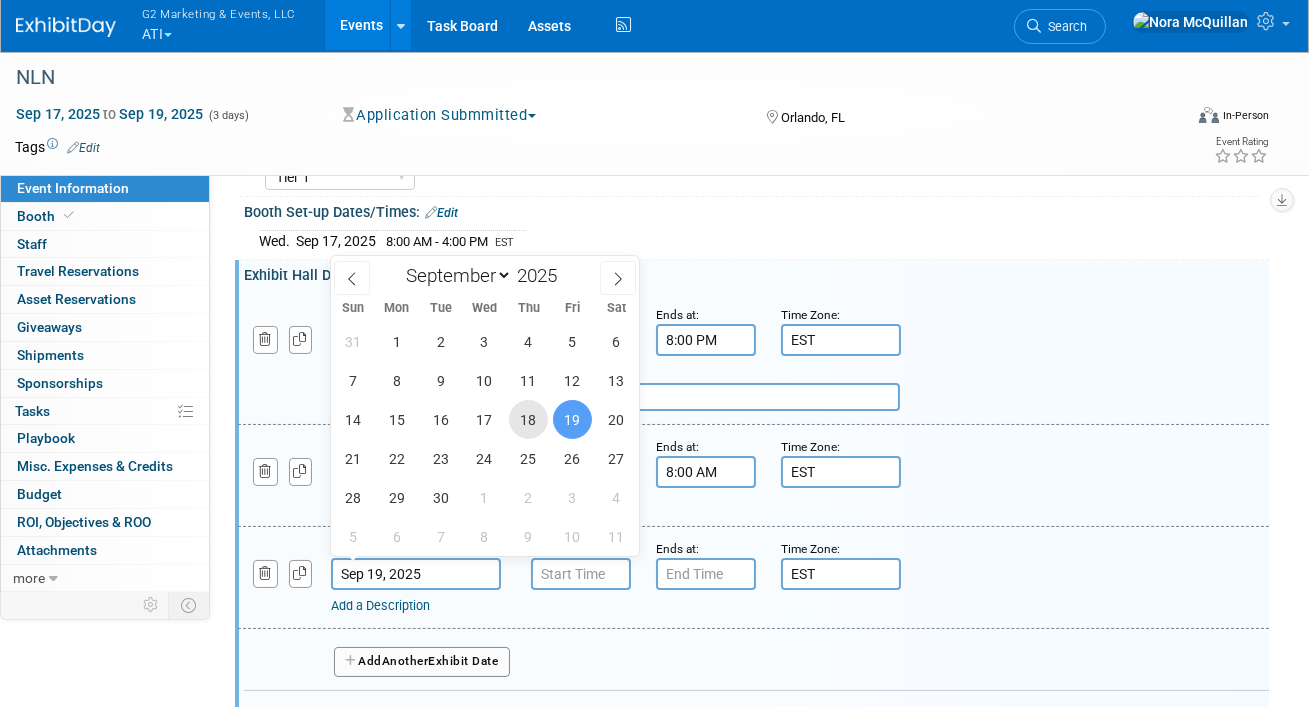 click on "18" at bounding box center [528, 419] 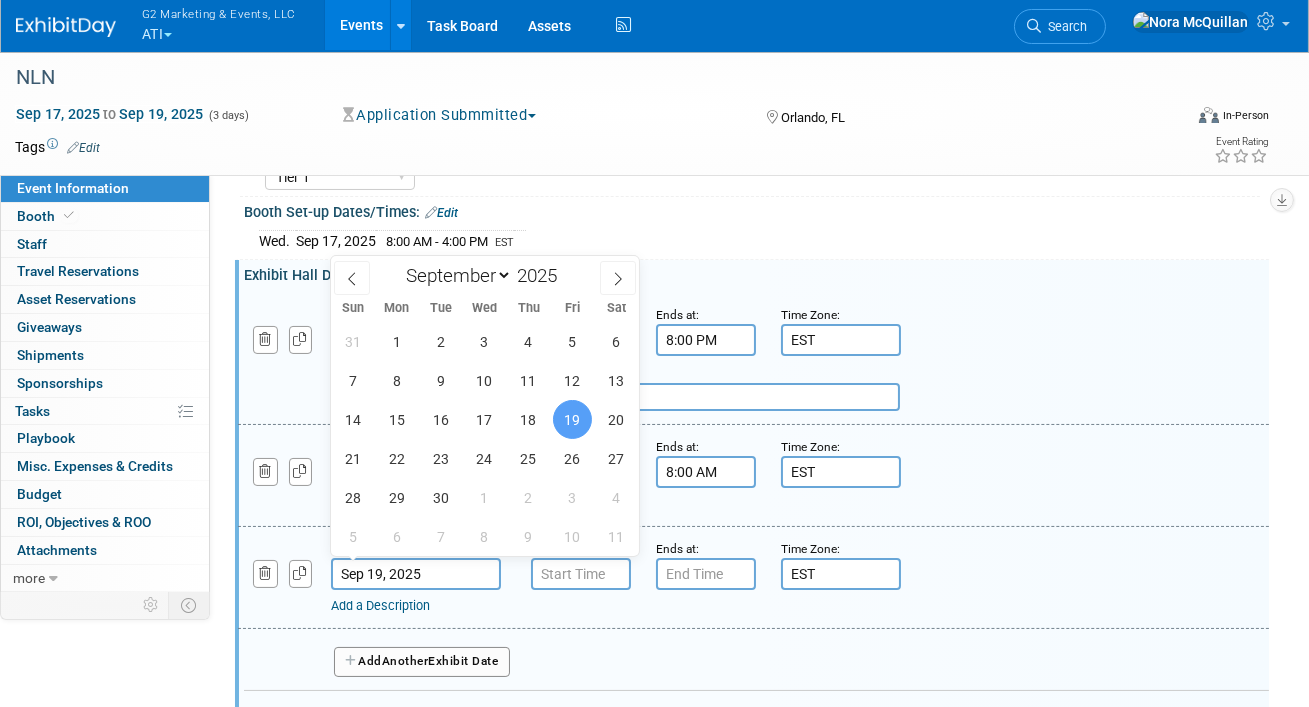 type on "Sep 18, 2025" 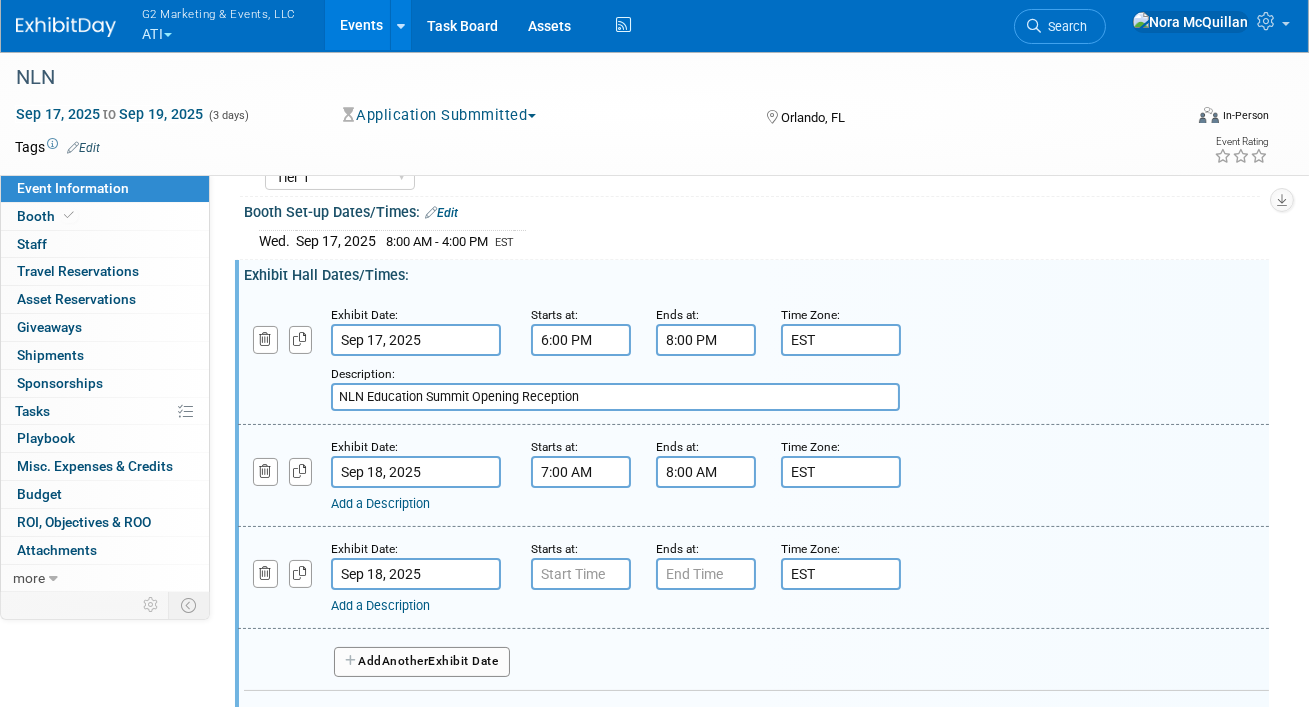type on "7:00 AM" 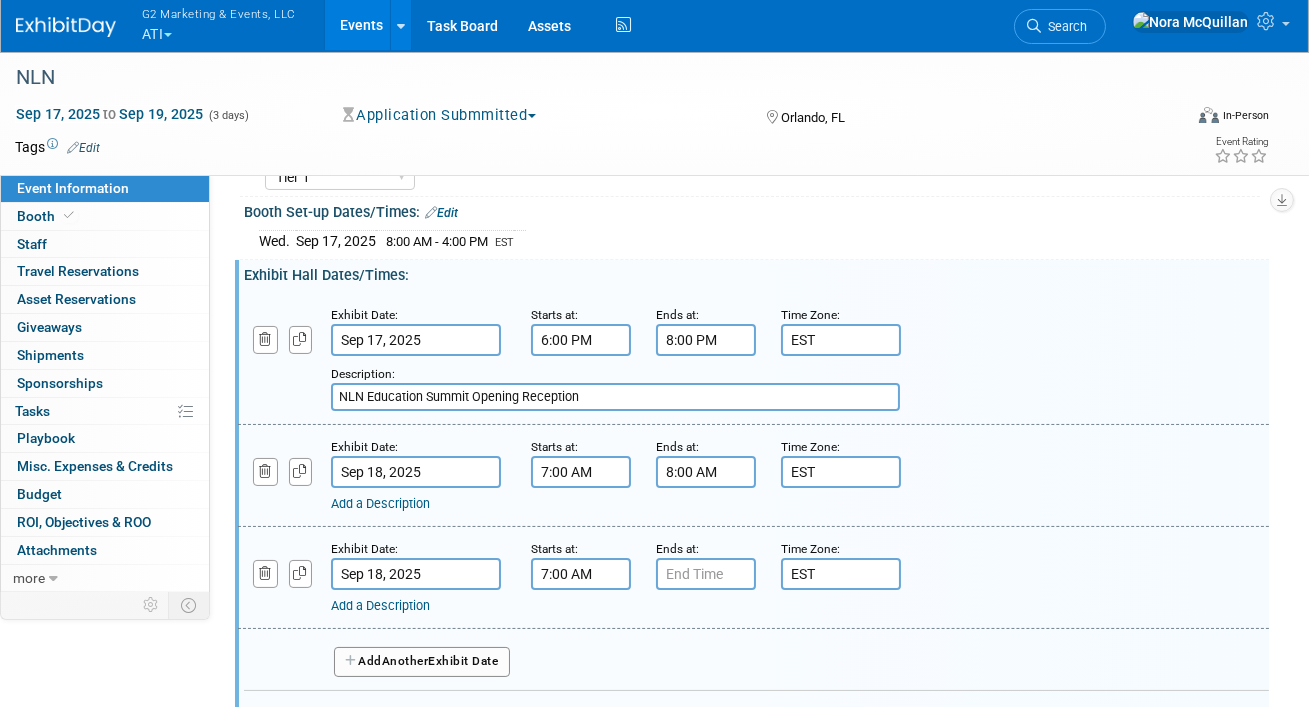 click on "7:00 AM" at bounding box center (581, 574) 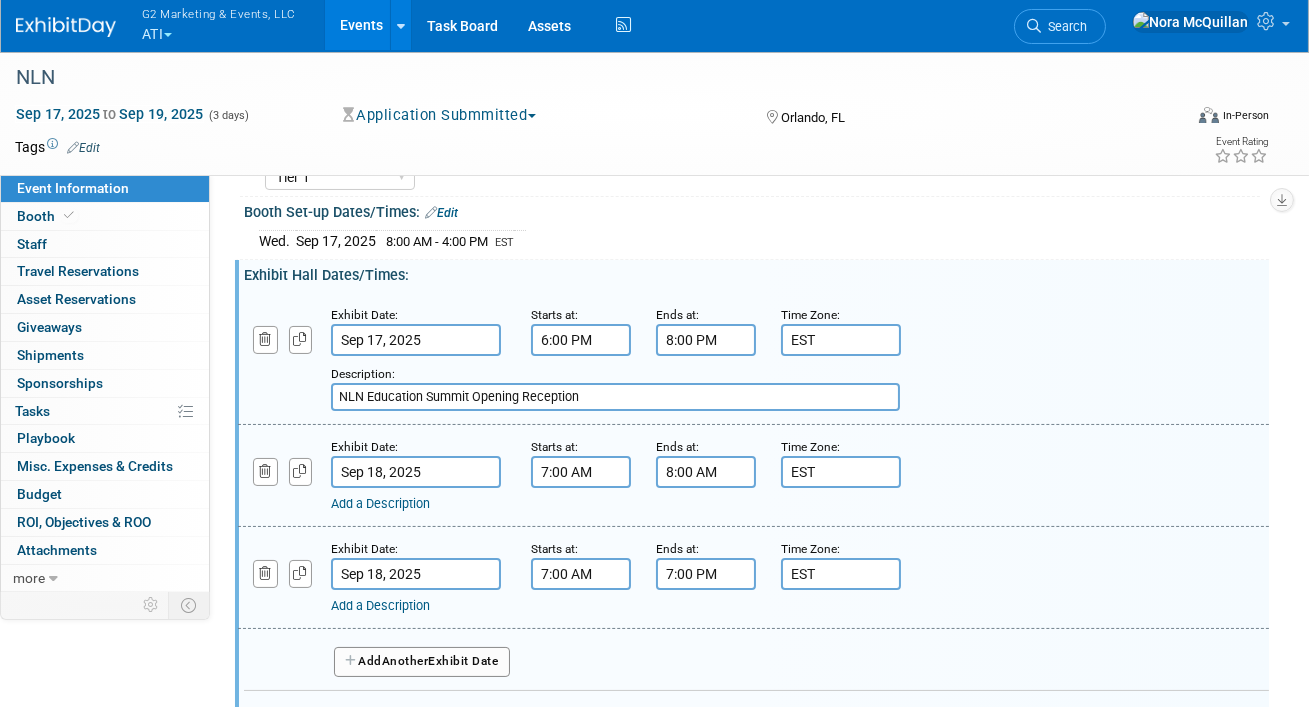 click on "7:00 PM" at bounding box center [706, 574] 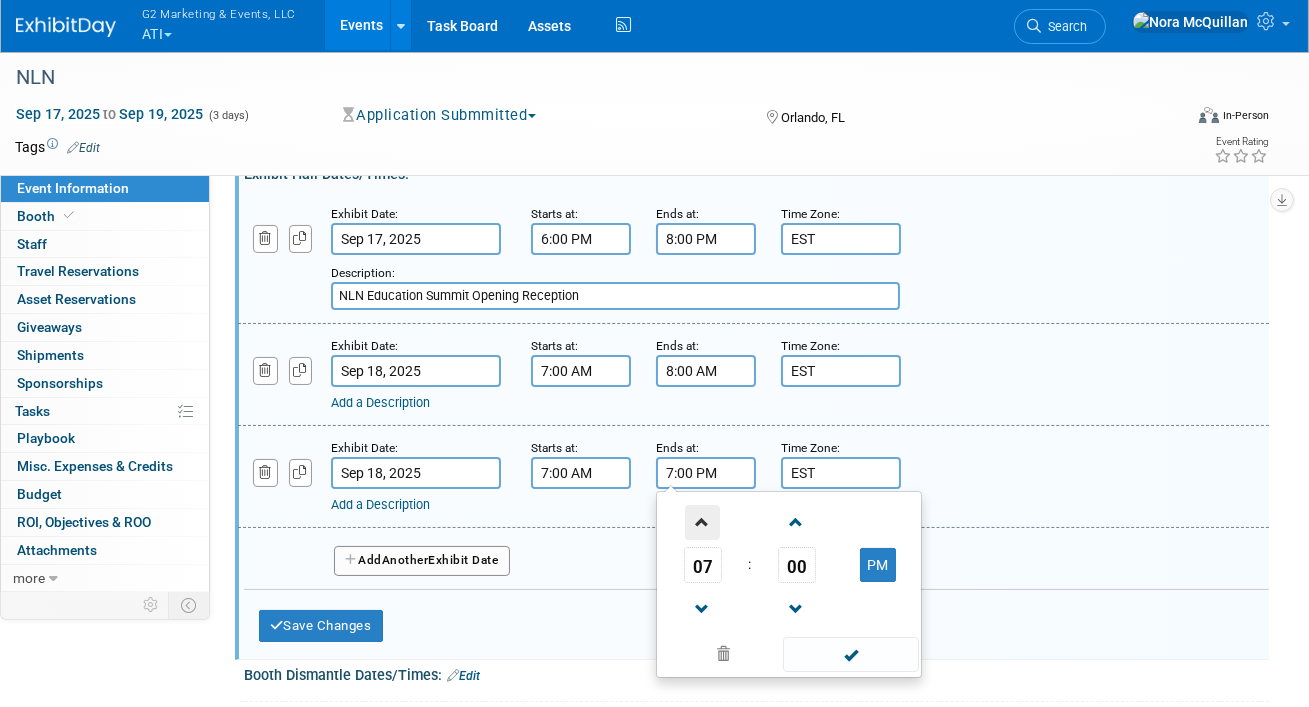 scroll, scrollTop: 568, scrollLeft: 0, axis: vertical 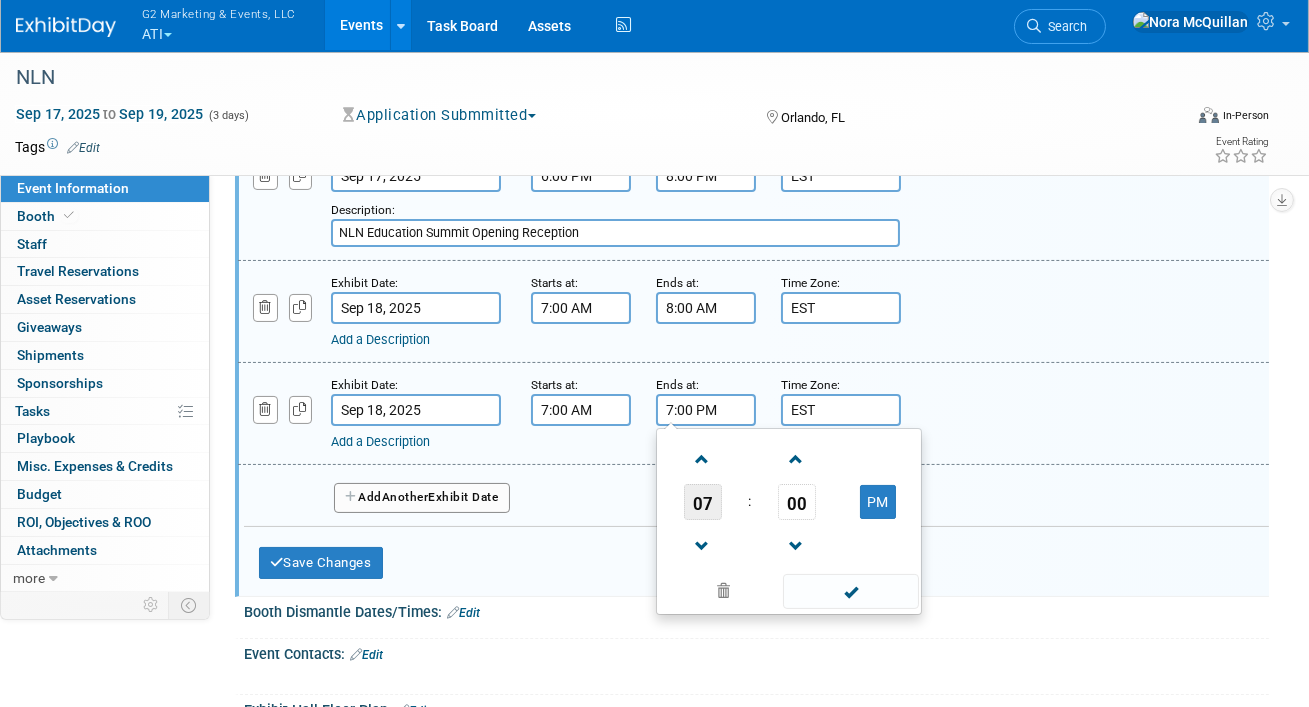 click on "07" at bounding box center (703, 502) 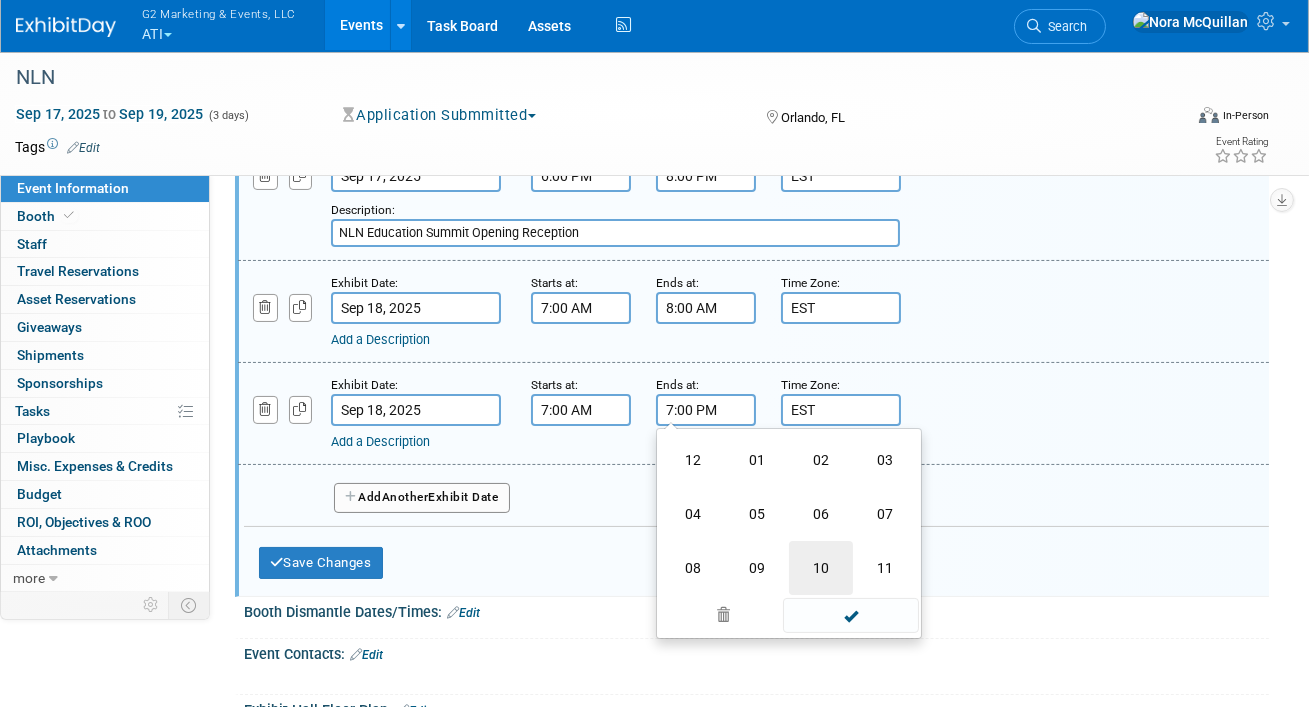 click on "10" at bounding box center (821, 568) 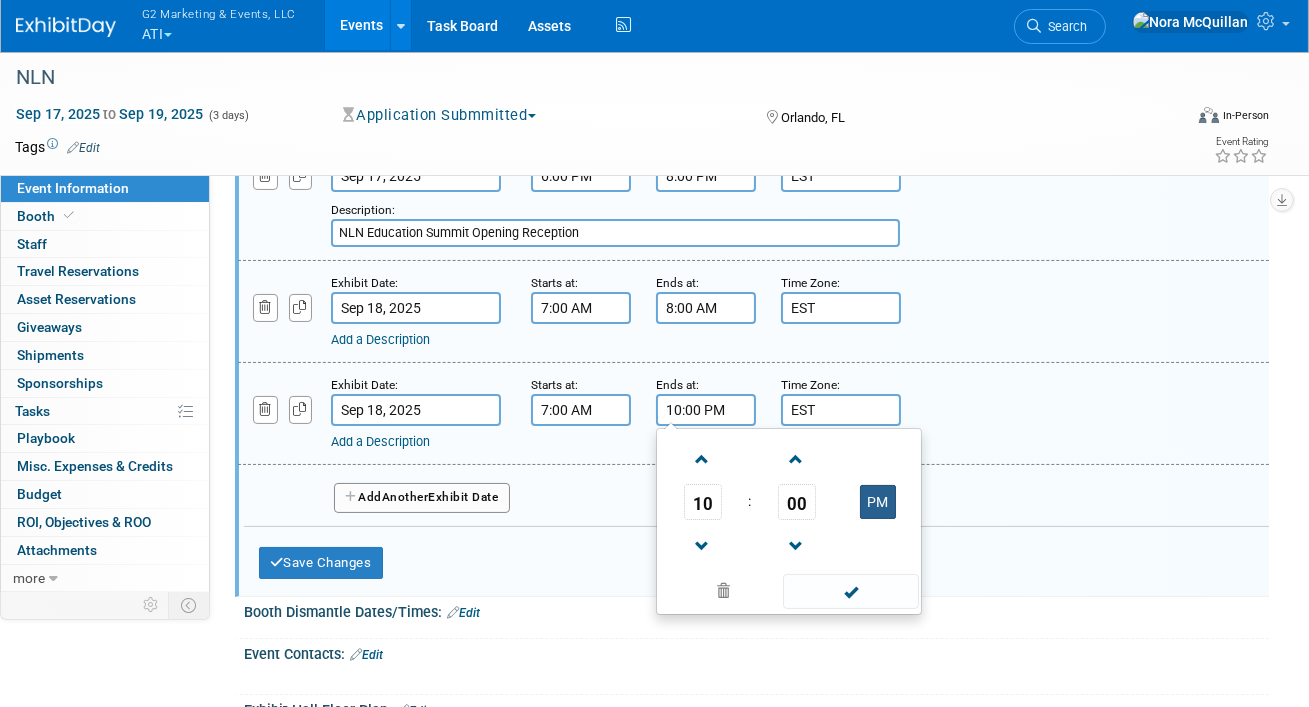 click on "PM" at bounding box center (878, 502) 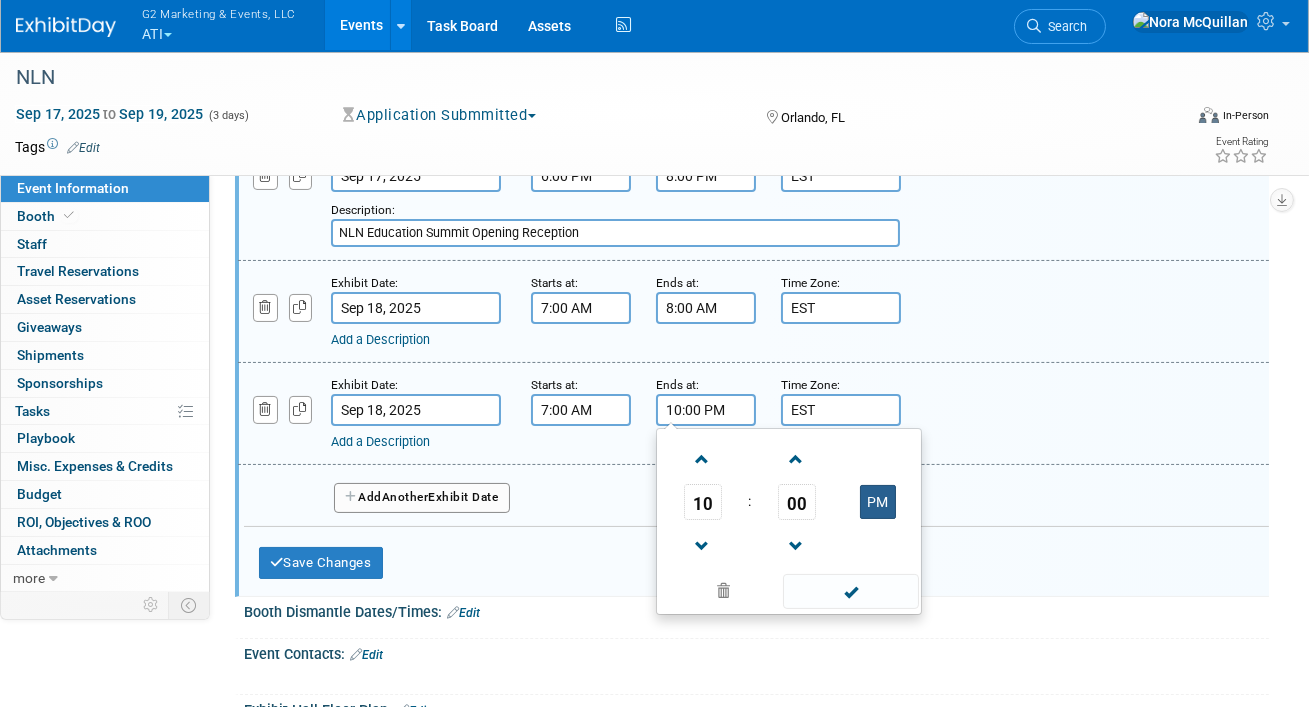 type on "10:00 AM" 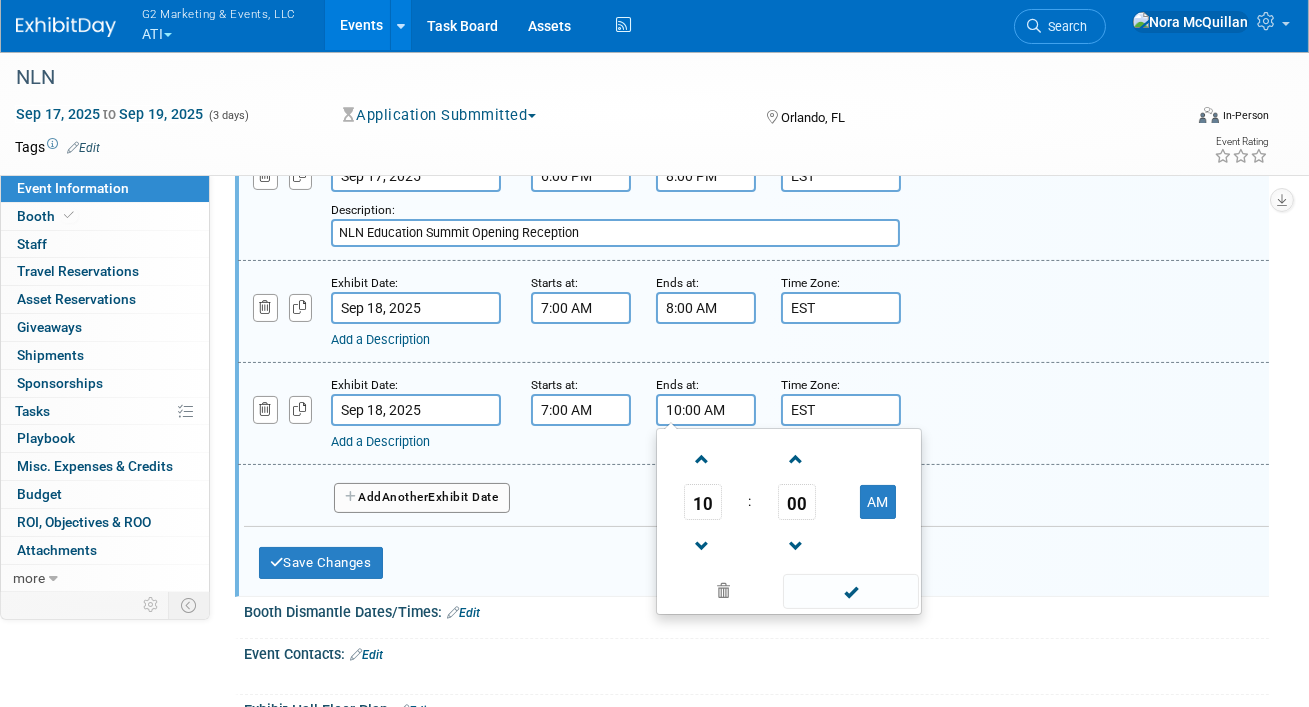 click on "7:00 AM" at bounding box center [581, 410] 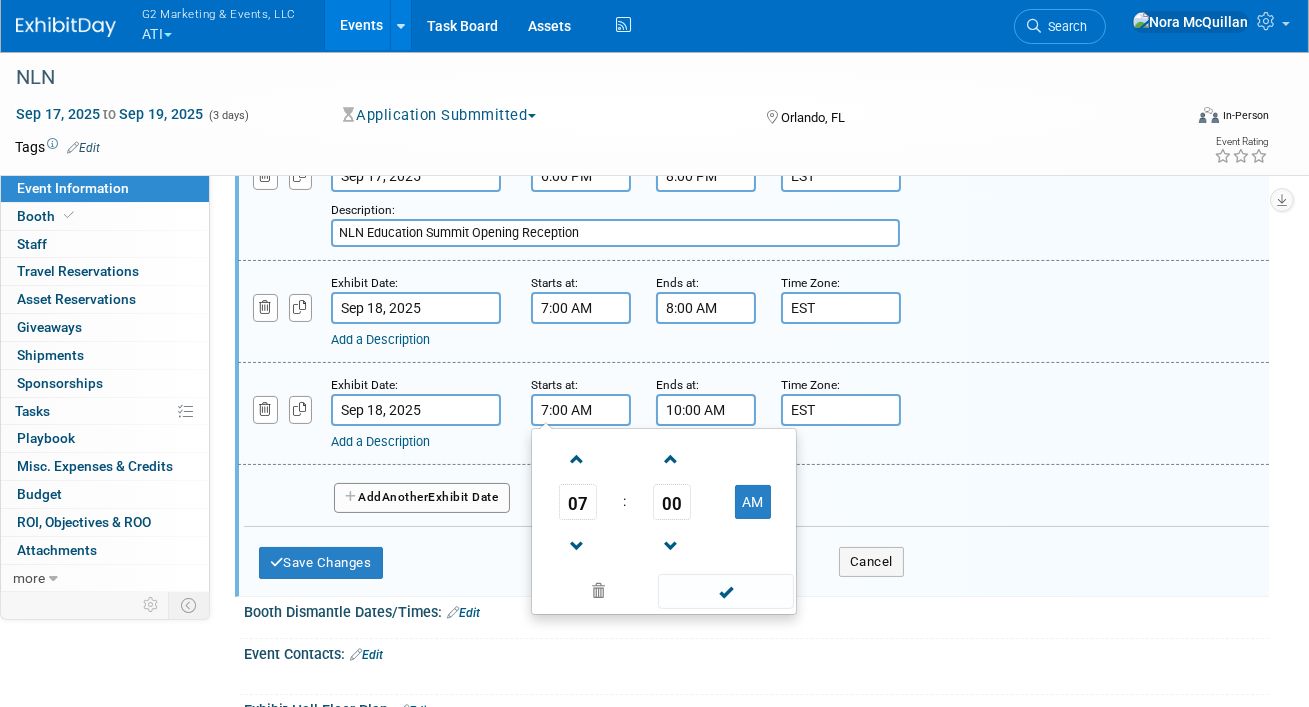 click on "07" at bounding box center [578, 502] 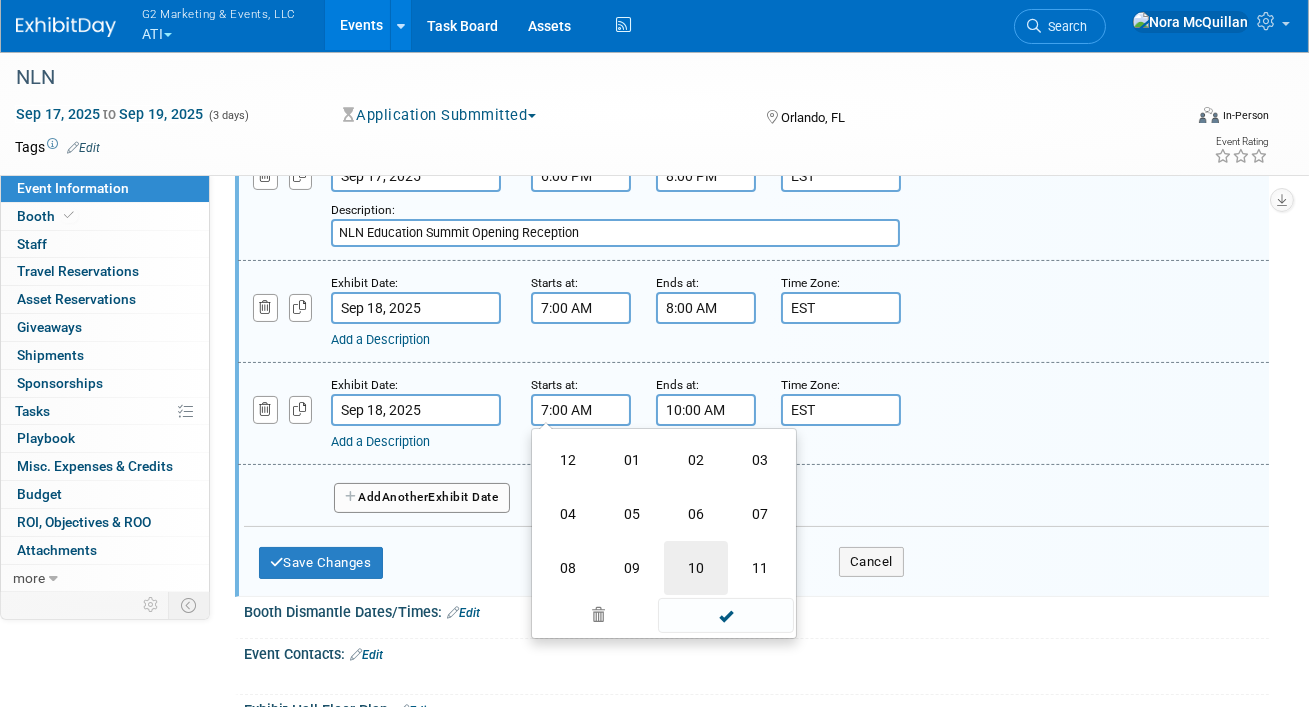 click on "10" at bounding box center (696, 568) 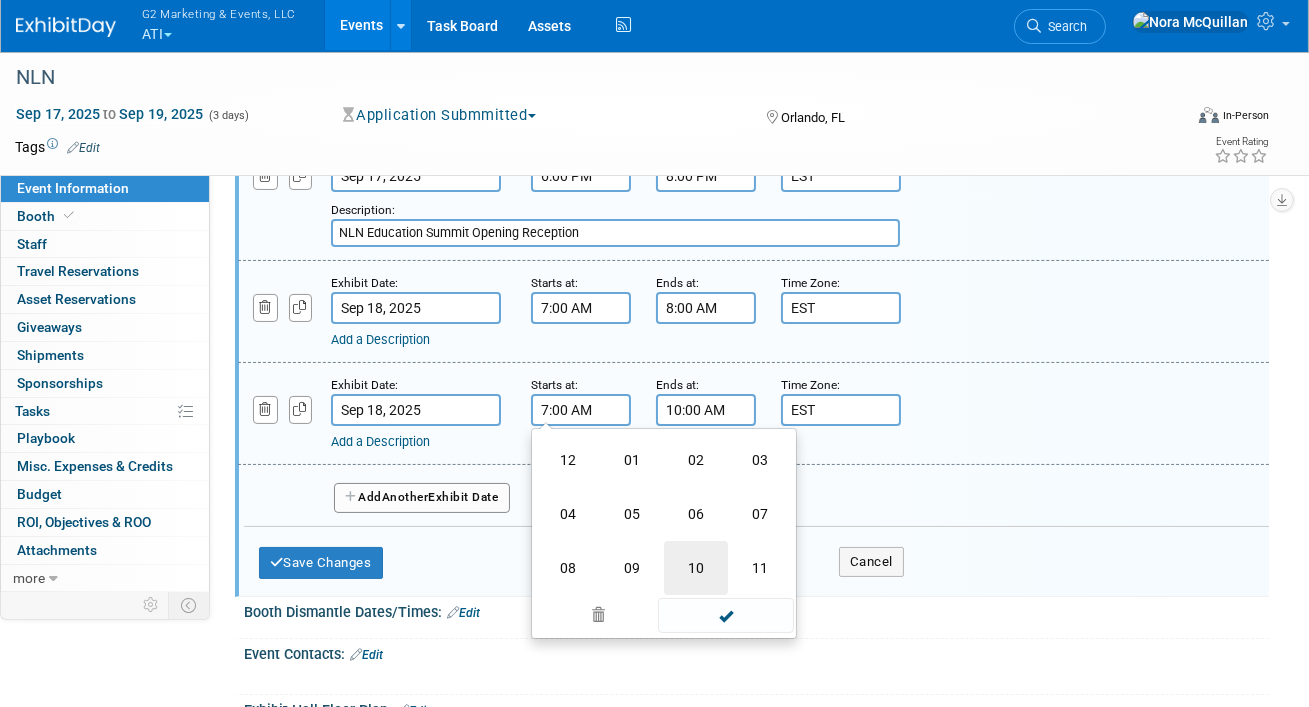 type on "10:00 AM" 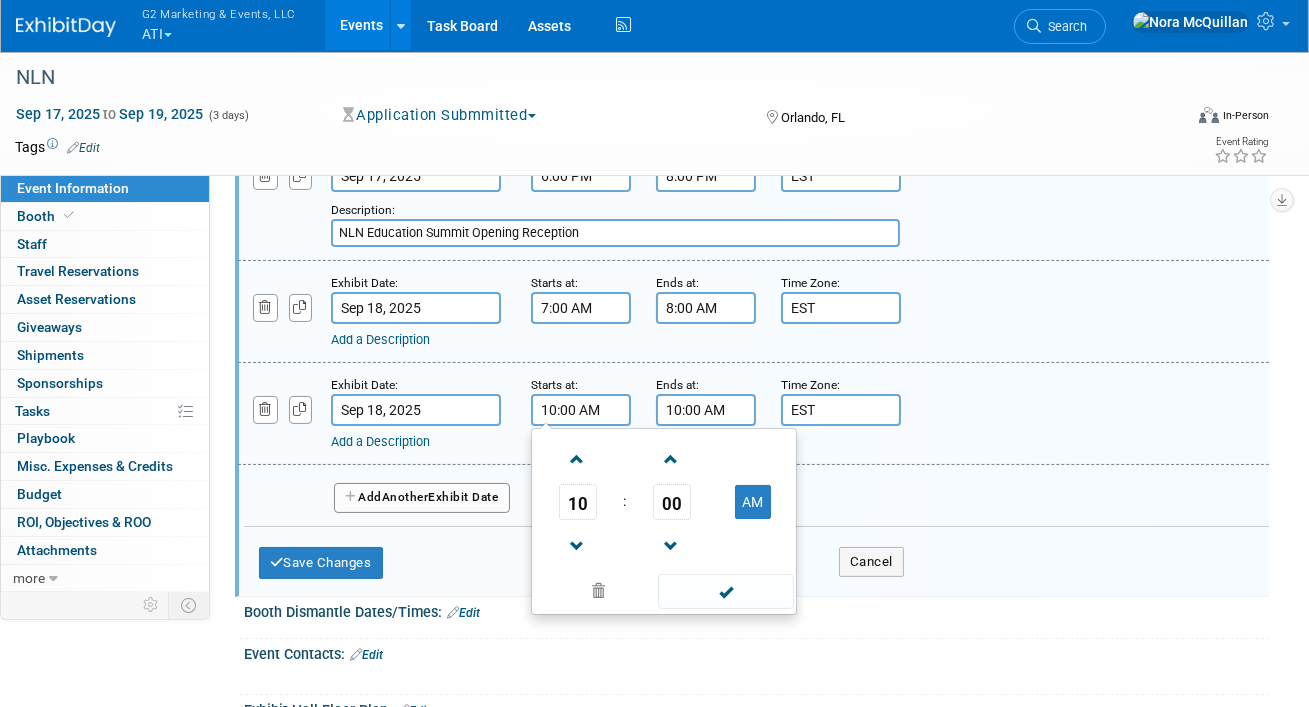 click on "10:00 AM" at bounding box center (706, 410) 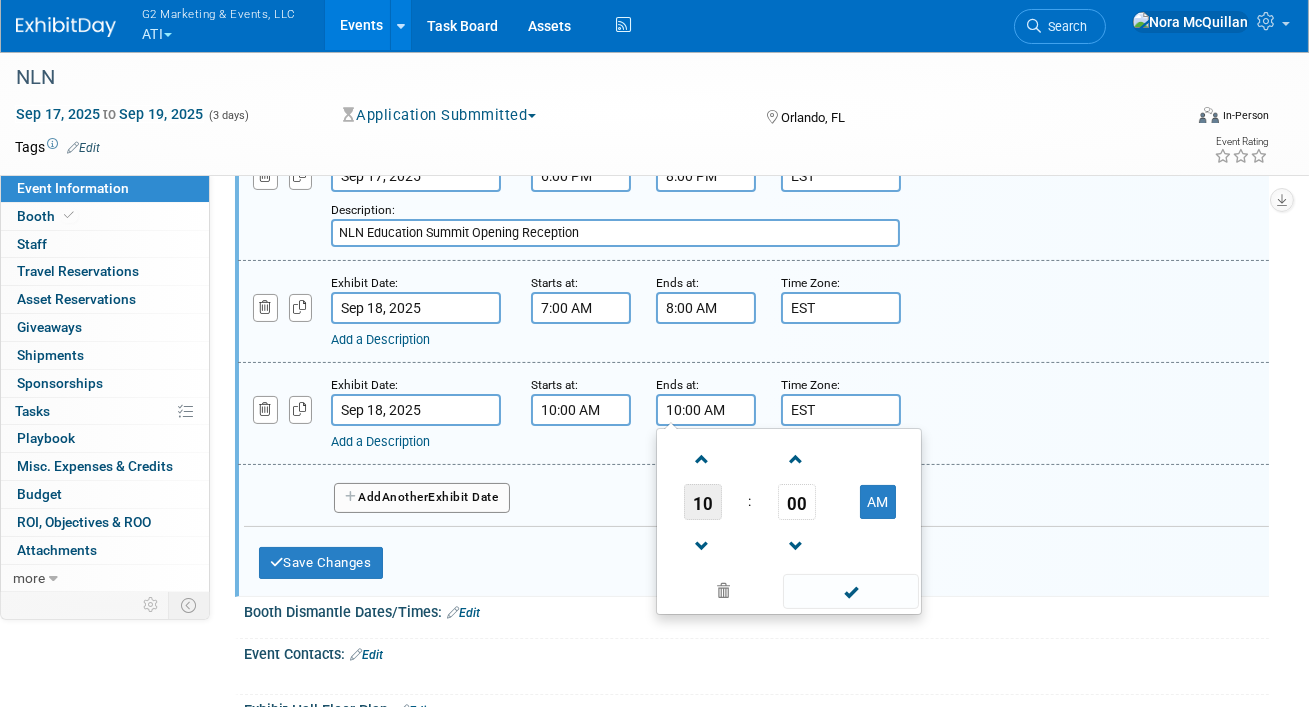 click on "10" at bounding box center [703, 502] 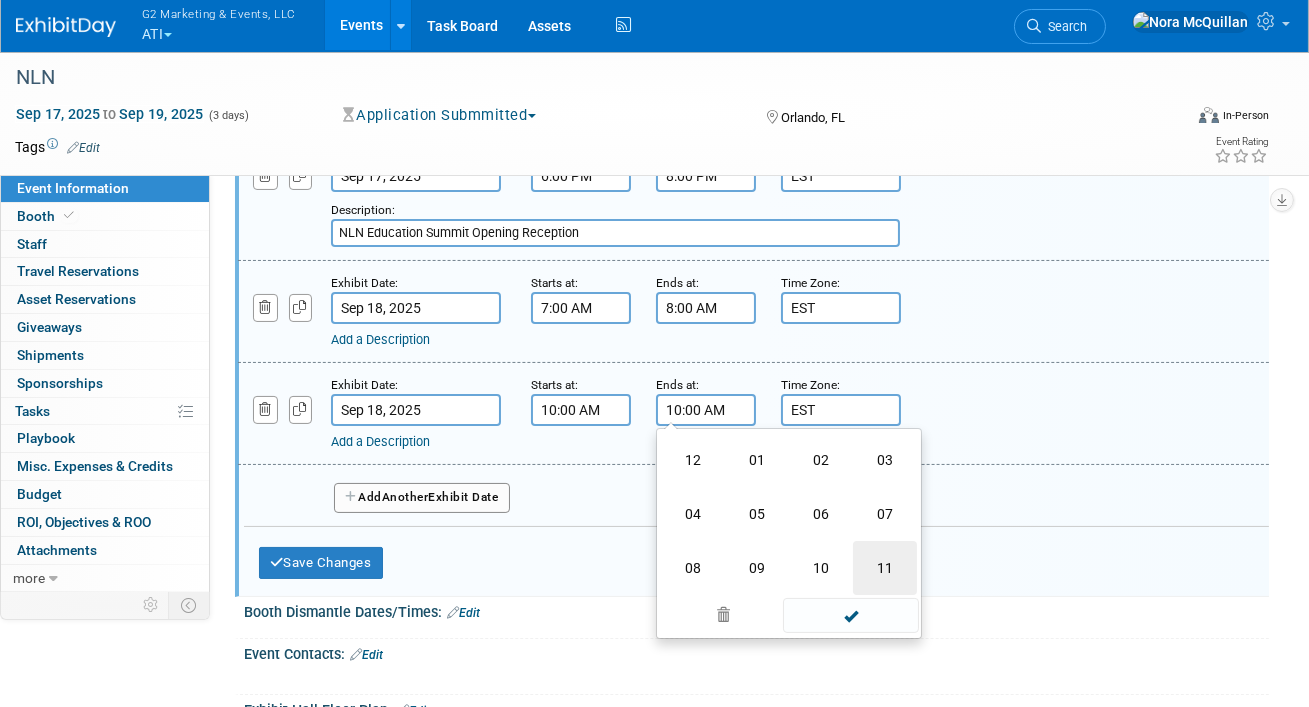click on "11" at bounding box center [885, 568] 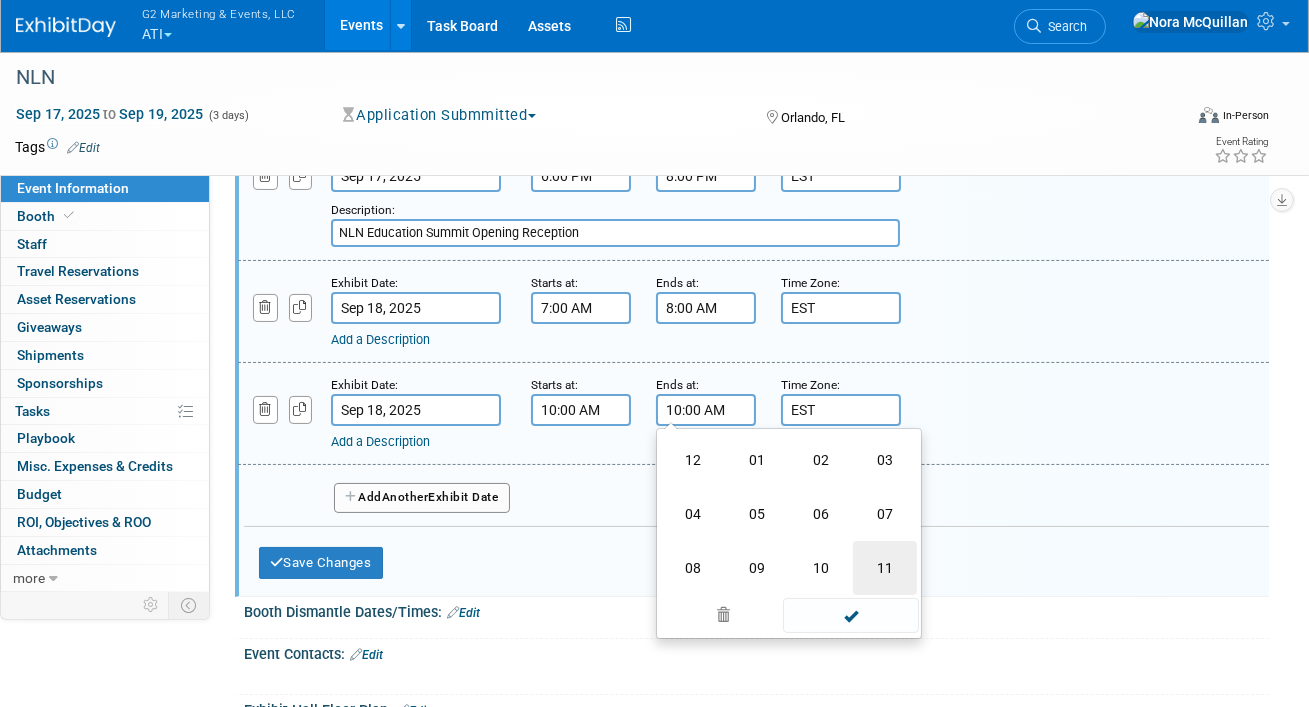 type on "11:00 AM" 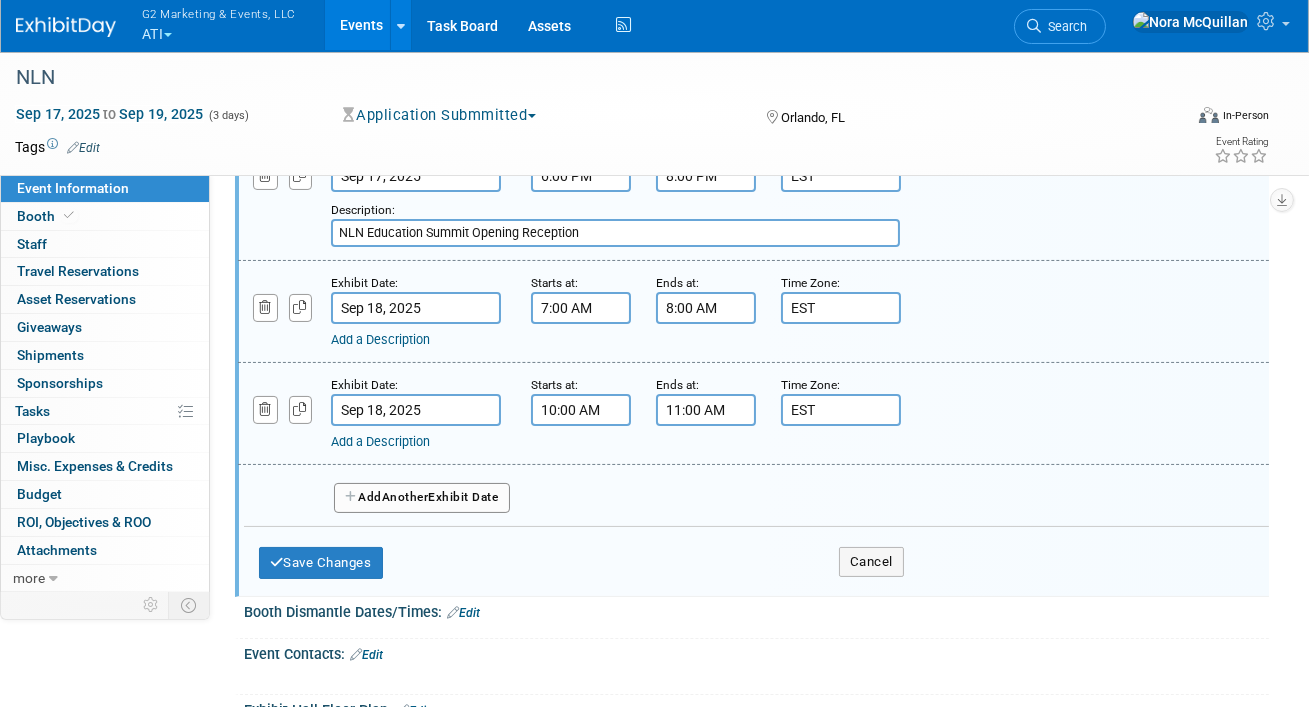 click on "Add  Another  Exhibit Date" at bounding box center (422, 498) 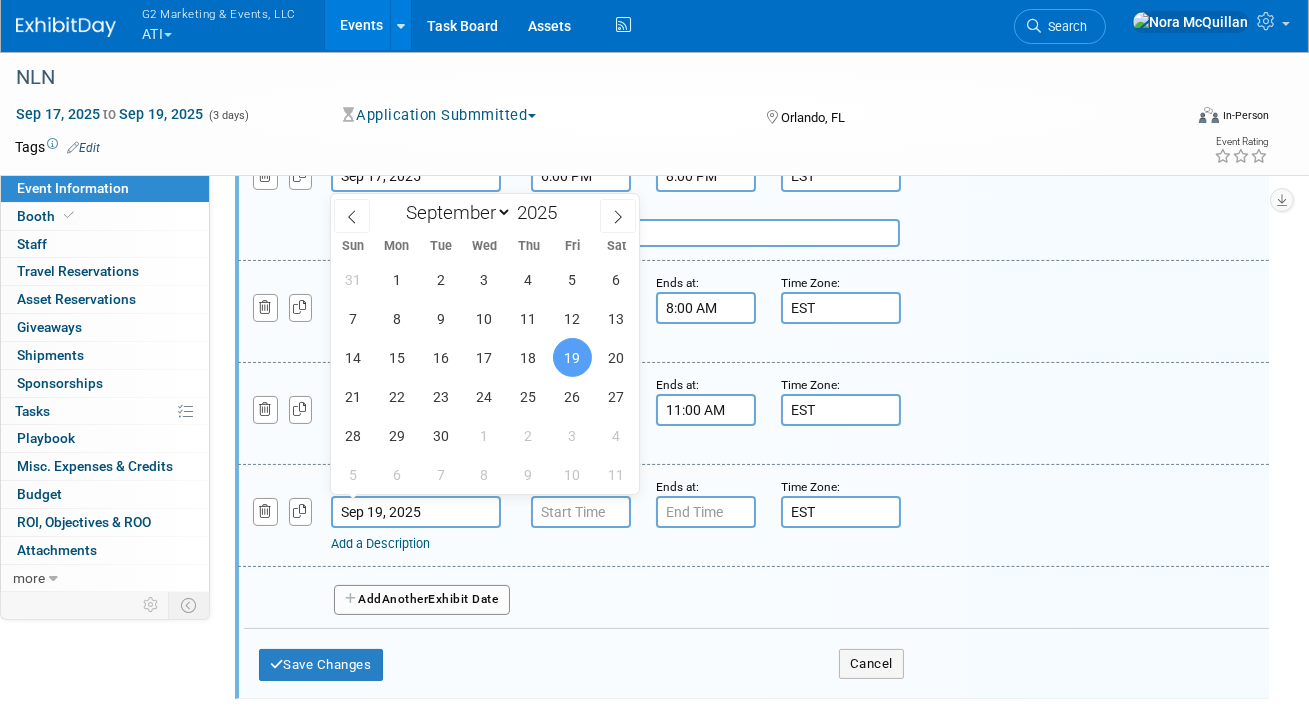 click on "Sep 19, 2025" at bounding box center [416, 512] 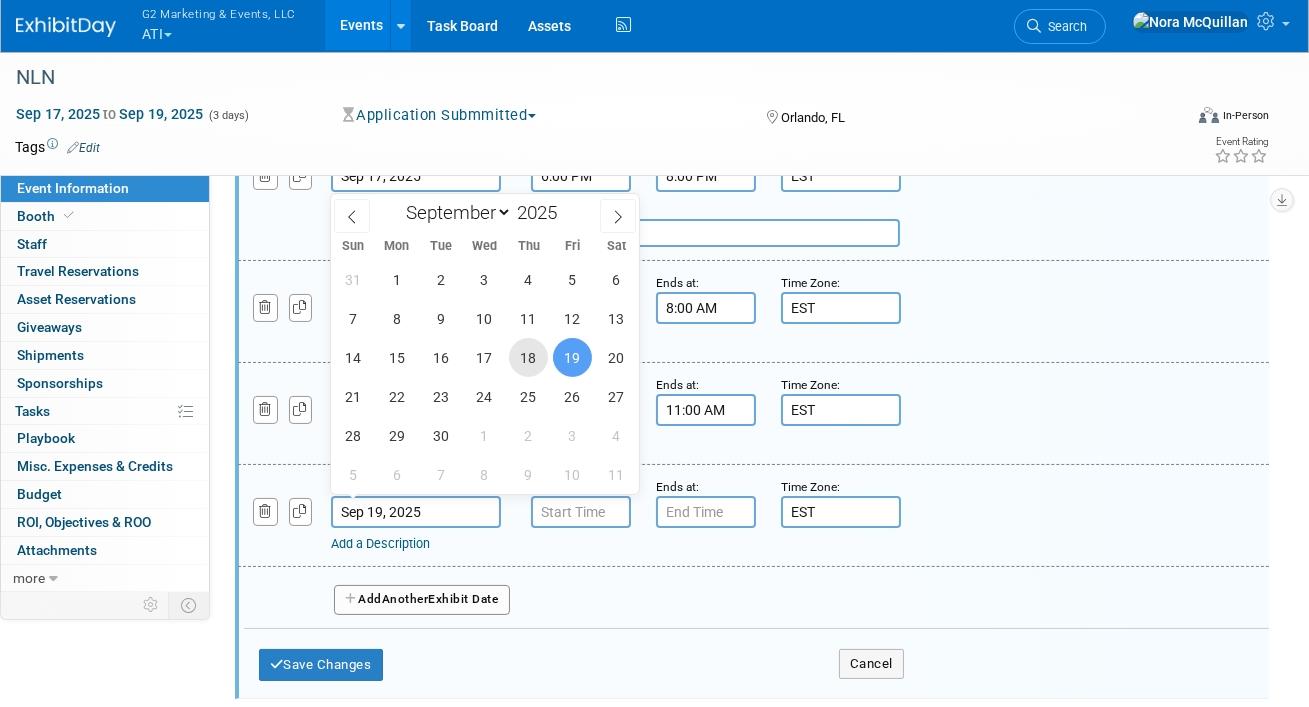click on "18" at bounding box center (528, 357) 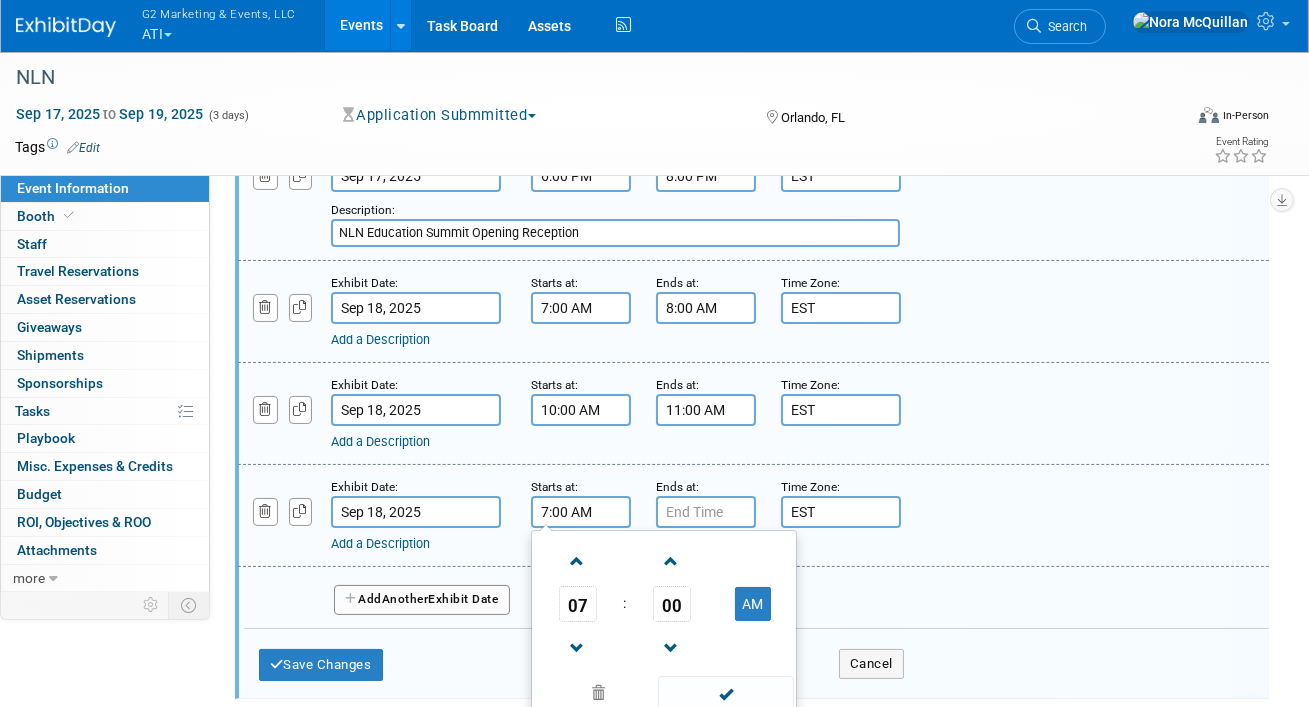 click on "7:00 AM" at bounding box center [581, 512] 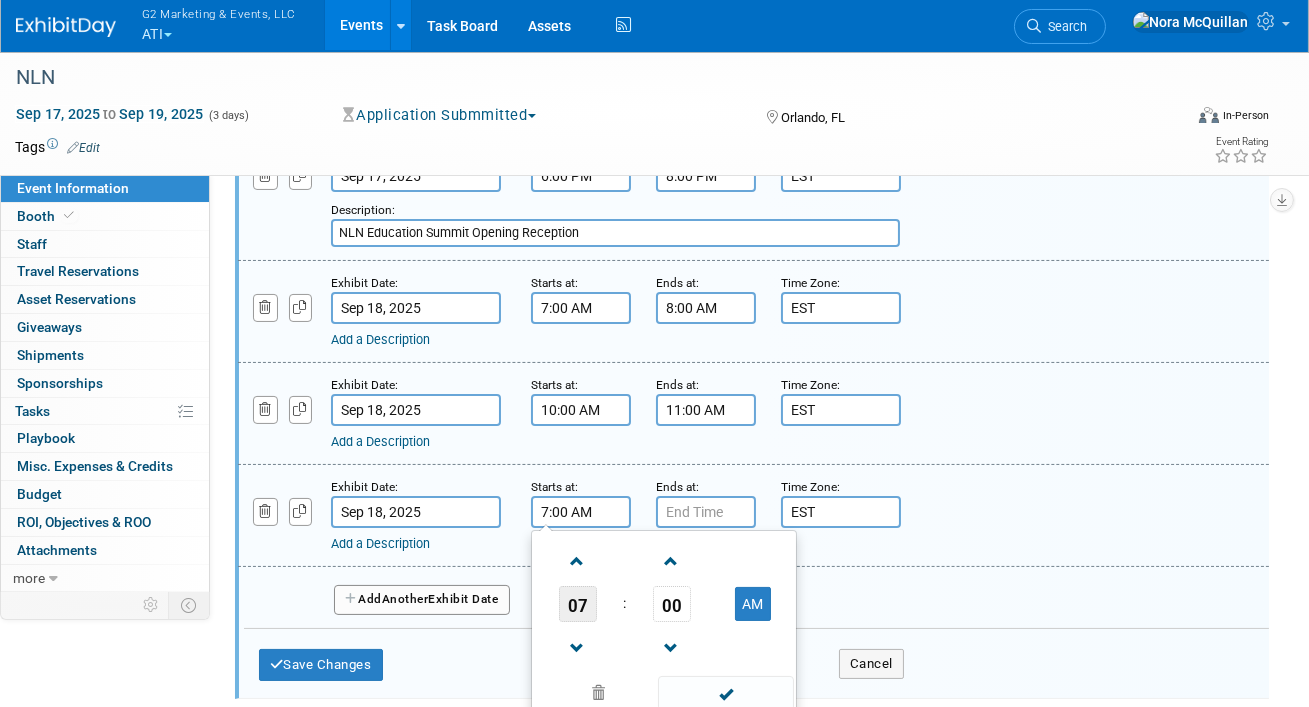 click on "07" at bounding box center (578, 604) 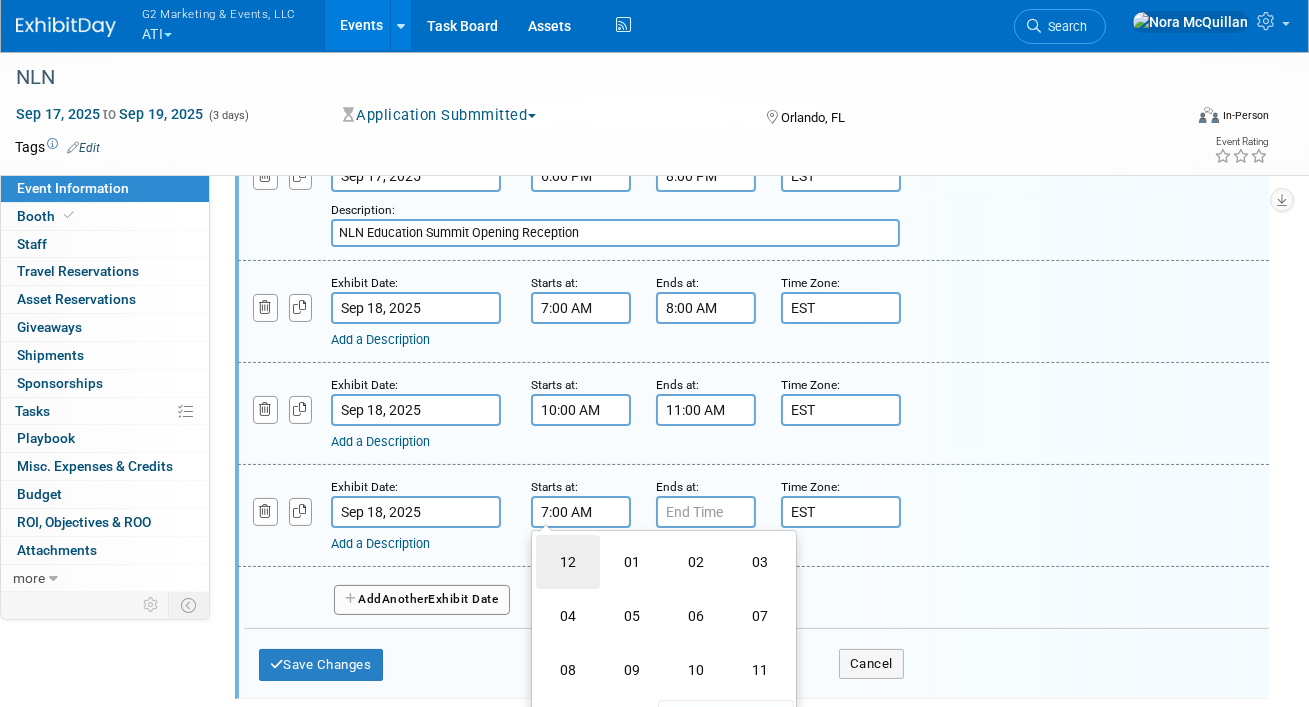 click on "12" at bounding box center (568, 562) 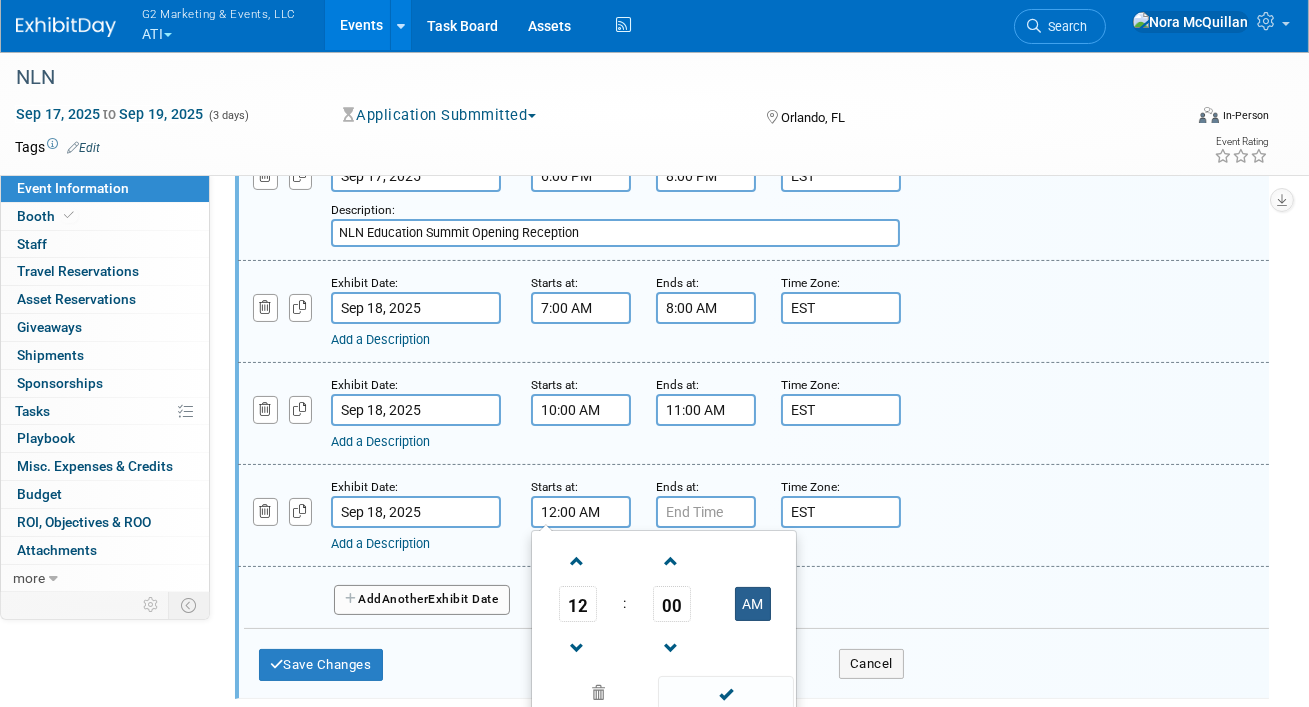 click on "AM" at bounding box center [753, 604] 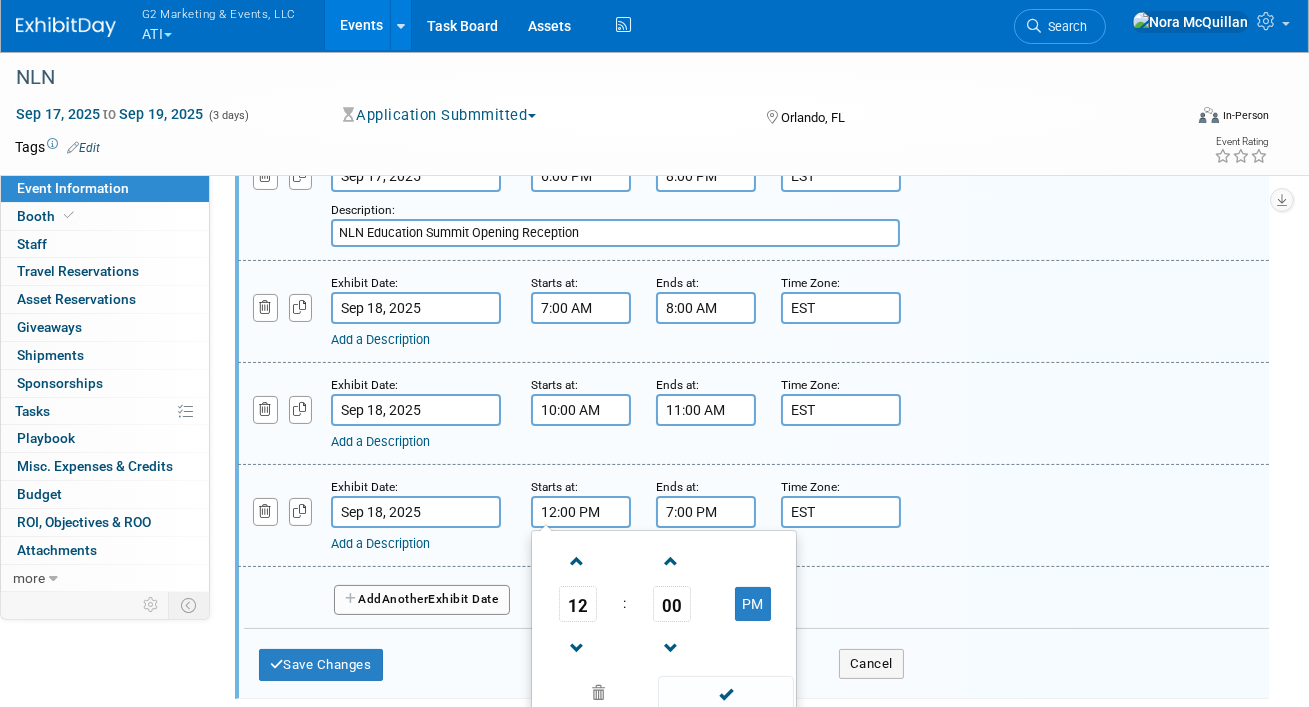 click on "7:00 PM" at bounding box center [706, 512] 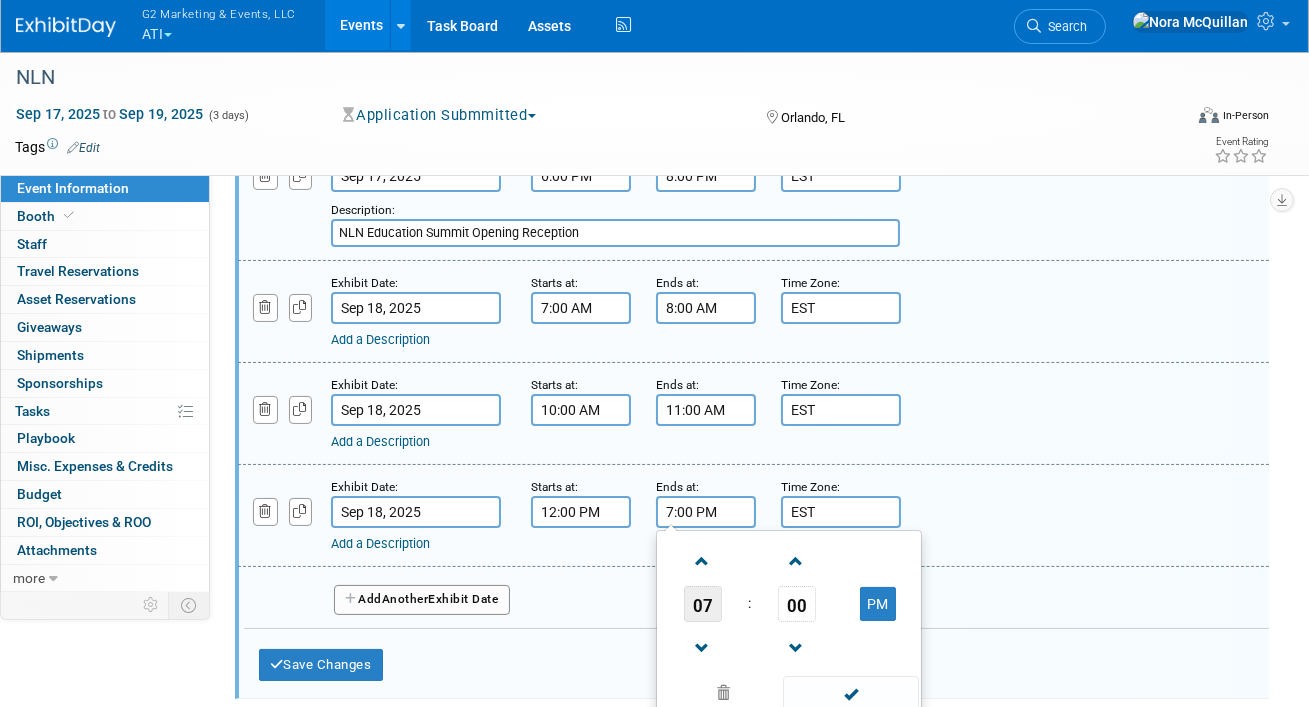 click on "07" at bounding box center [703, 604] 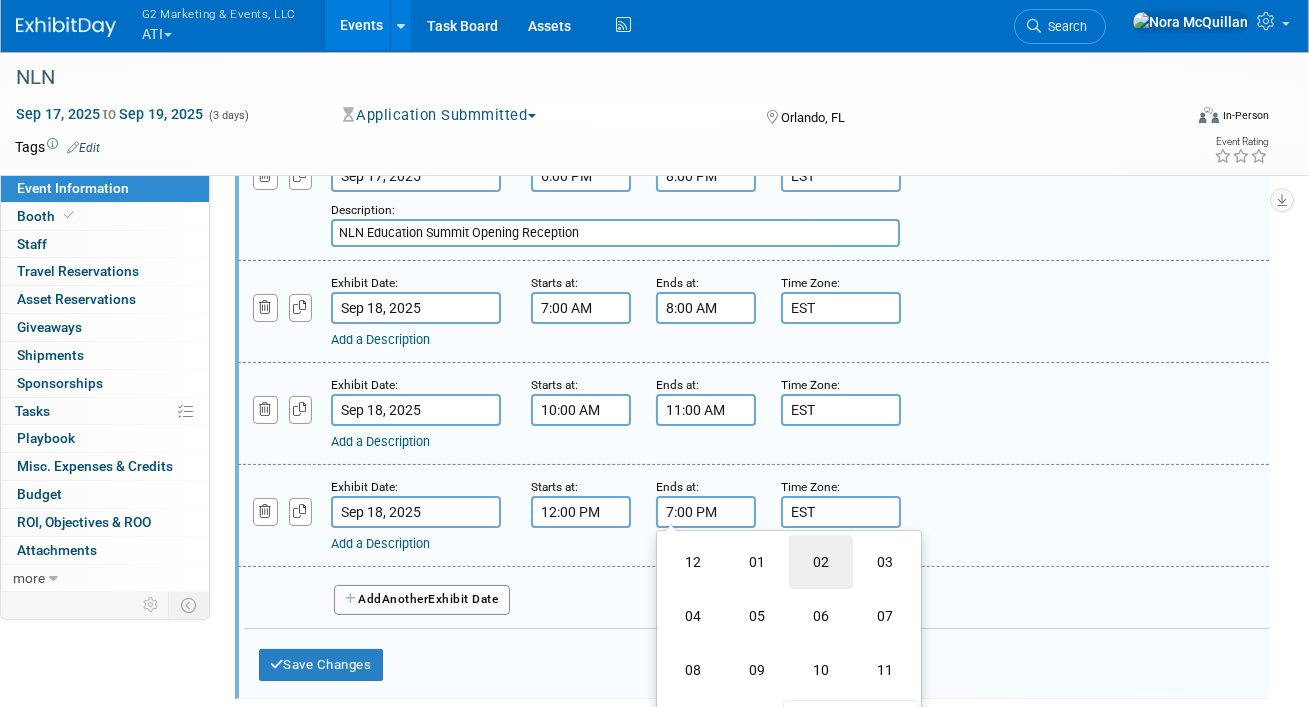 click on "02" at bounding box center [821, 562] 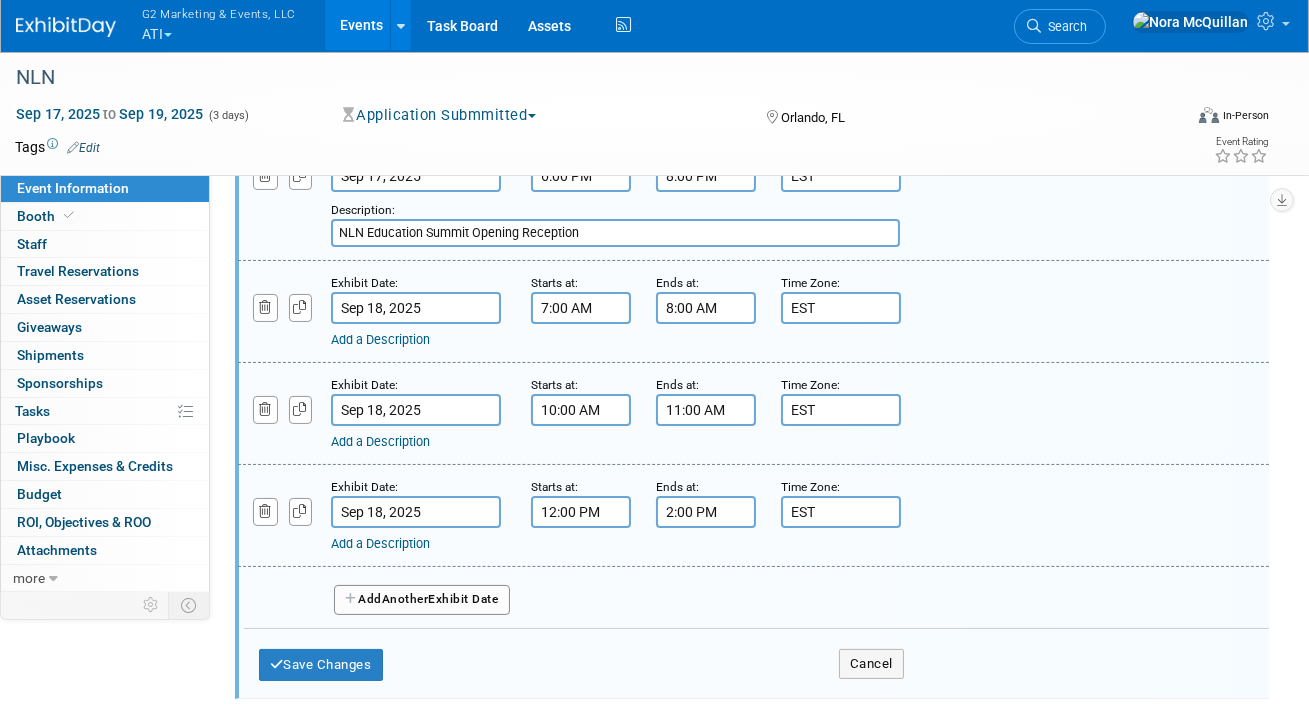 scroll, scrollTop: 690, scrollLeft: 0, axis: vertical 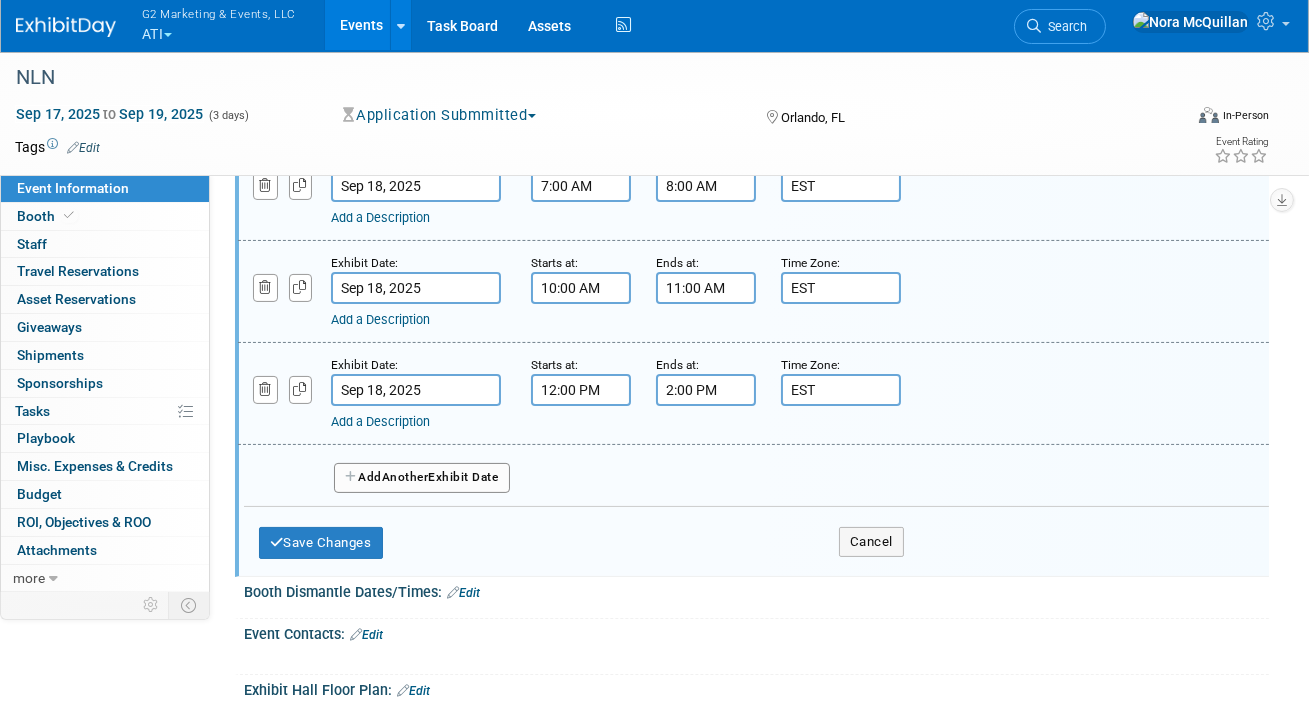click on "Add  Another  Exhibit Date" at bounding box center [422, 478] 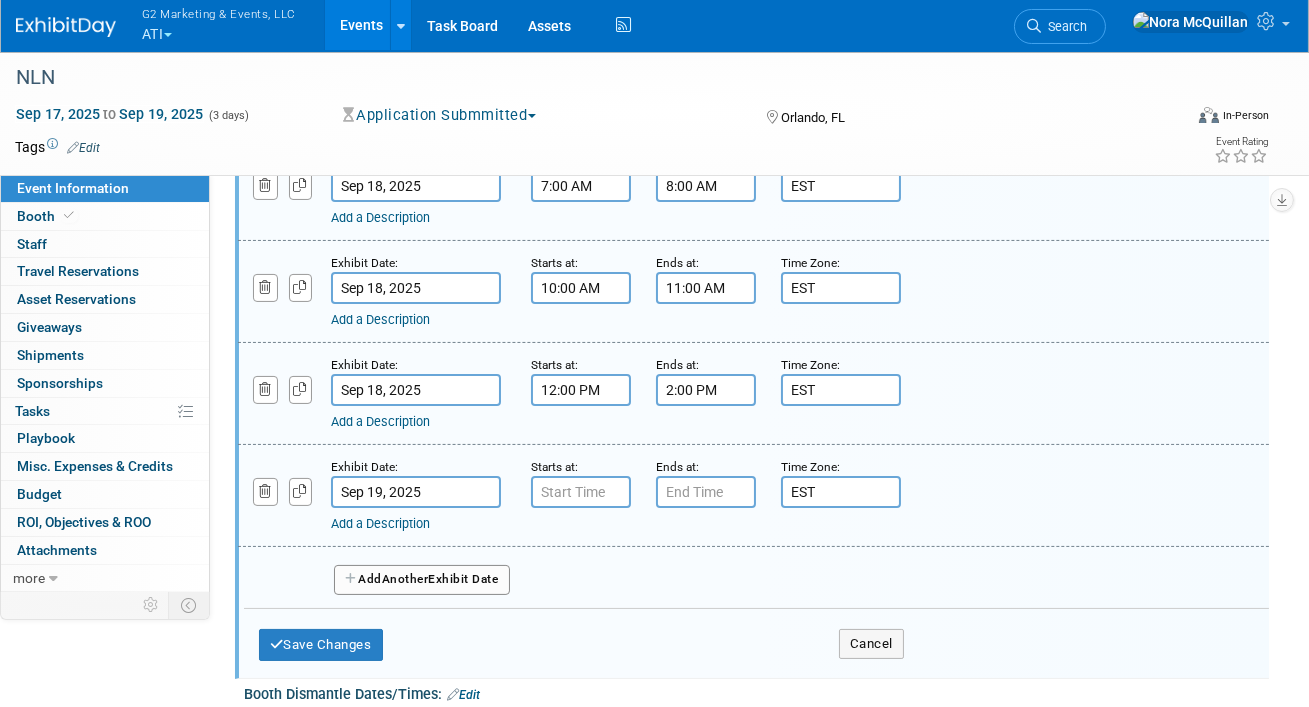 type on "7:00 AM" 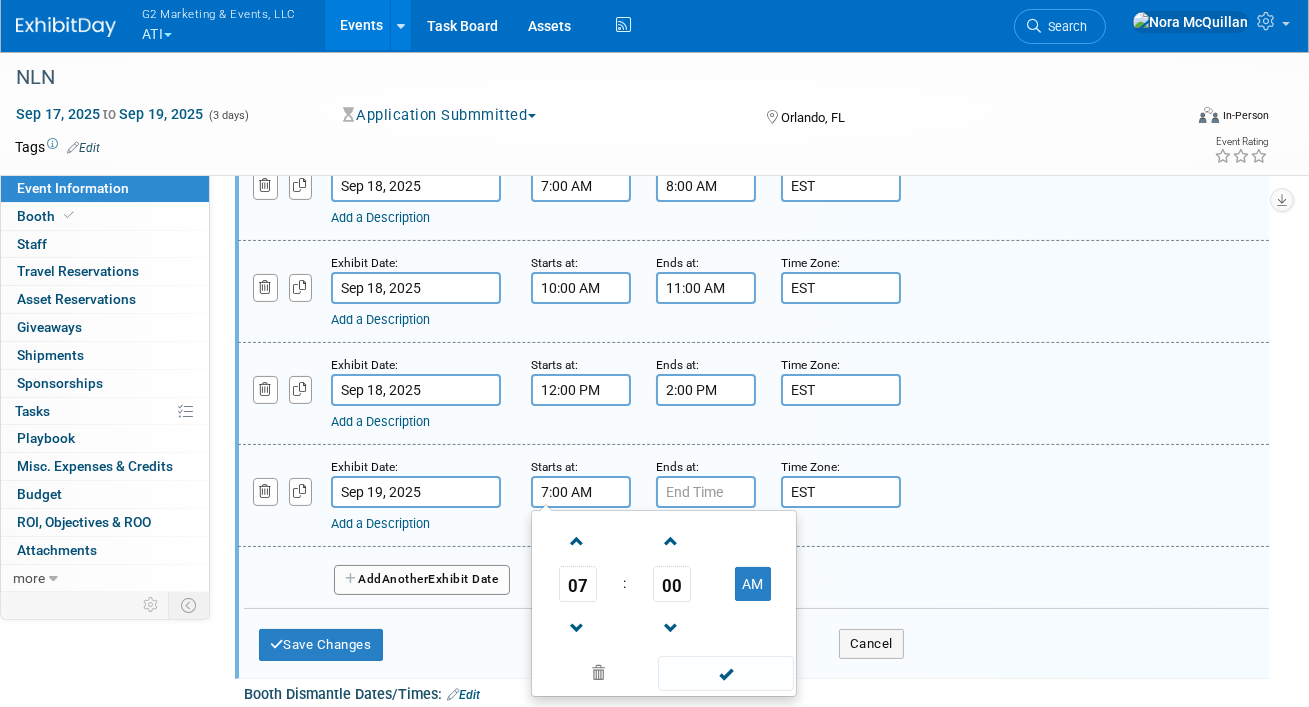 click on "7:00 AM" at bounding box center (581, 492) 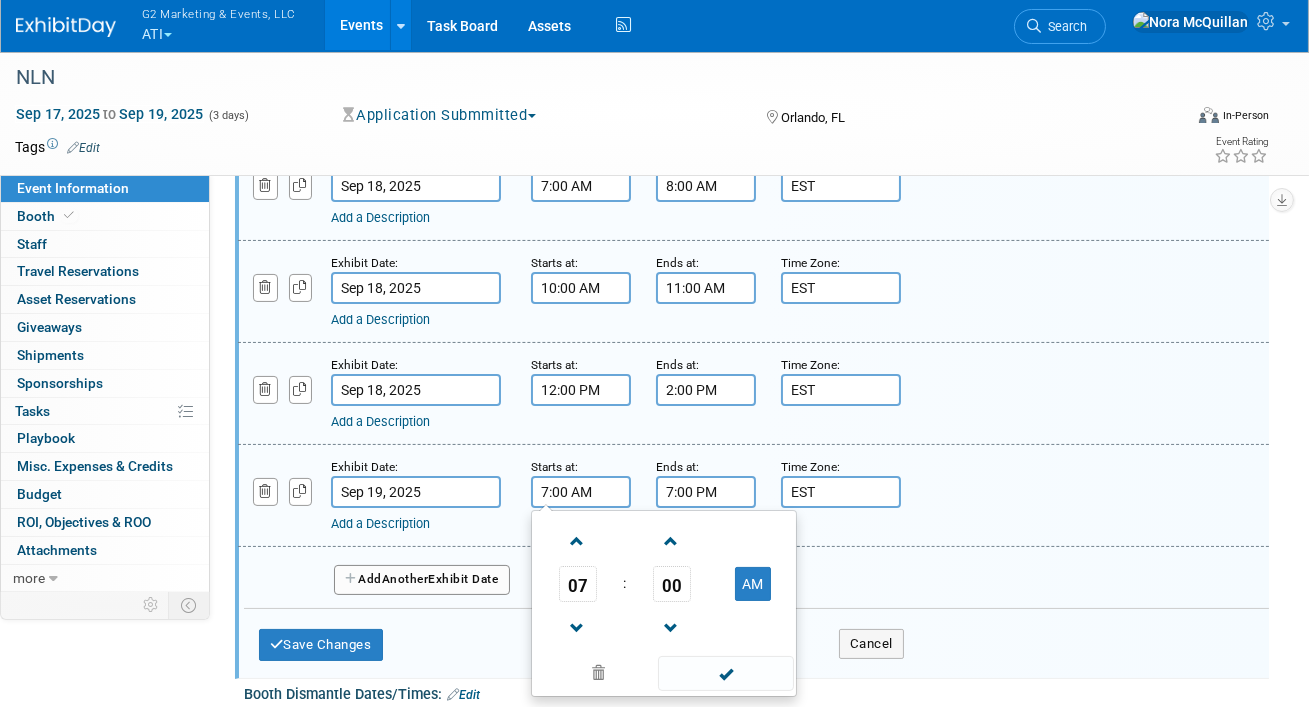 click on "7:00 PM" at bounding box center [706, 492] 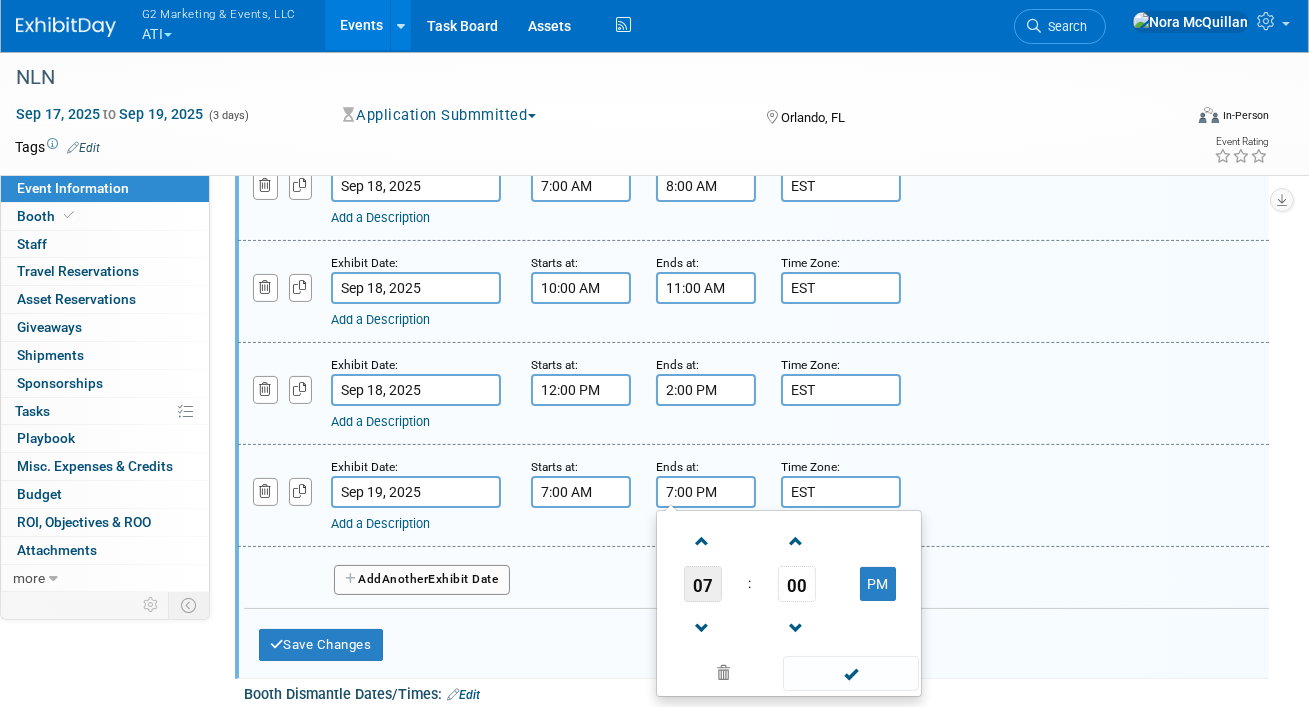 click on "07" at bounding box center [703, 584] 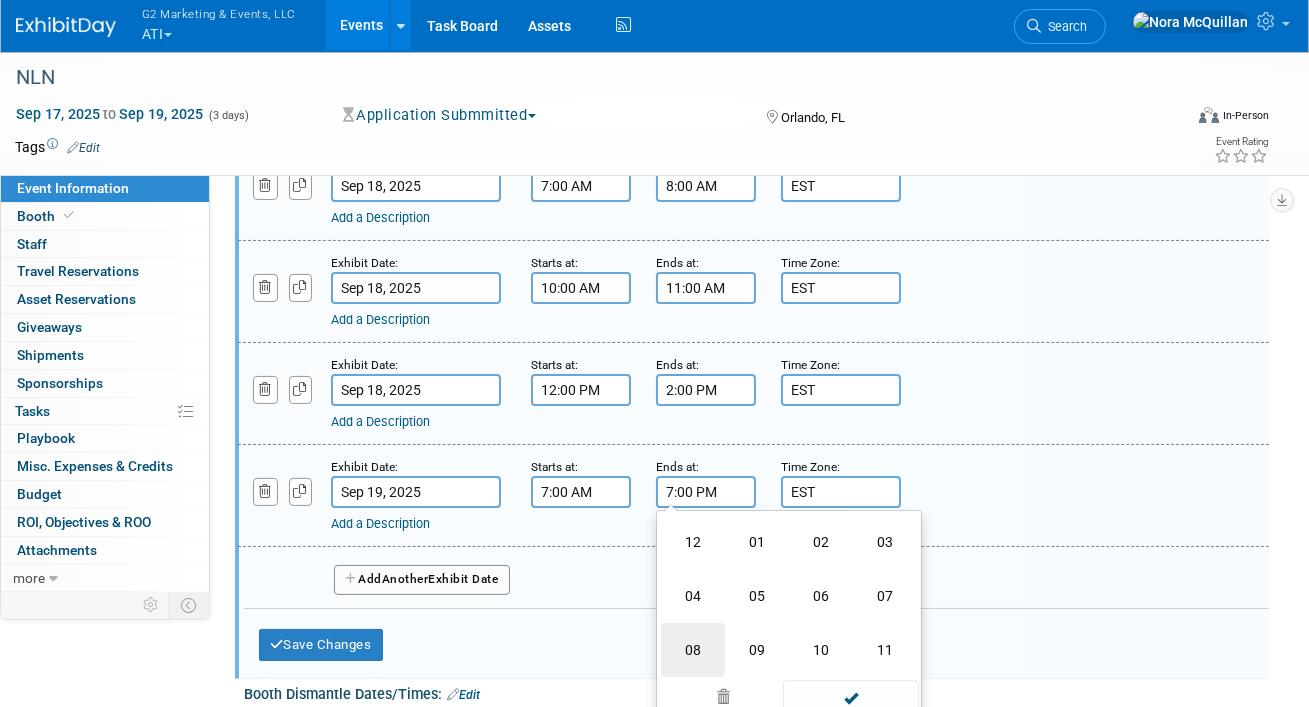 click on "08" at bounding box center [693, 650] 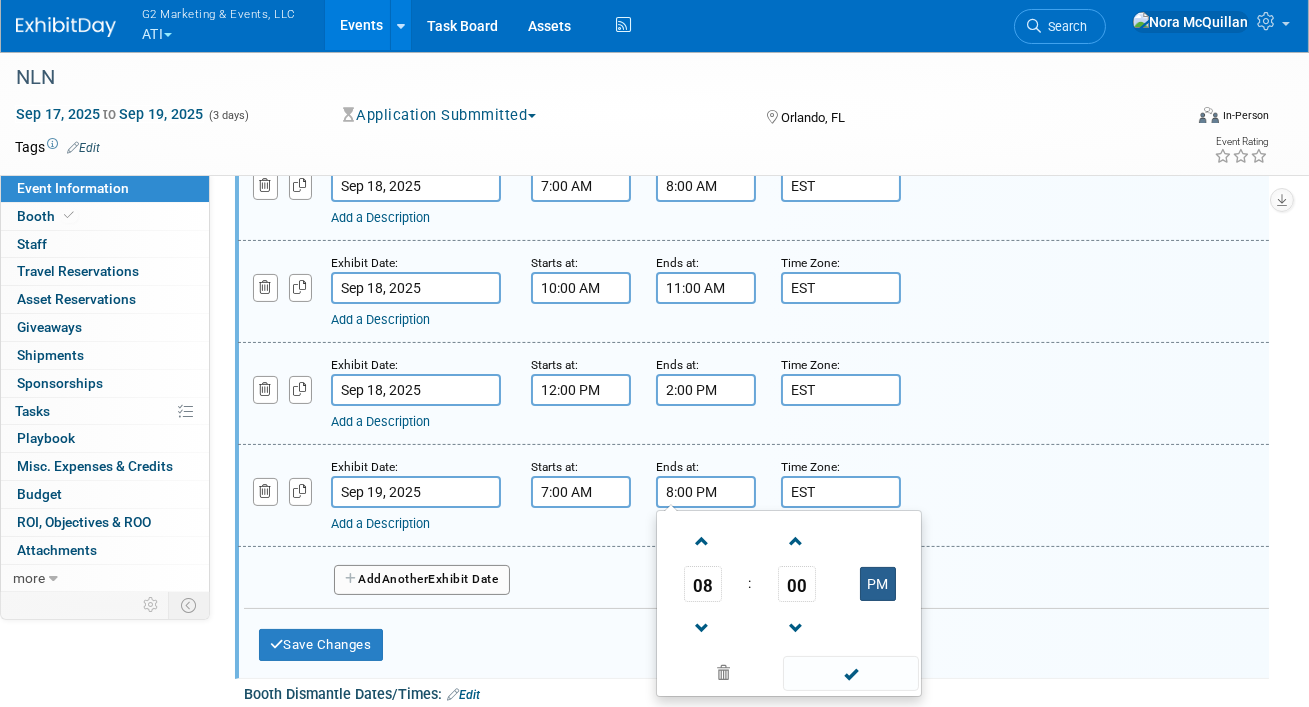 click on "PM" at bounding box center (878, 584) 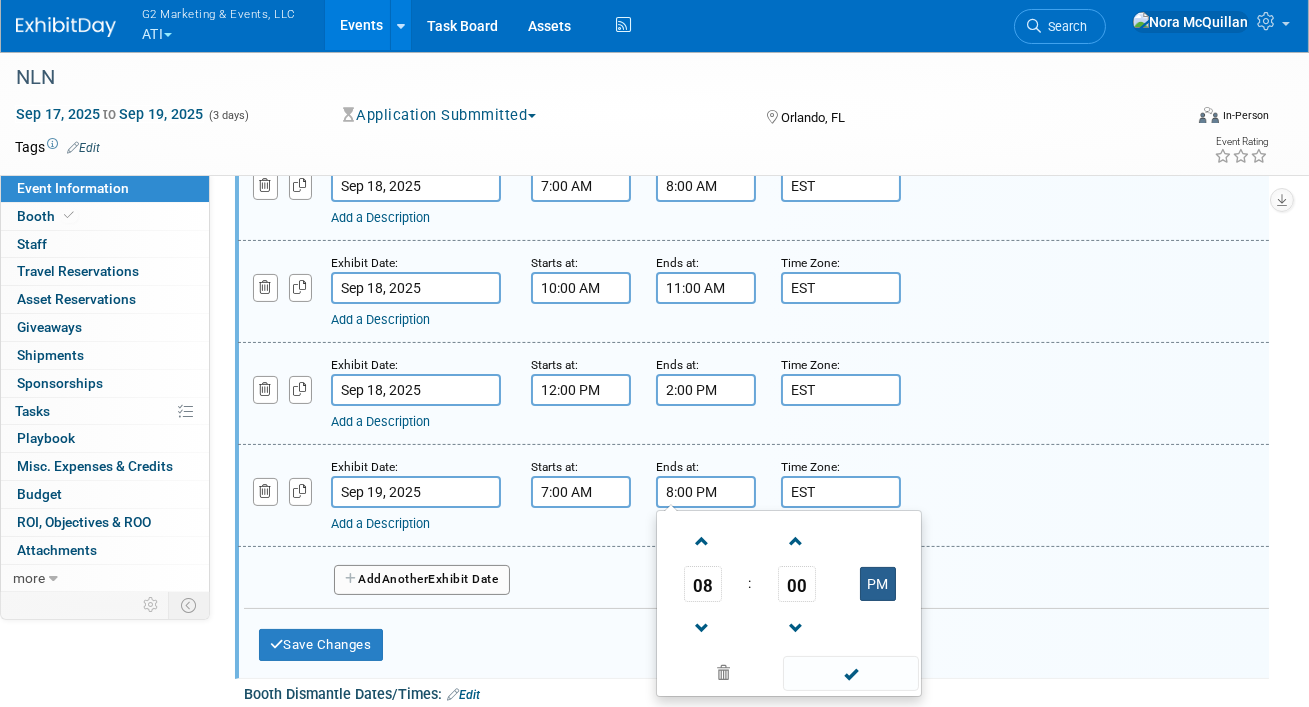 type on "8:00 AM" 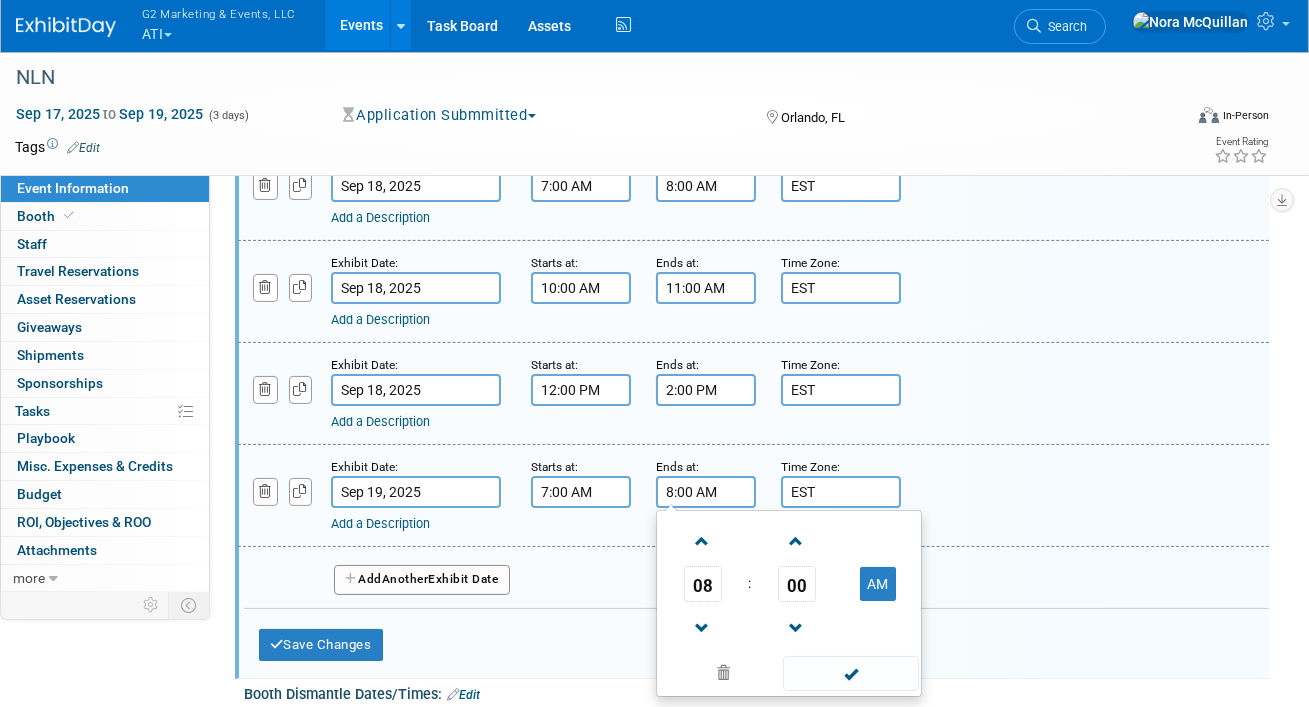 click on "Another" at bounding box center [405, 579] 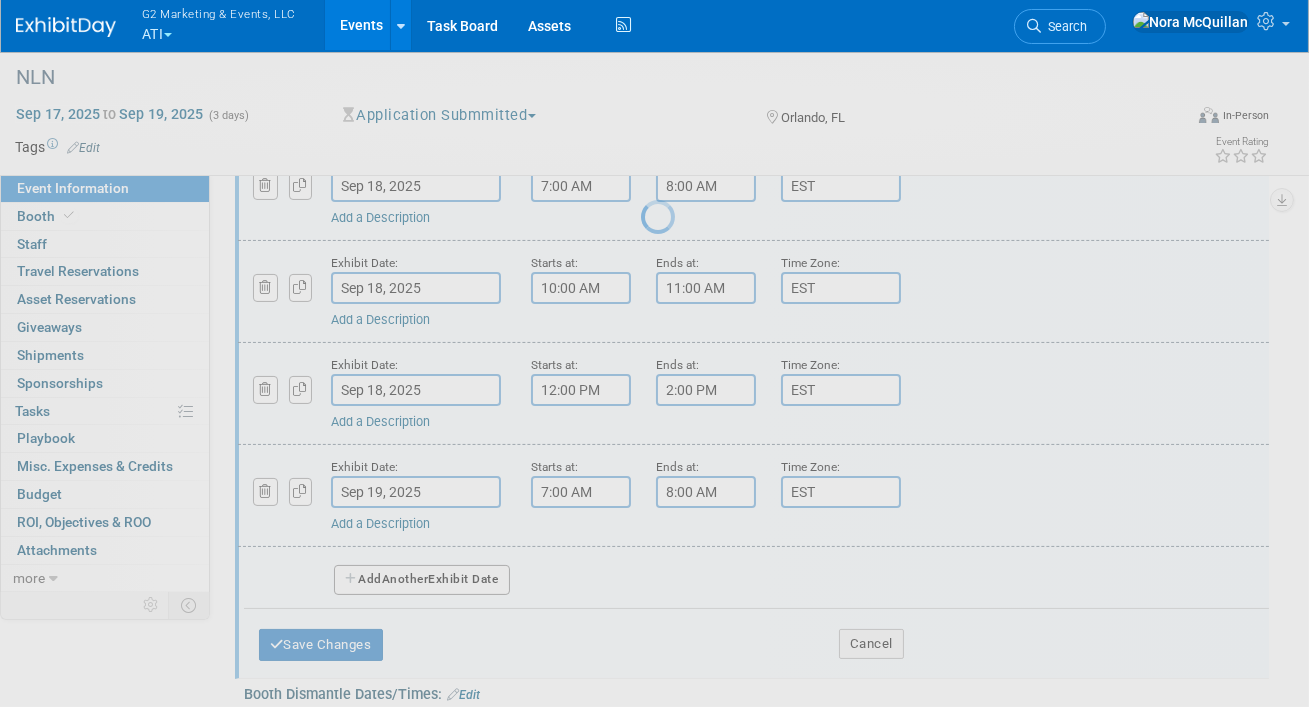 select on "8" 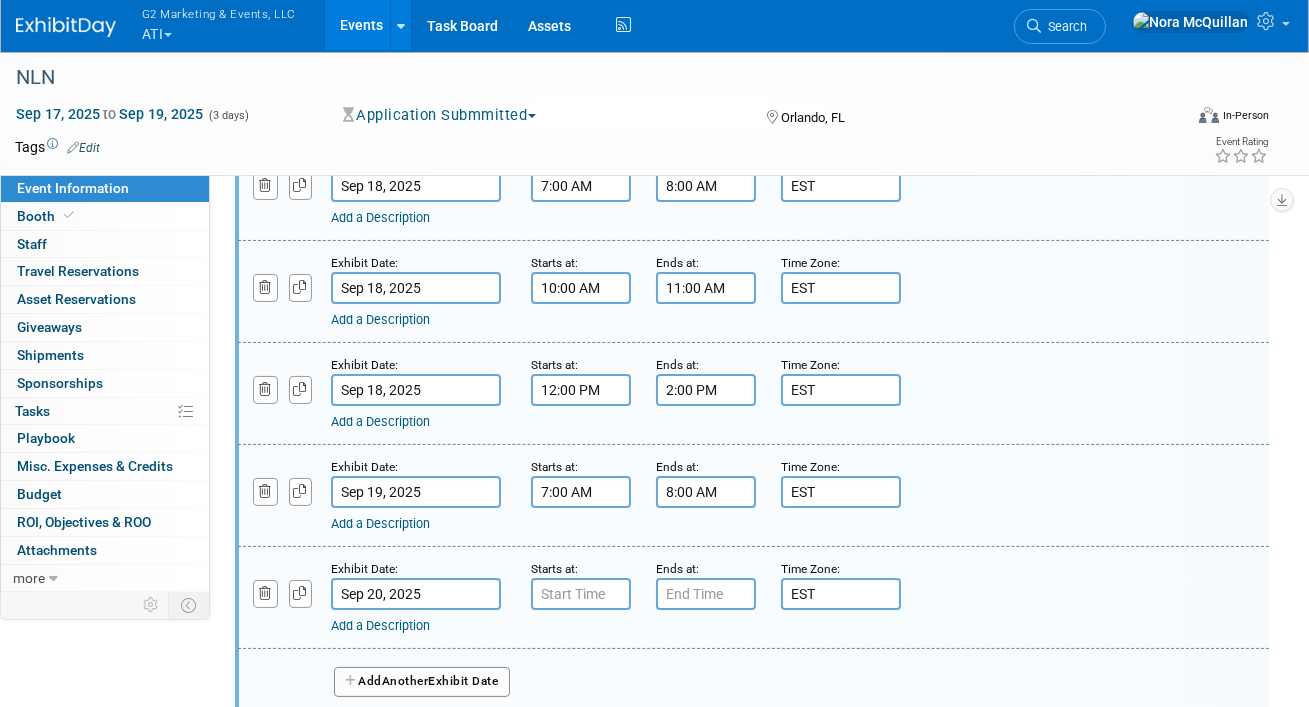 click on "Sep 20, 2025" at bounding box center [416, 594] 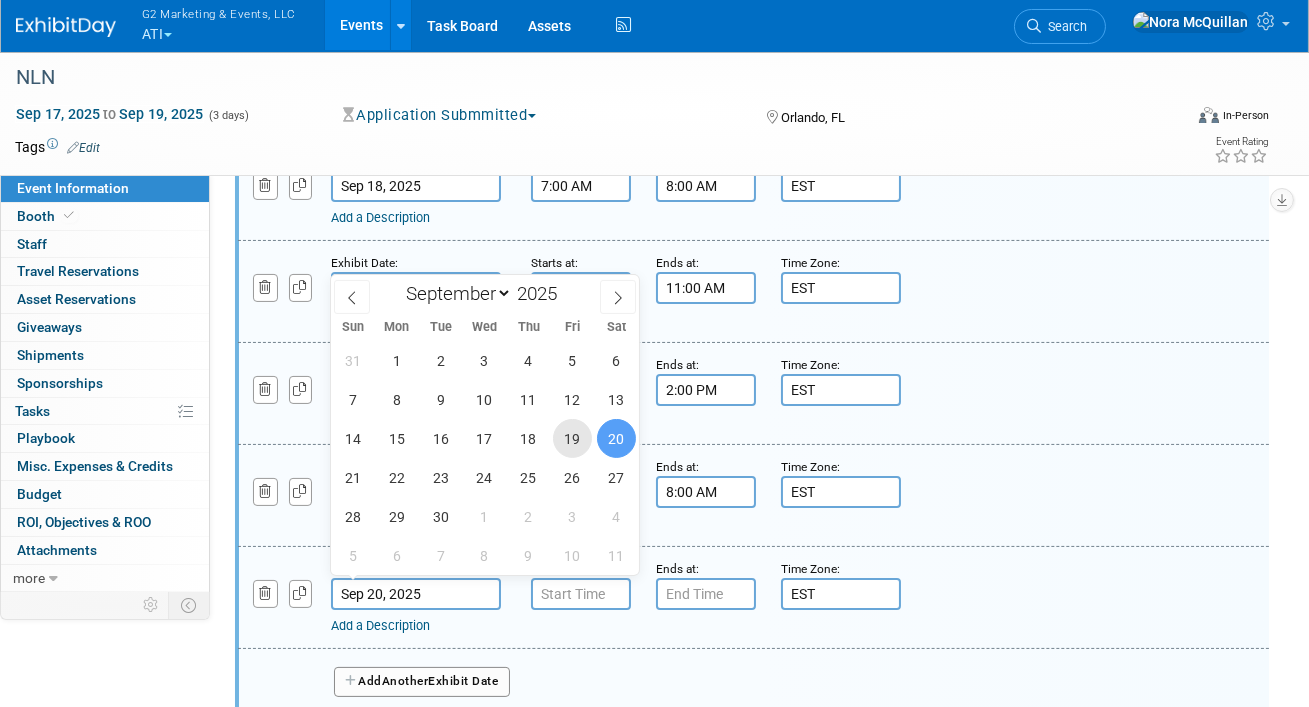 click on "19" at bounding box center (572, 438) 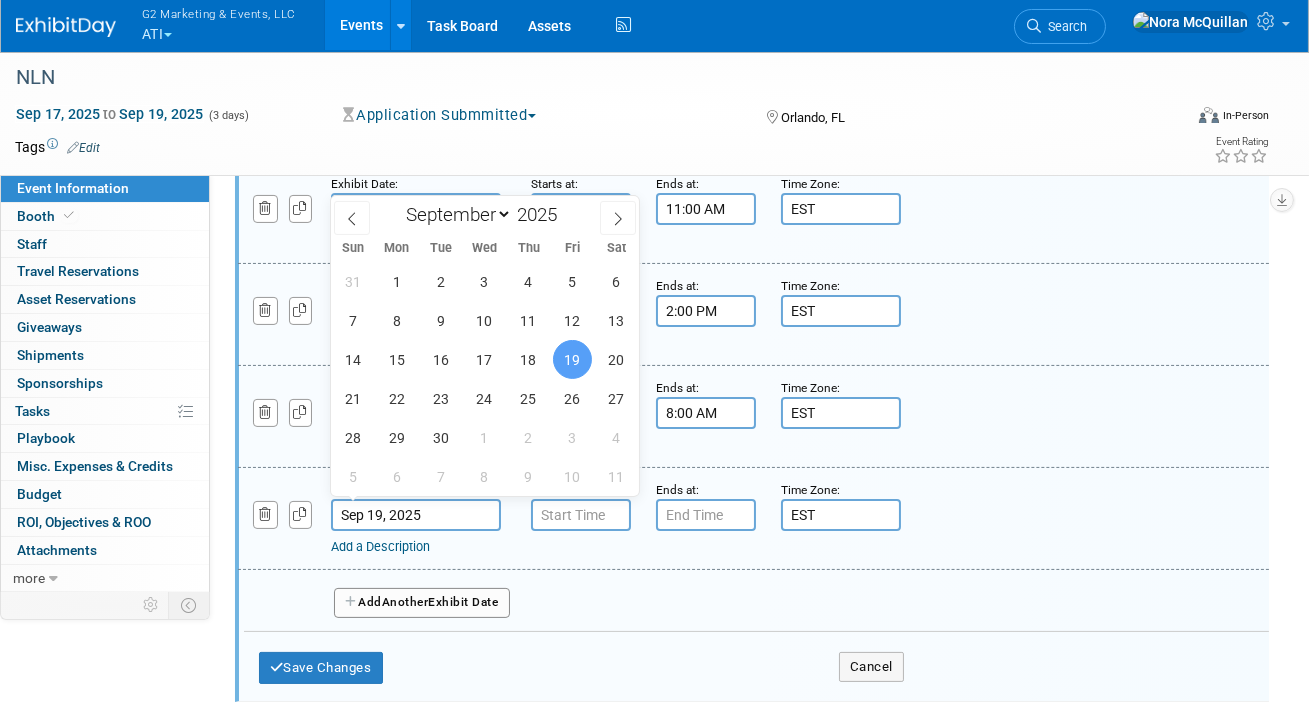 scroll, scrollTop: 786, scrollLeft: 0, axis: vertical 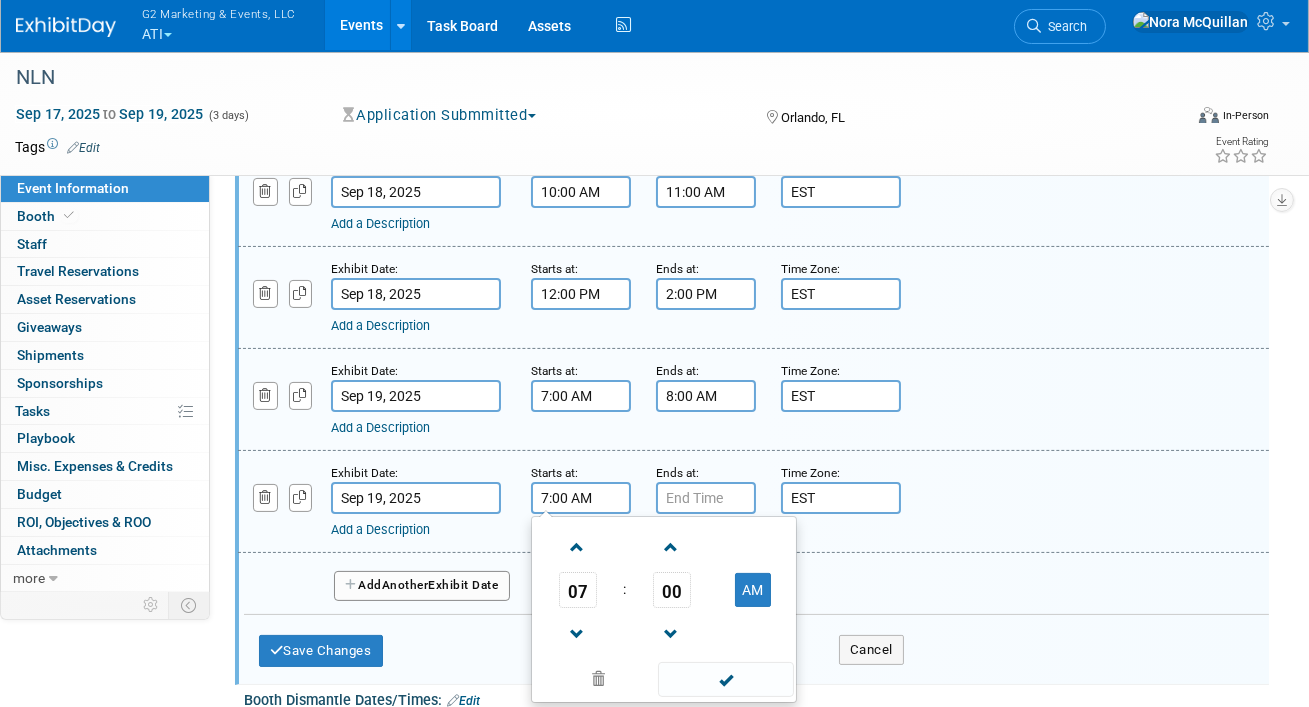 click on "7:00 AM" at bounding box center [581, 498] 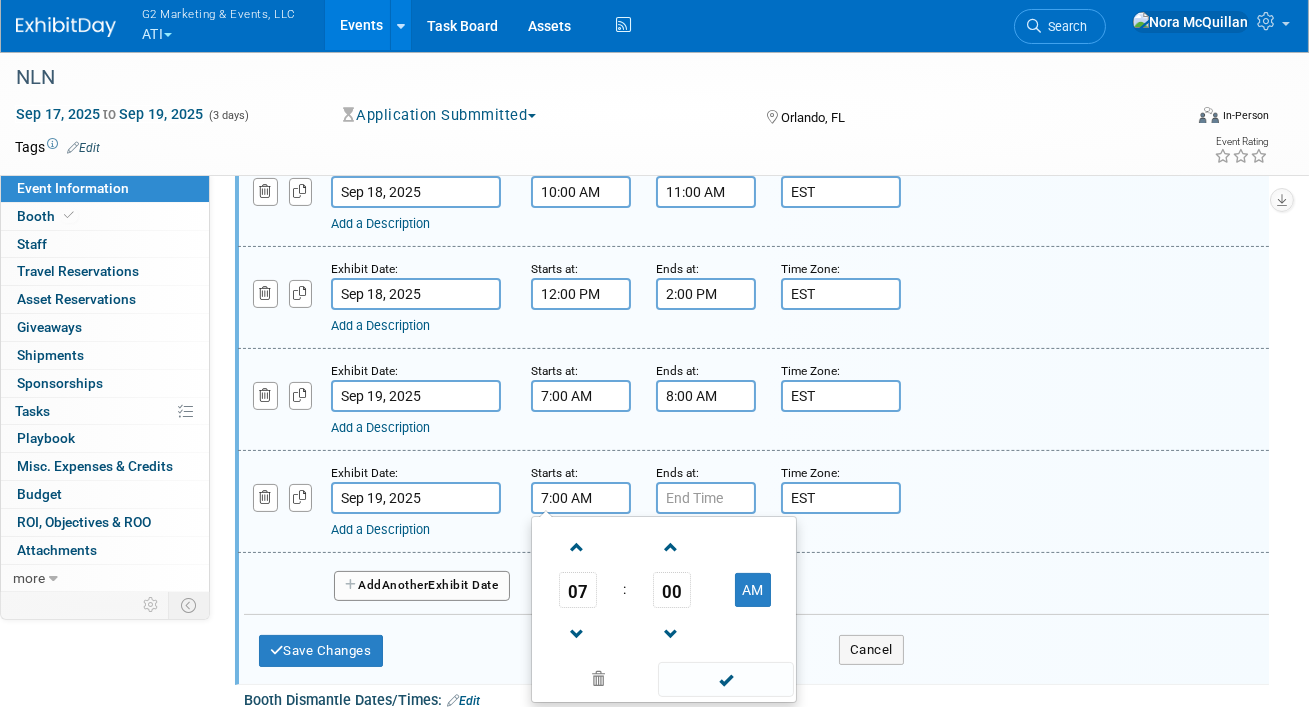 click on "07" at bounding box center (578, 590) 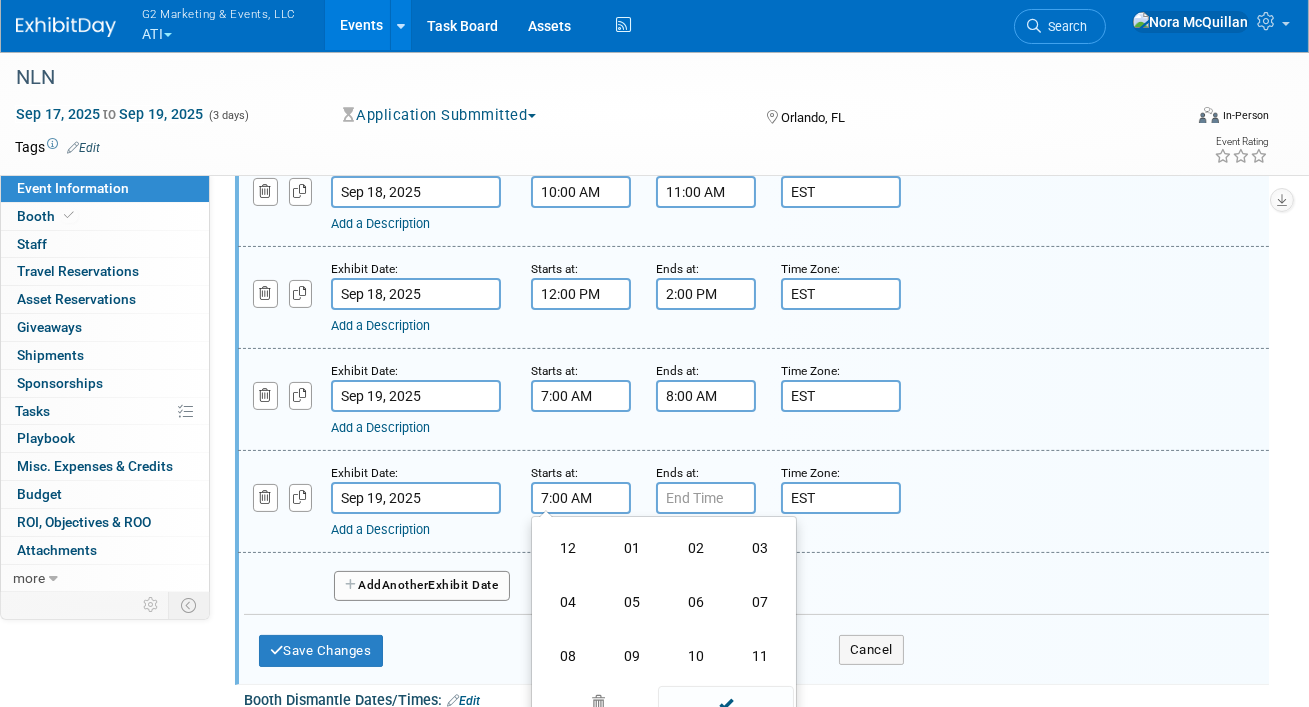 click on "09" at bounding box center (632, 656) 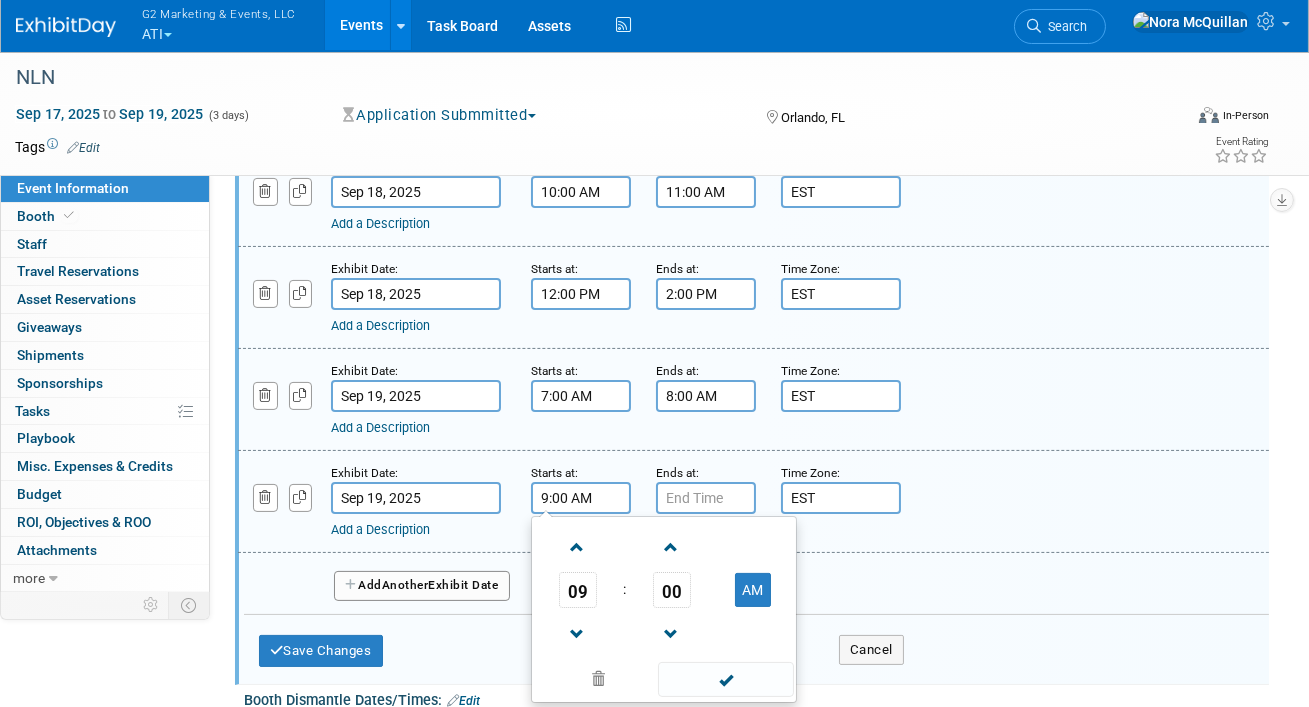 click on "00" at bounding box center [672, 590] 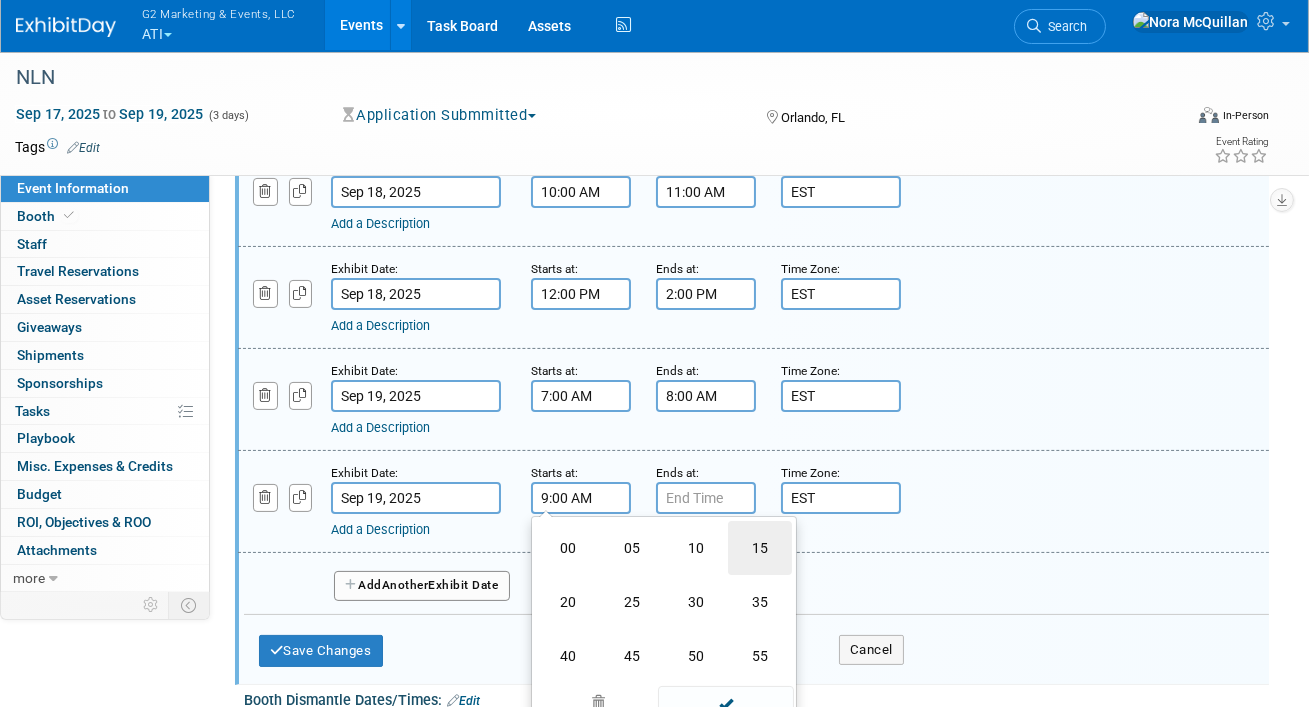 click on "15" at bounding box center (760, 548) 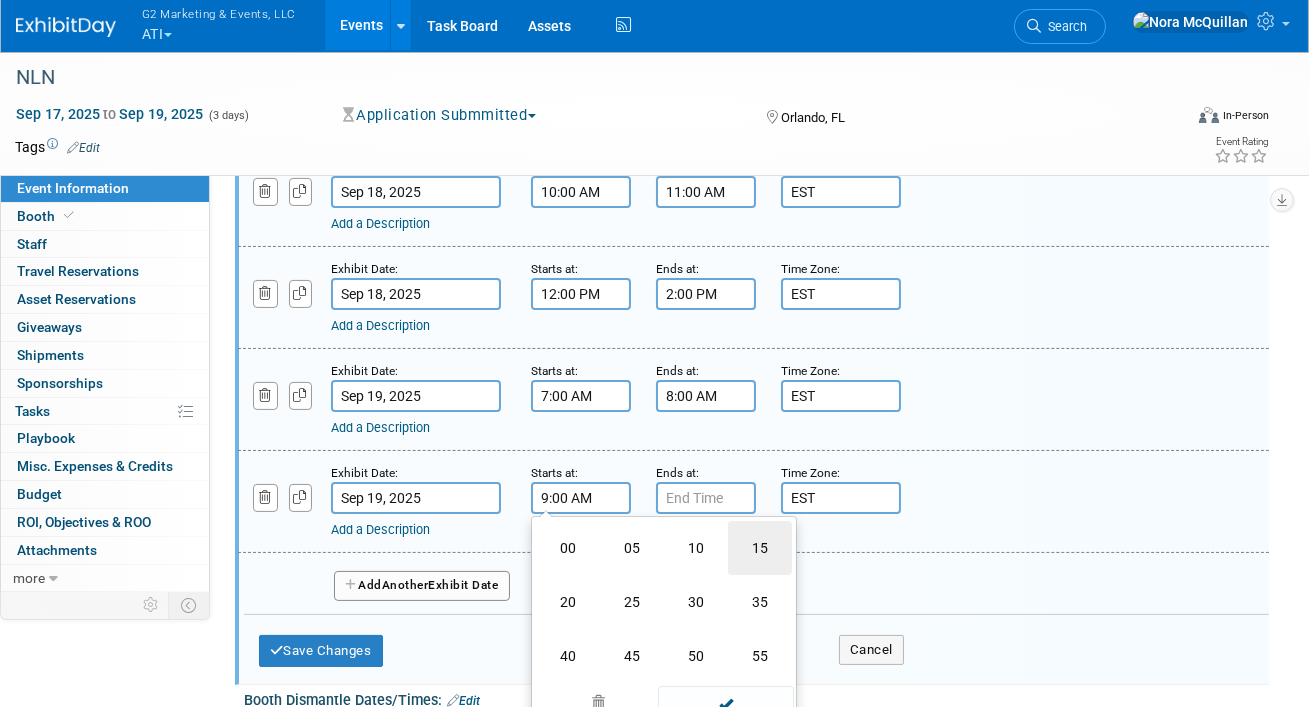 type on "9:15 AM" 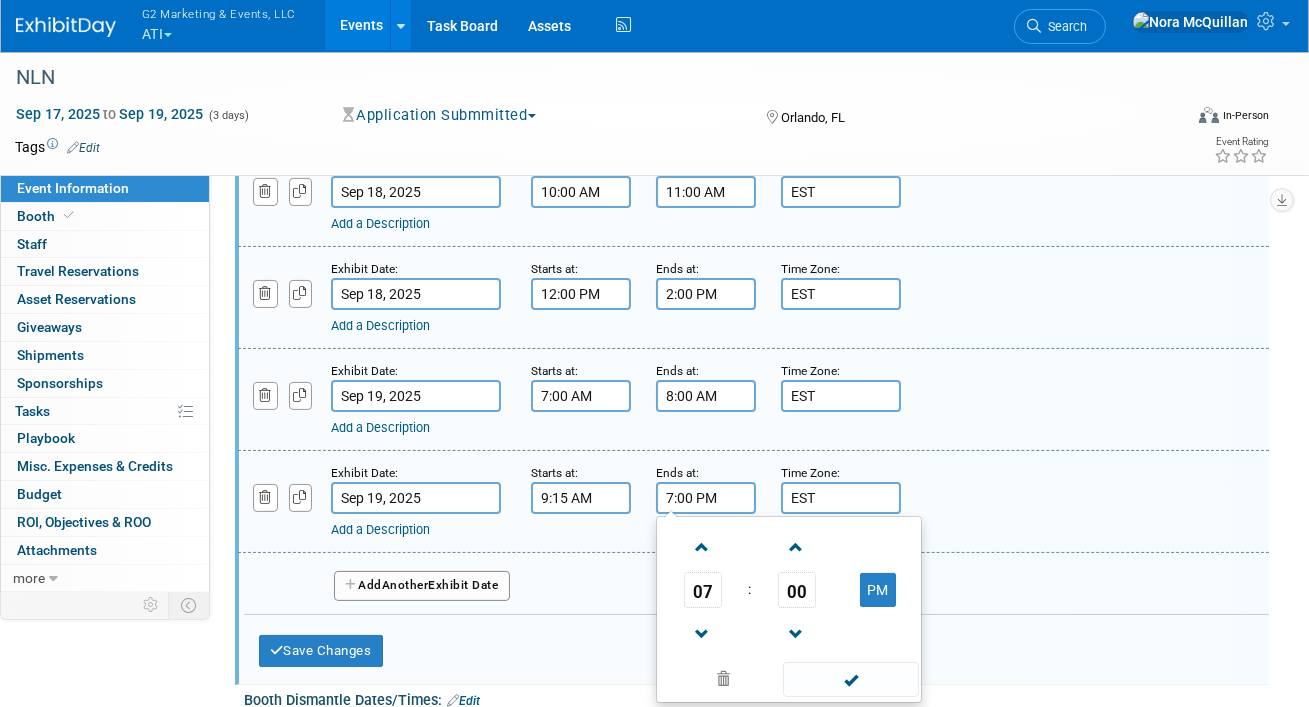 click on "7:00 PM" at bounding box center (706, 498) 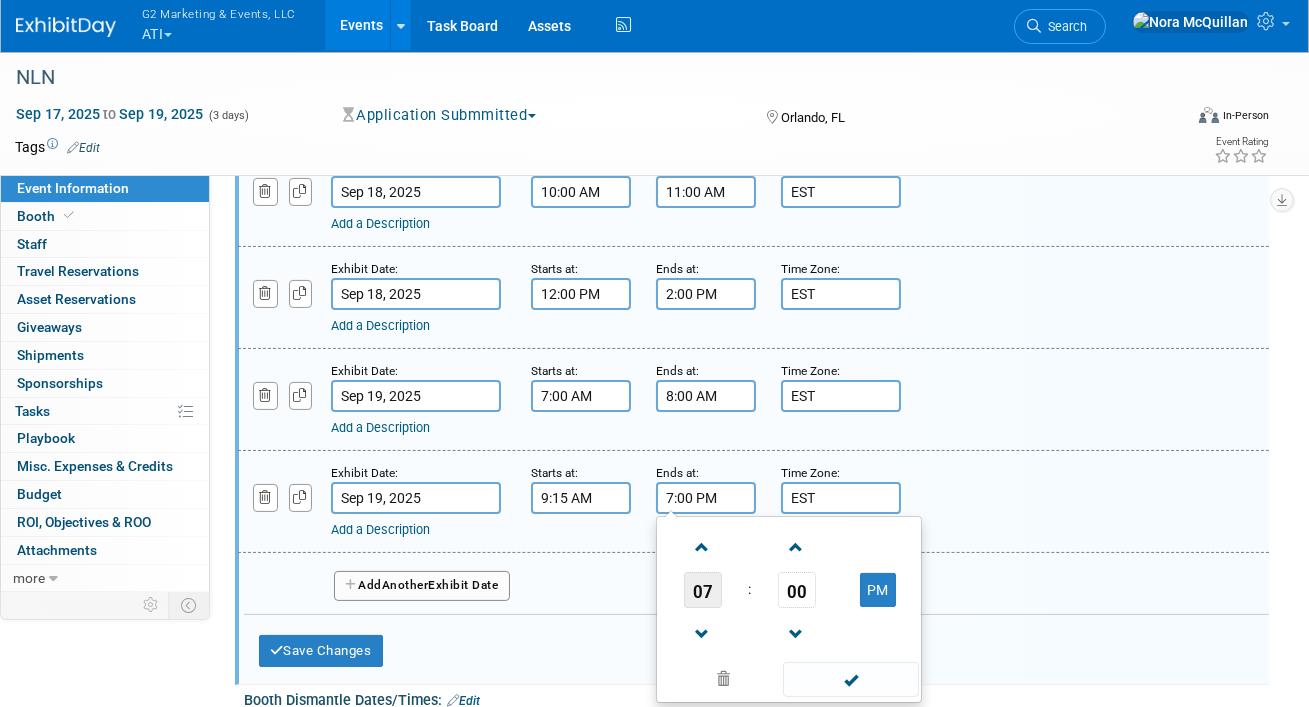 click on "07" at bounding box center [703, 590] 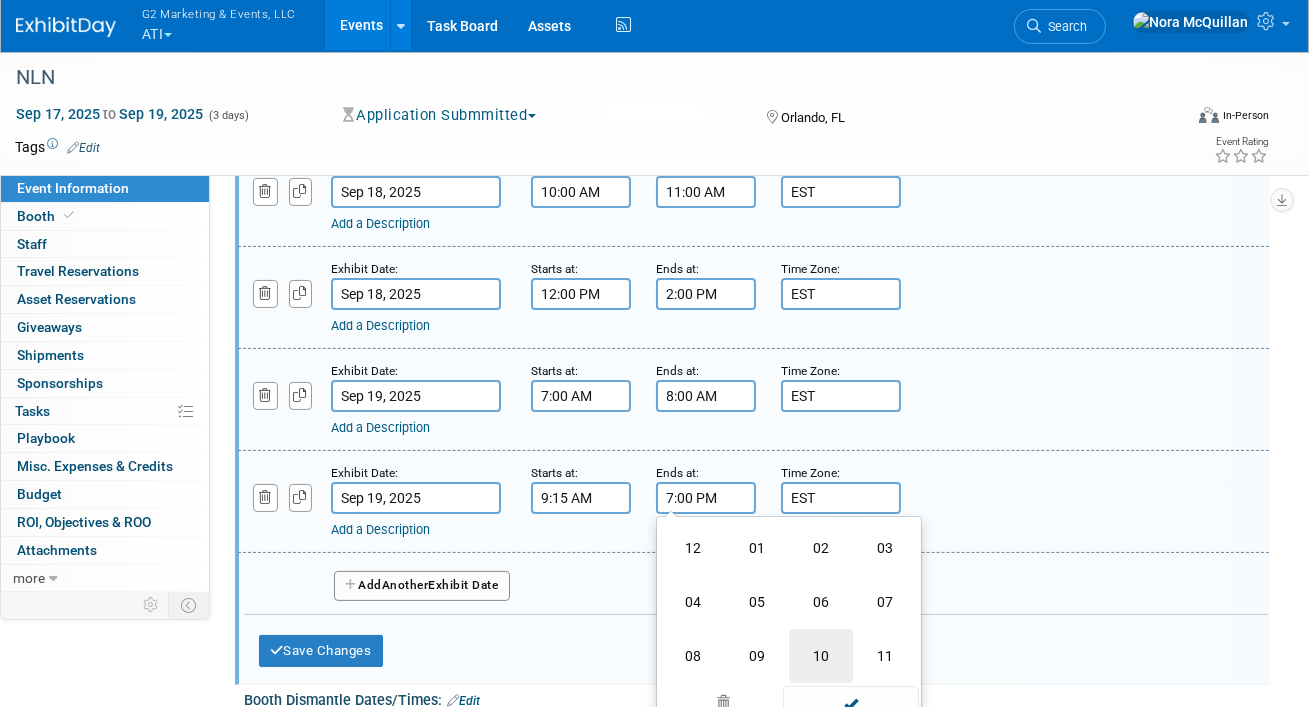 click on "10" at bounding box center [821, 656] 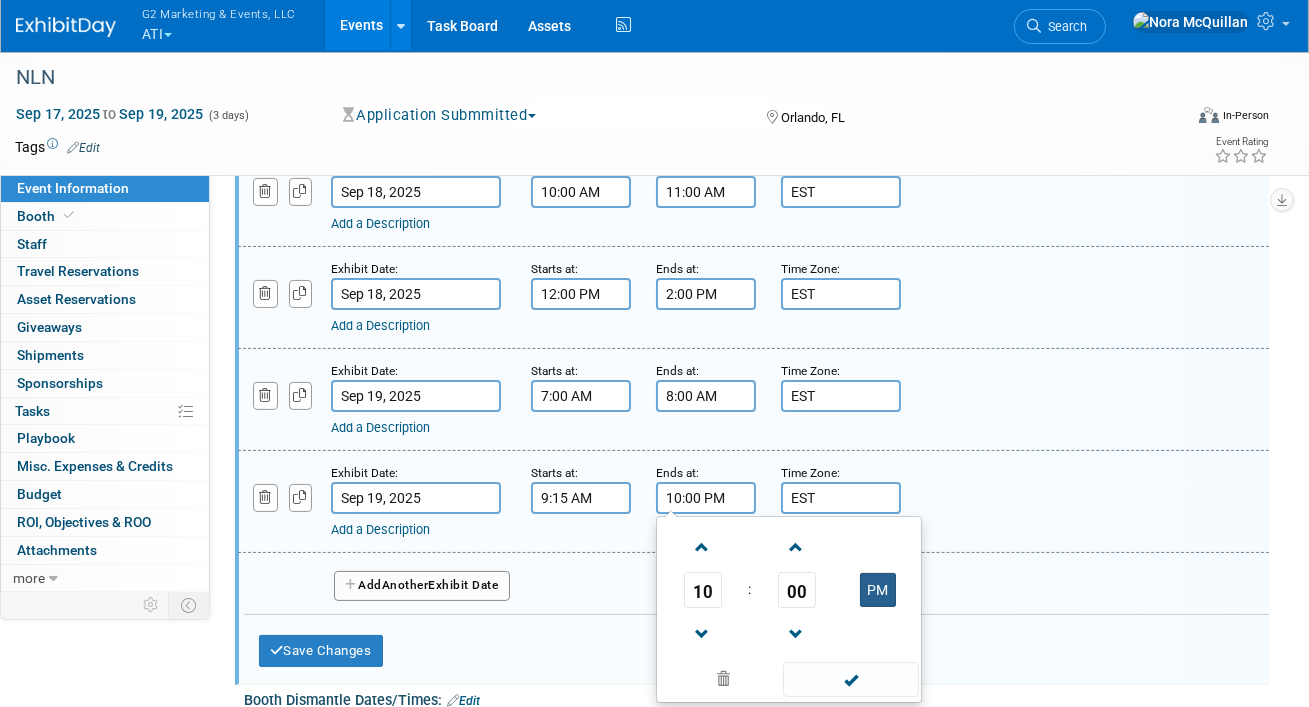 click on "PM" at bounding box center (878, 590) 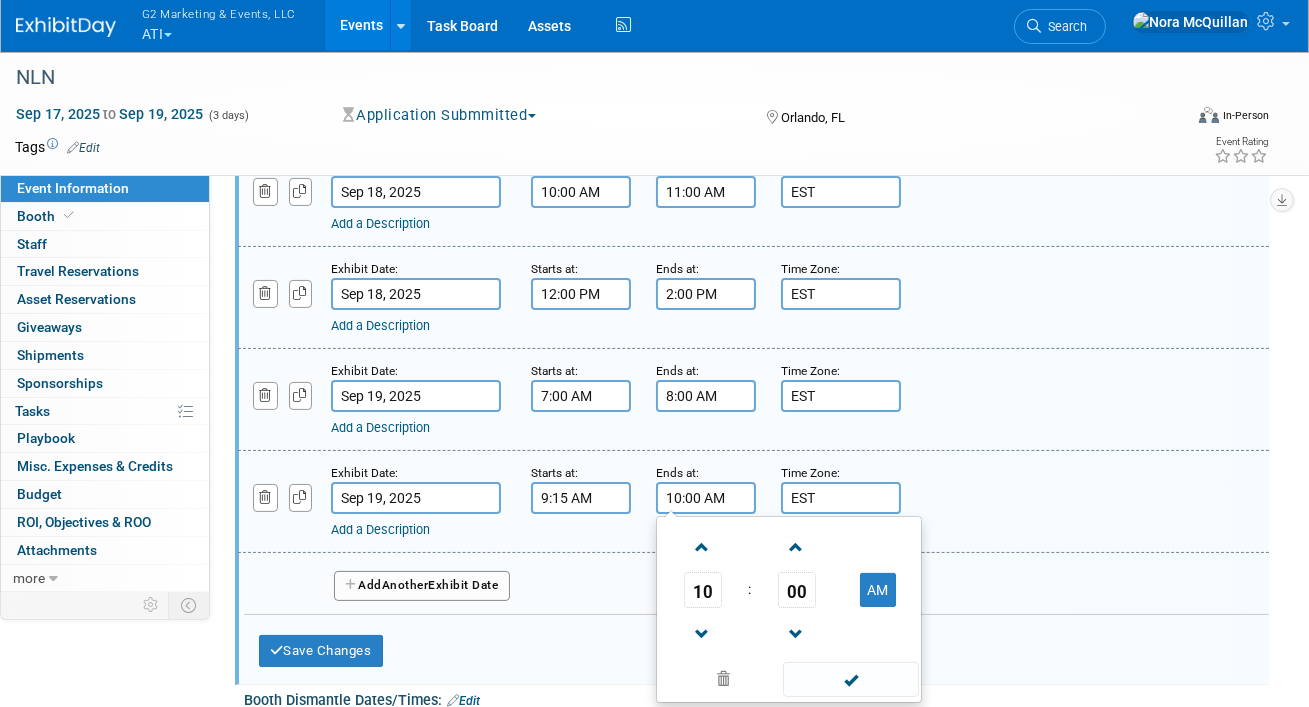 click on "Another" at bounding box center [405, 585] 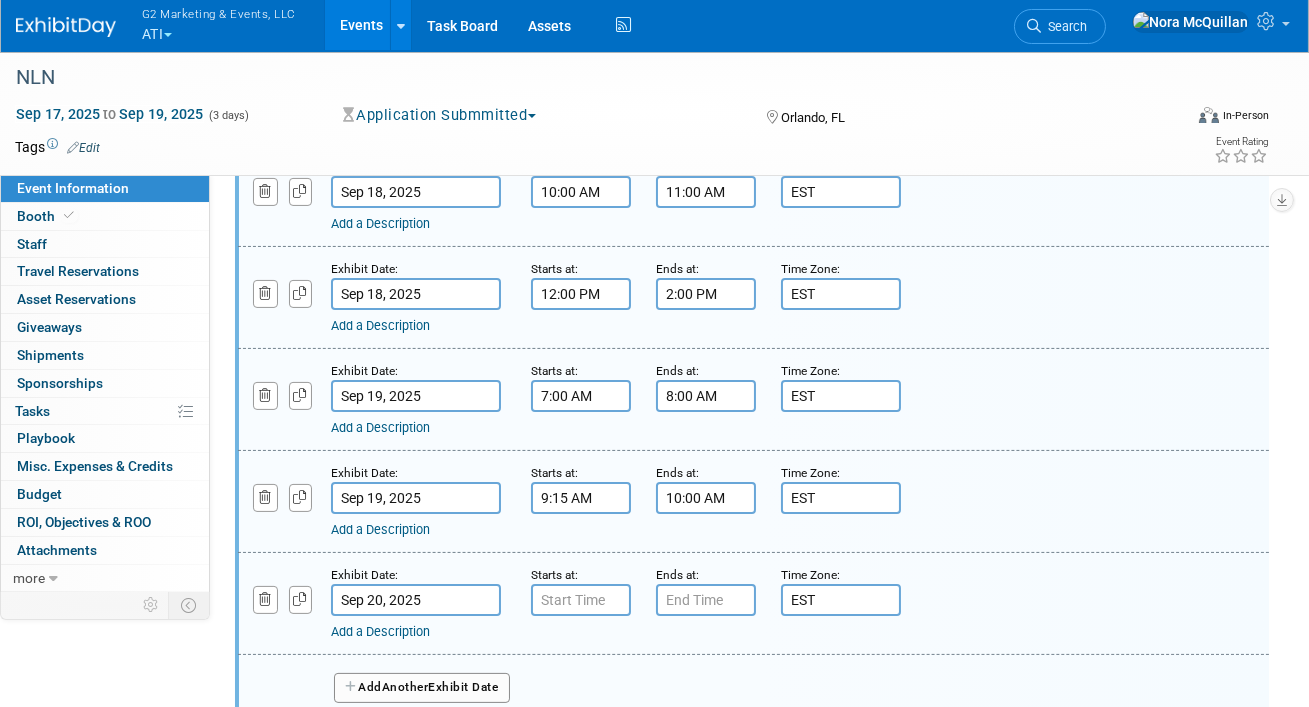 click on "Sep 20, 2025" at bounding box center [416, 600] 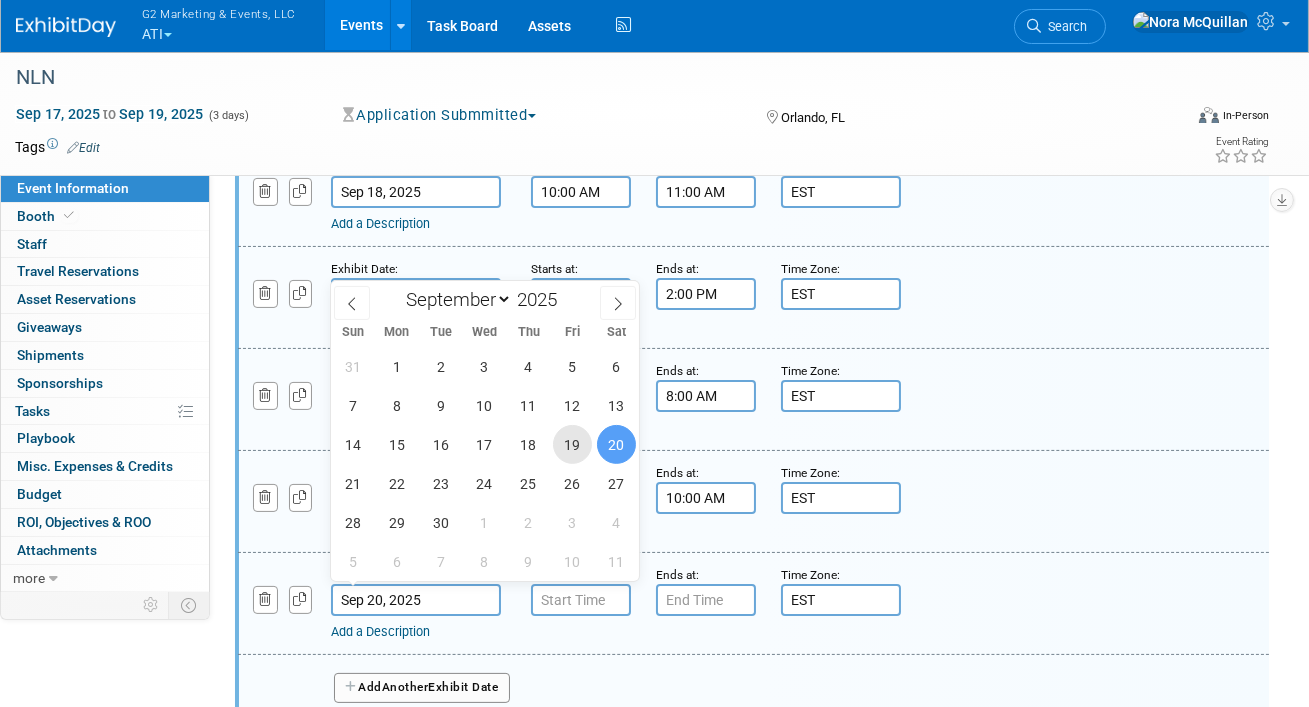 click on "19" at bounding box center (572, 444) 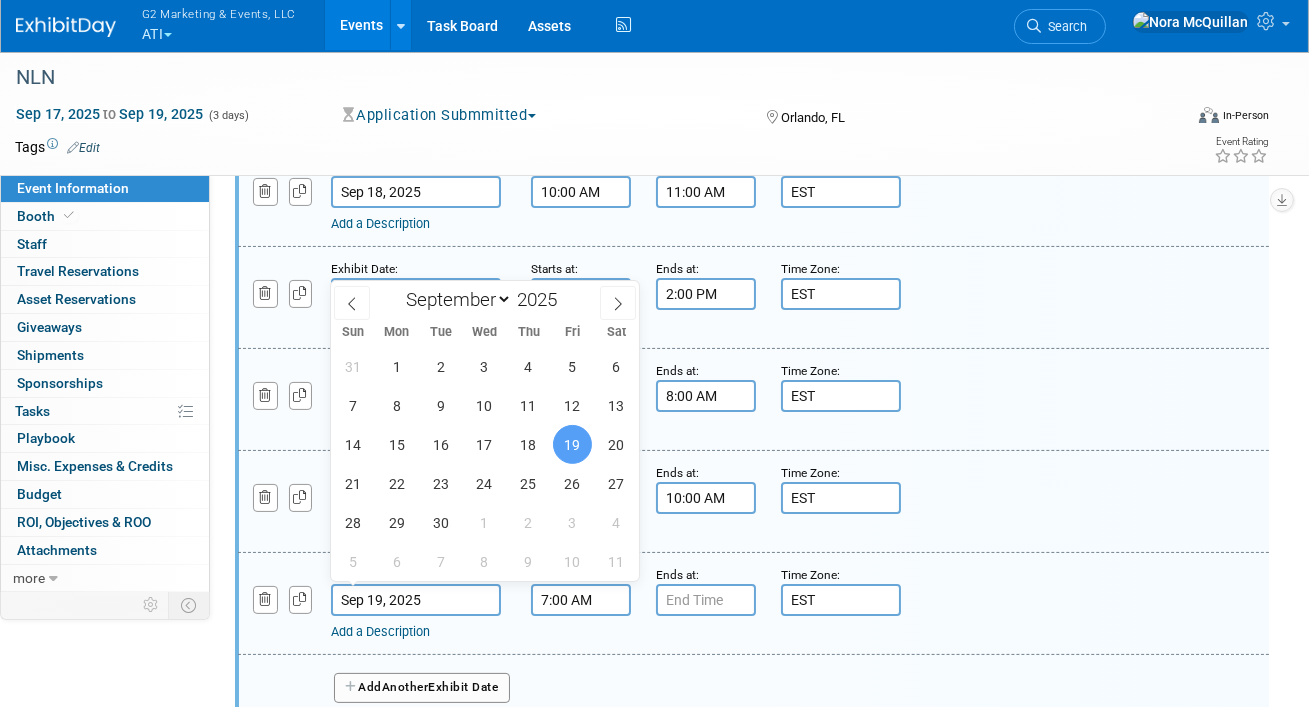 click on "7:00 AM" at bounding box center [581, 600] 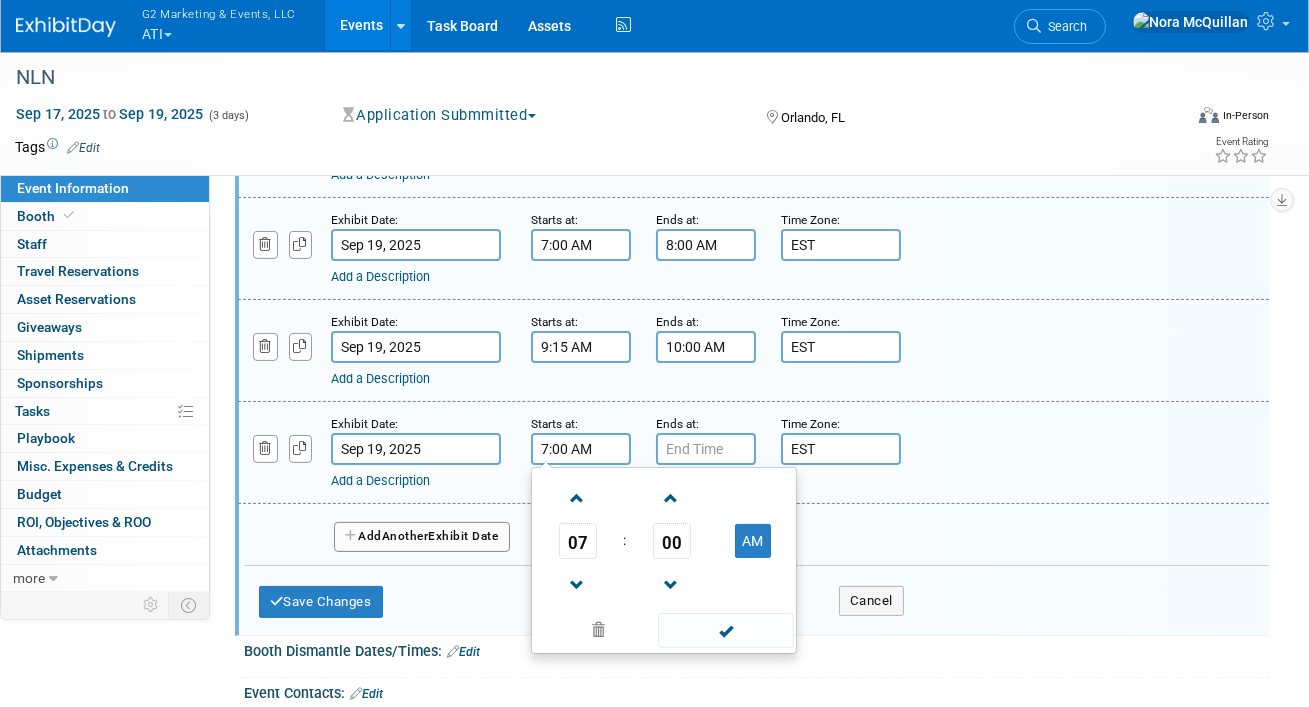 scroll, scrollTop: 938, scrollLeft: 0, axis: vertical 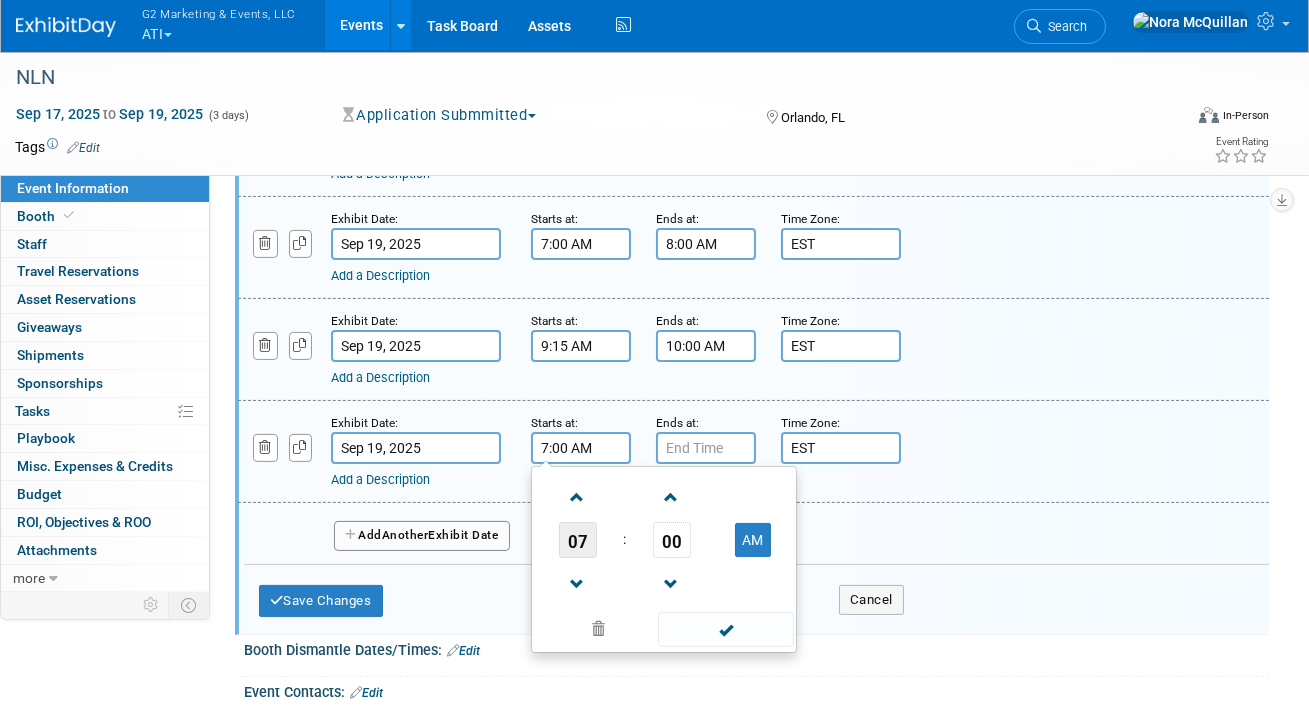 click on "07" at bounding box center [578, 540] 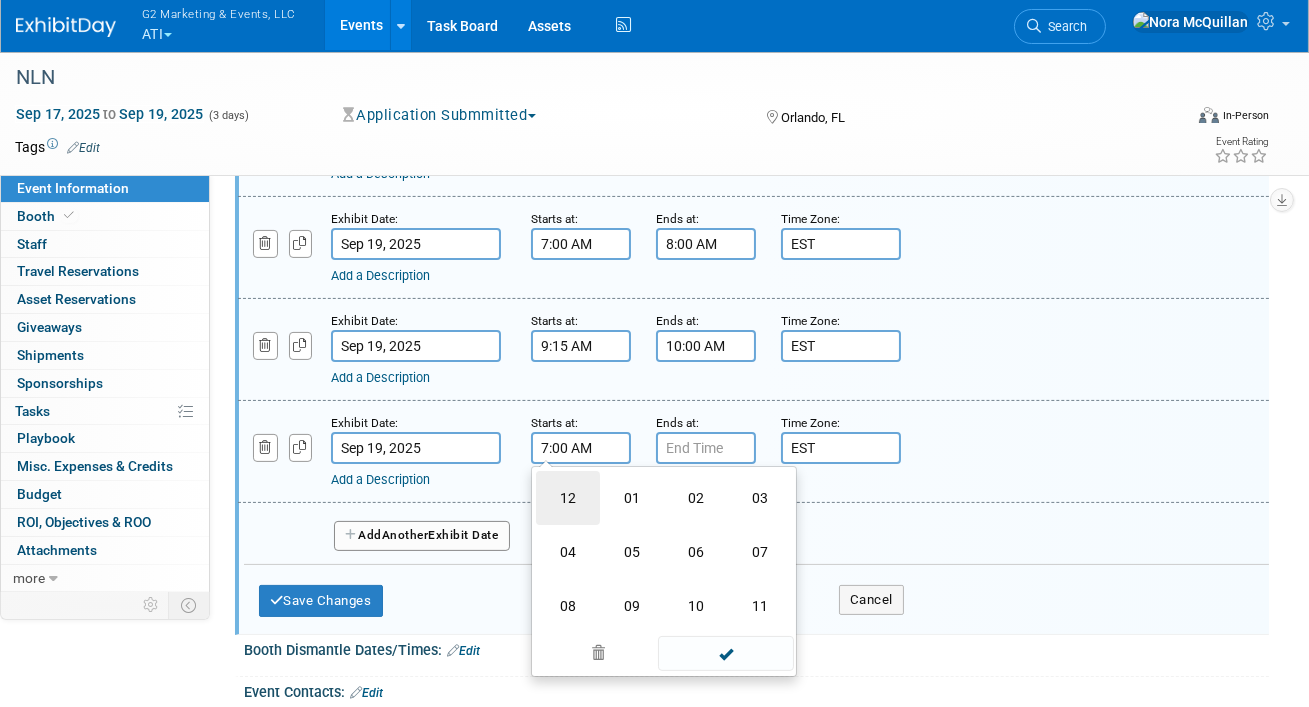 click on "12" at bounding box center [568, 498] 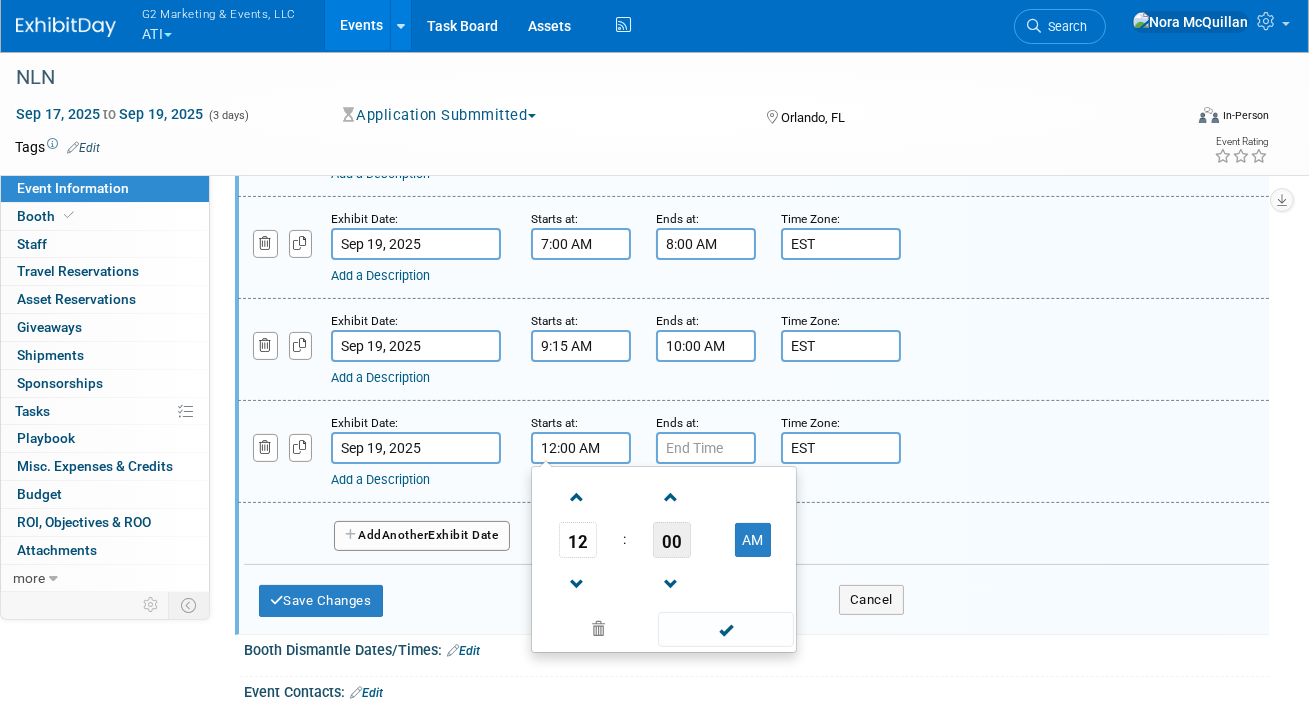 click on "00" at bounding box center [672, 540] 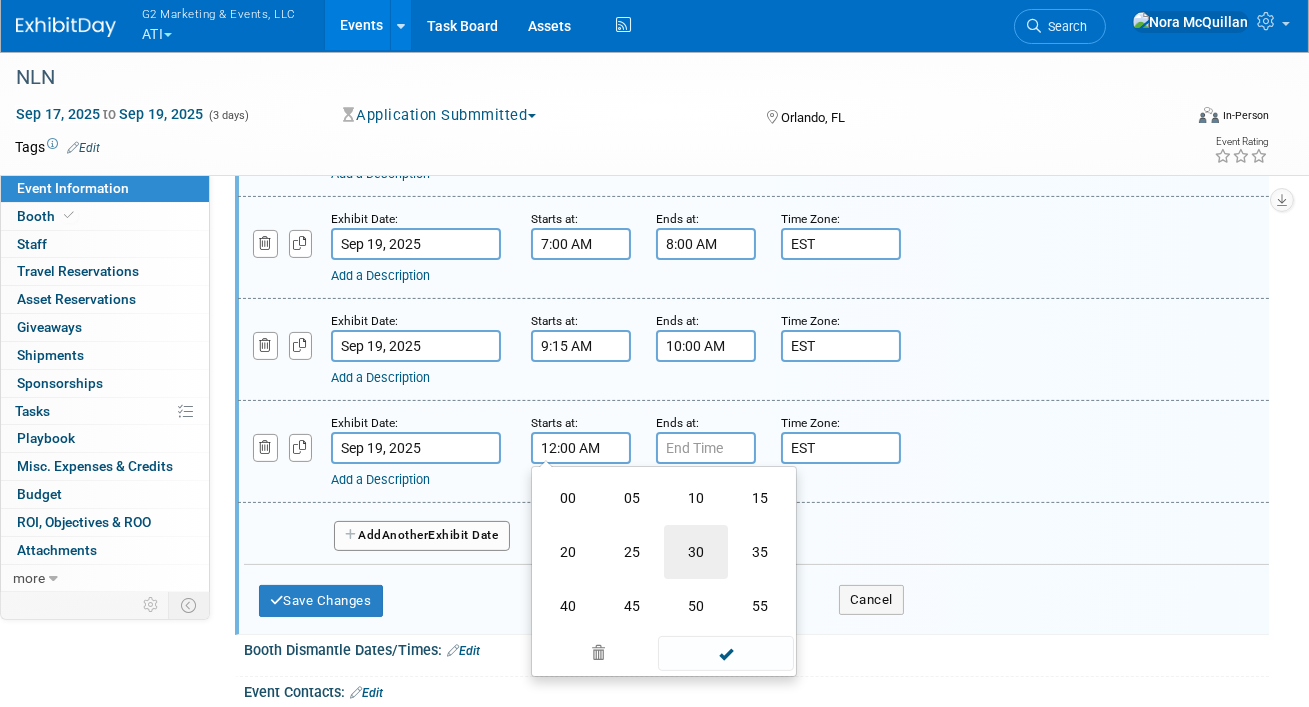 click on "30" at bounding box center [696, 552] 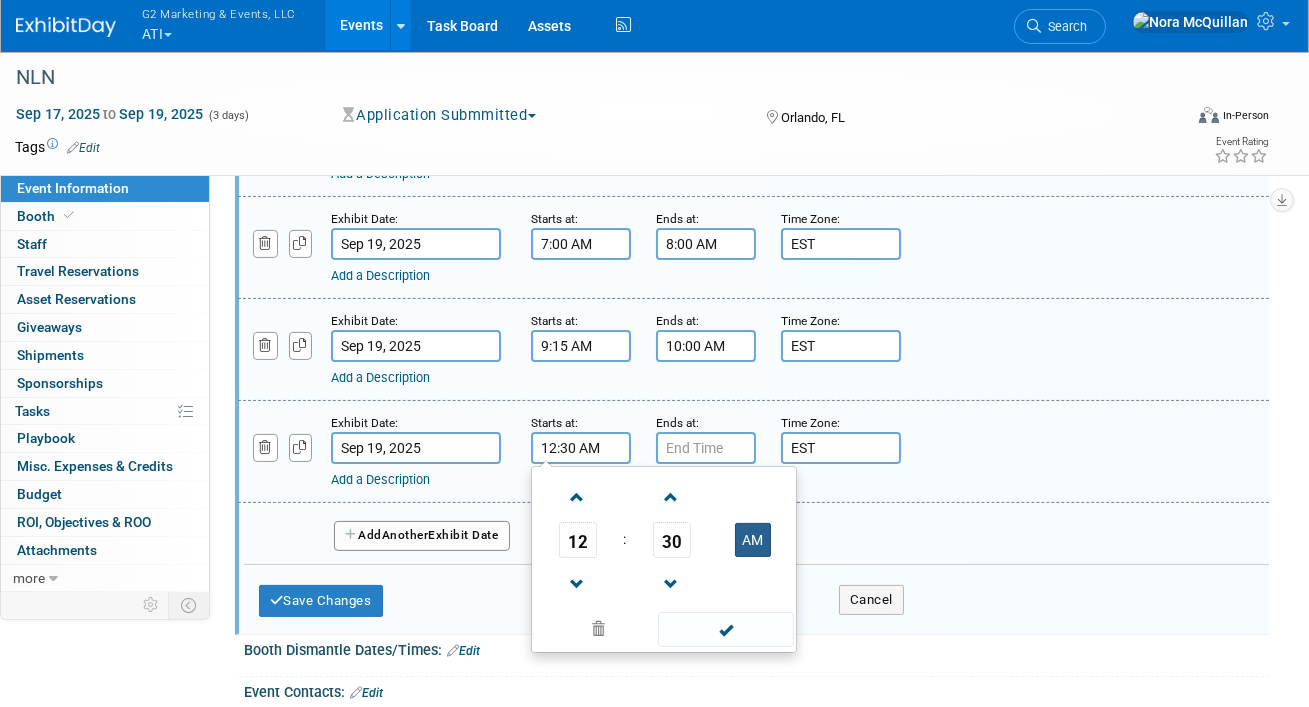 click on "AM" at bounding box center (753, 540) 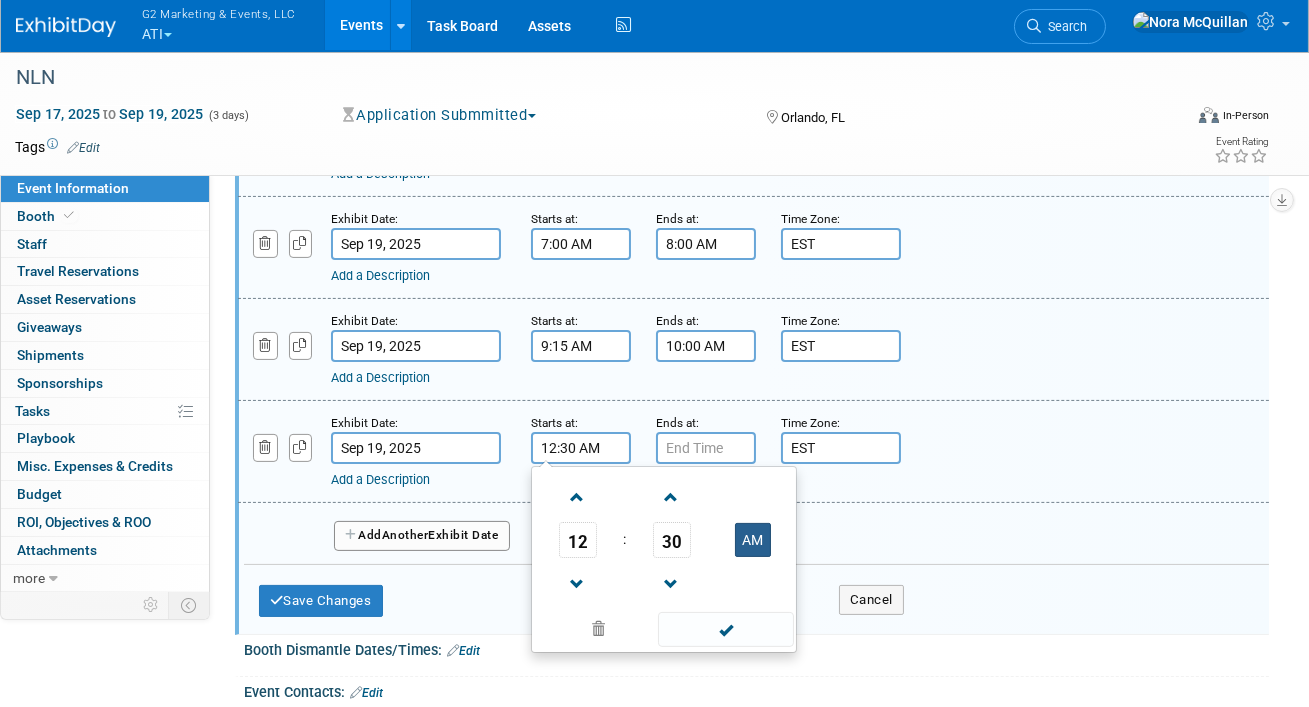 type on "12:30 PM" 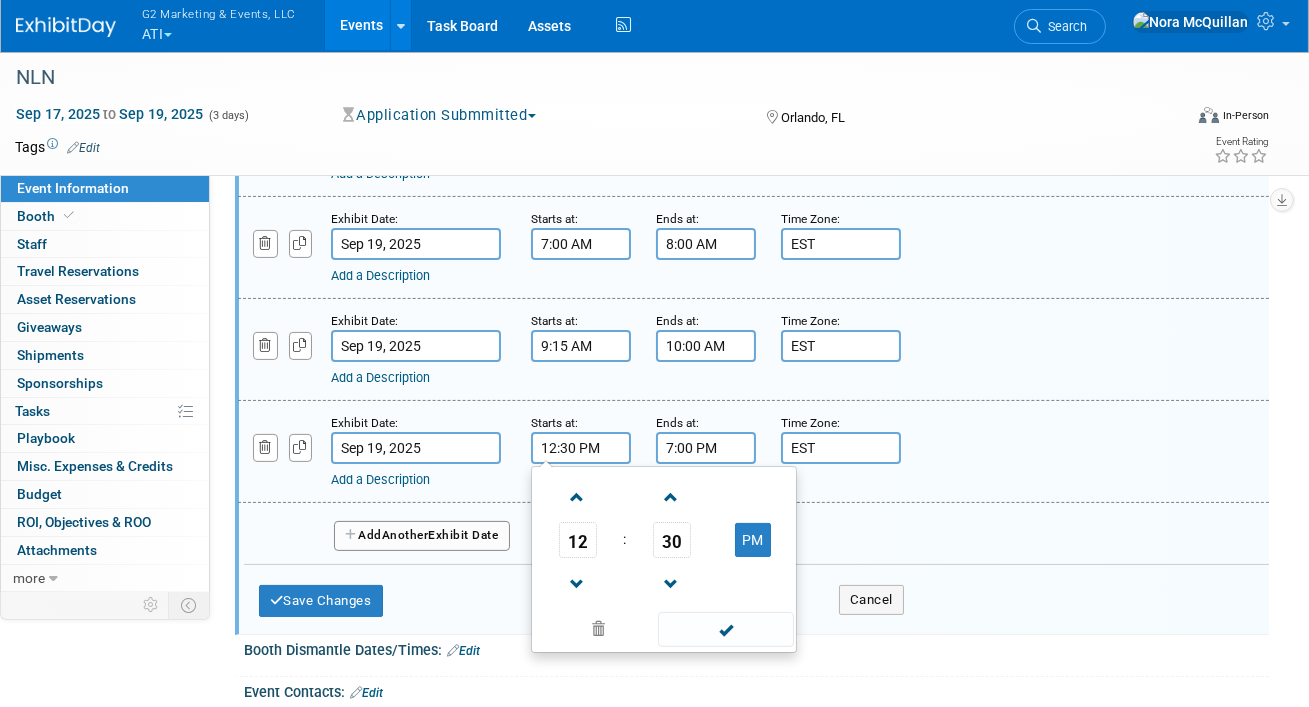 click on "7:00 PM" at bounding box center (706, 448) 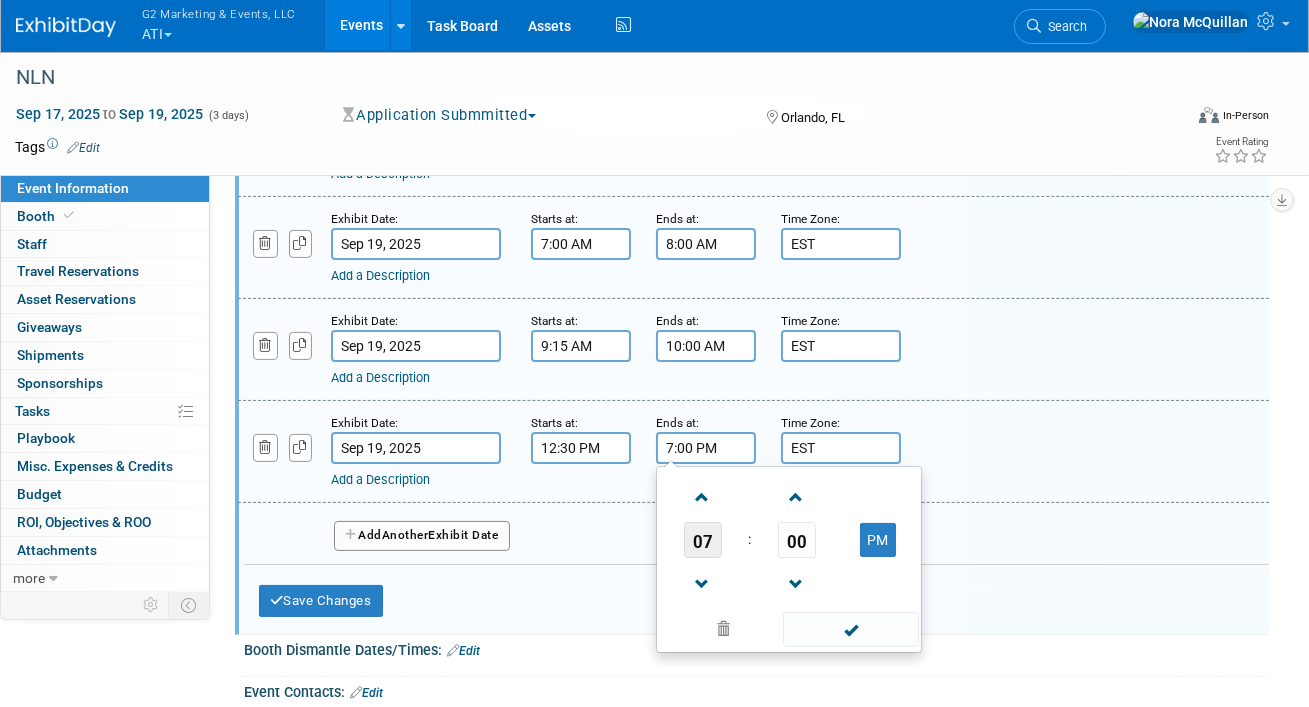 click on "07" at bounding box center (703, 540) 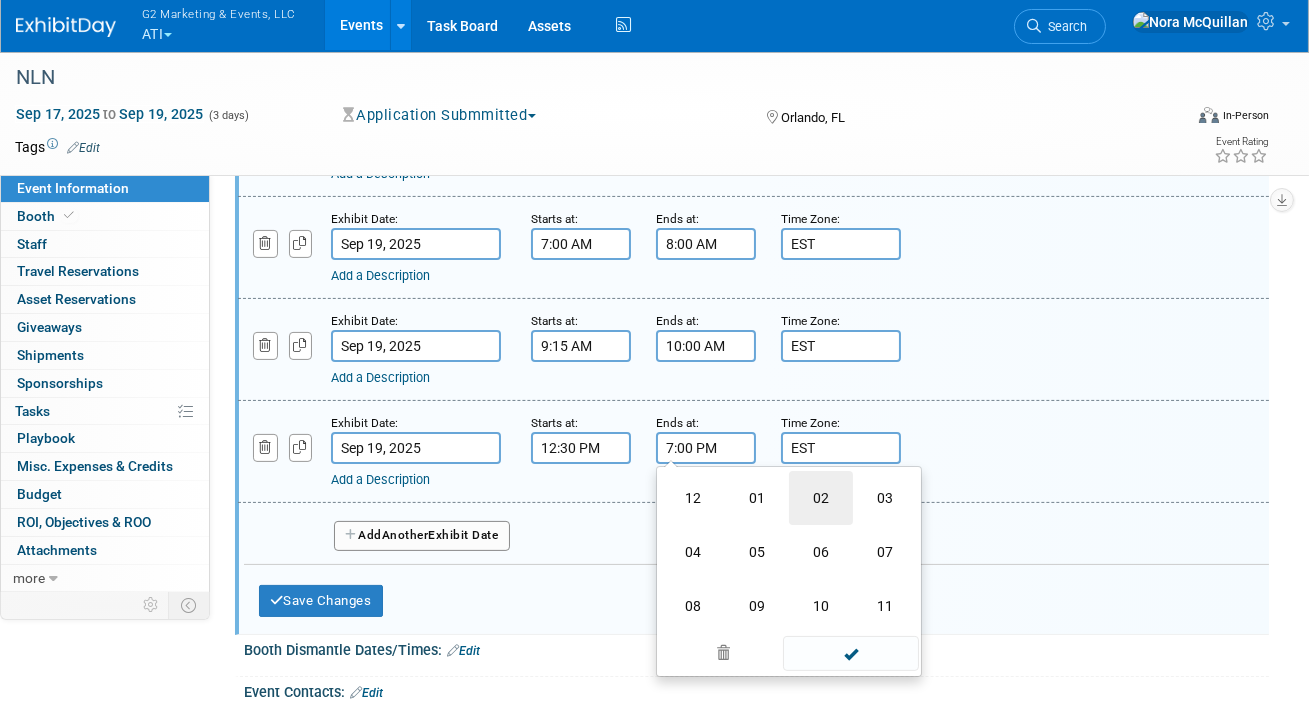 click on "02" at bounding box center (821, 498) 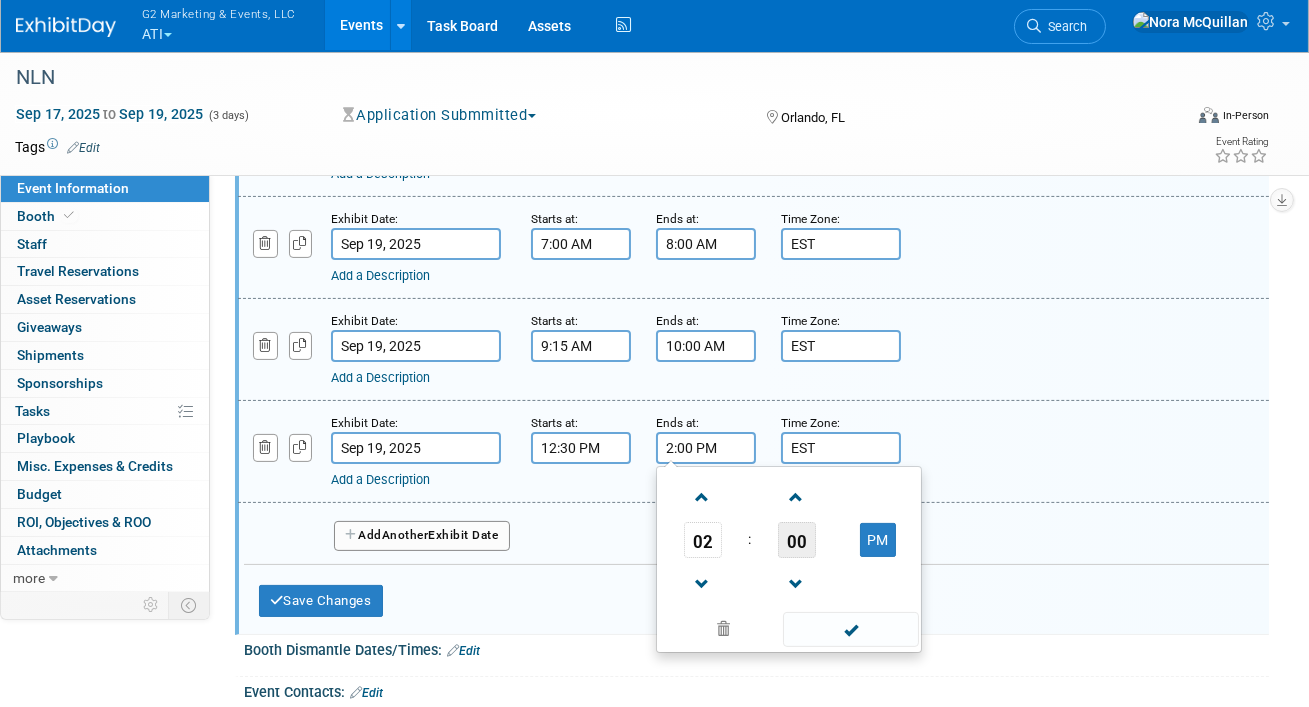 click on "00" at bounding box center [797, 540] 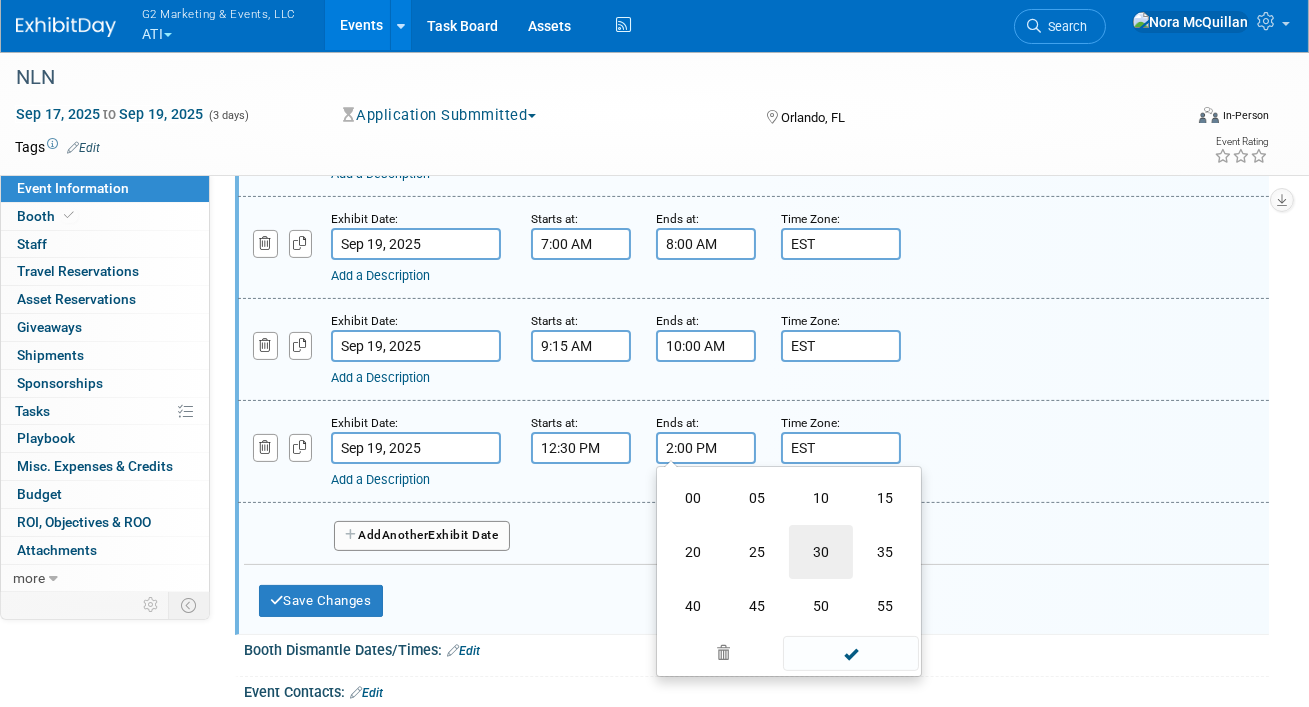 click on "30" at bounding box center (821, 552) 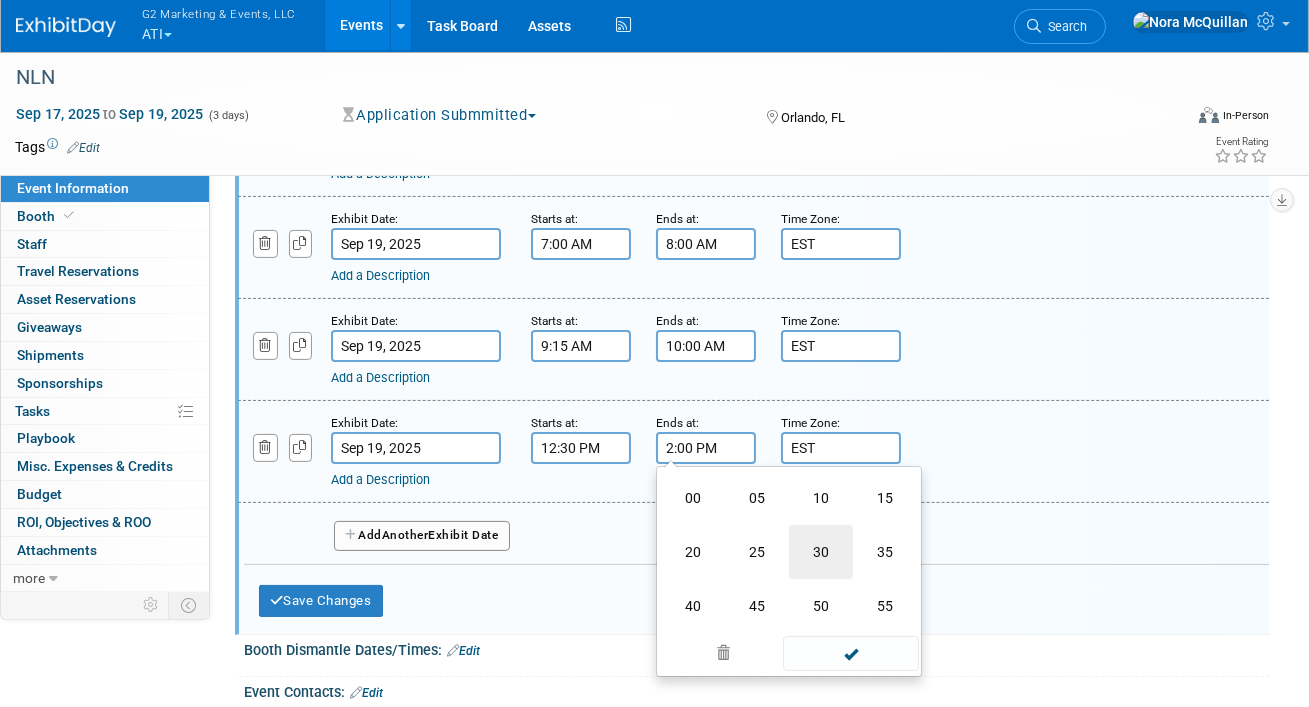 type on "2:30 PM" 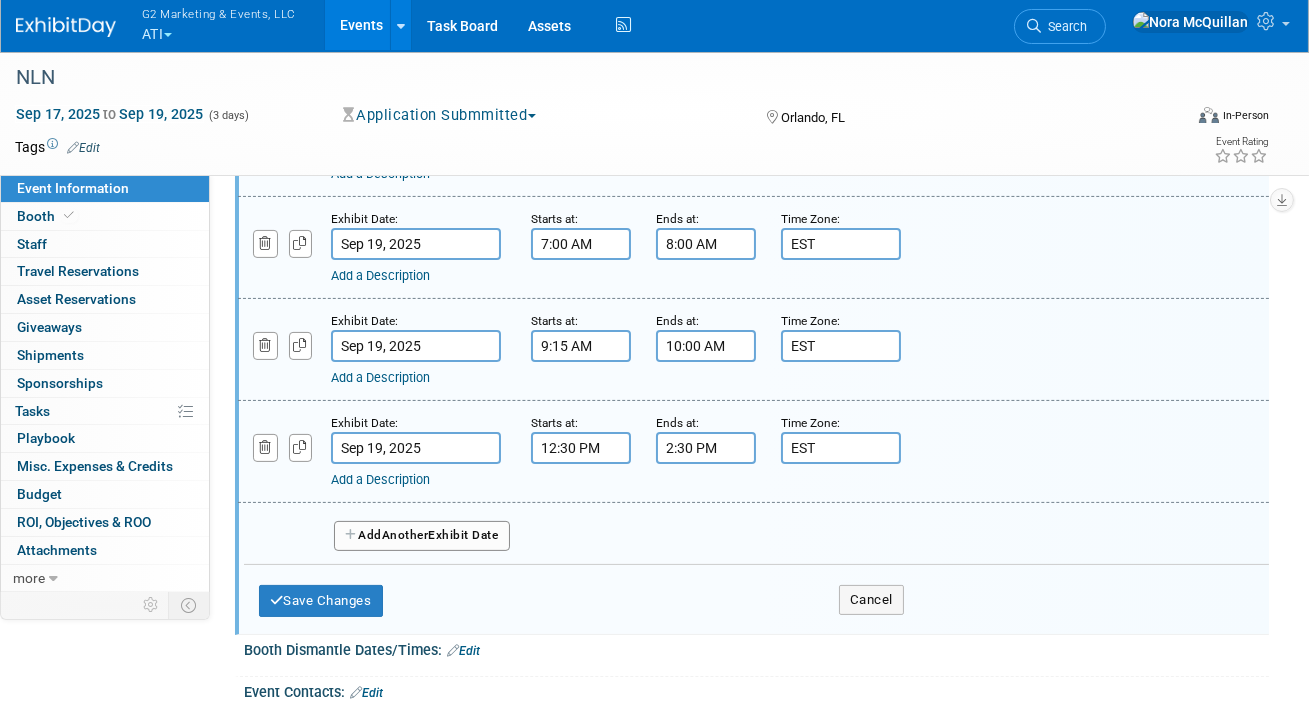 click on "Add  Another  Exhibit Date" at bounding box center [422, 536] 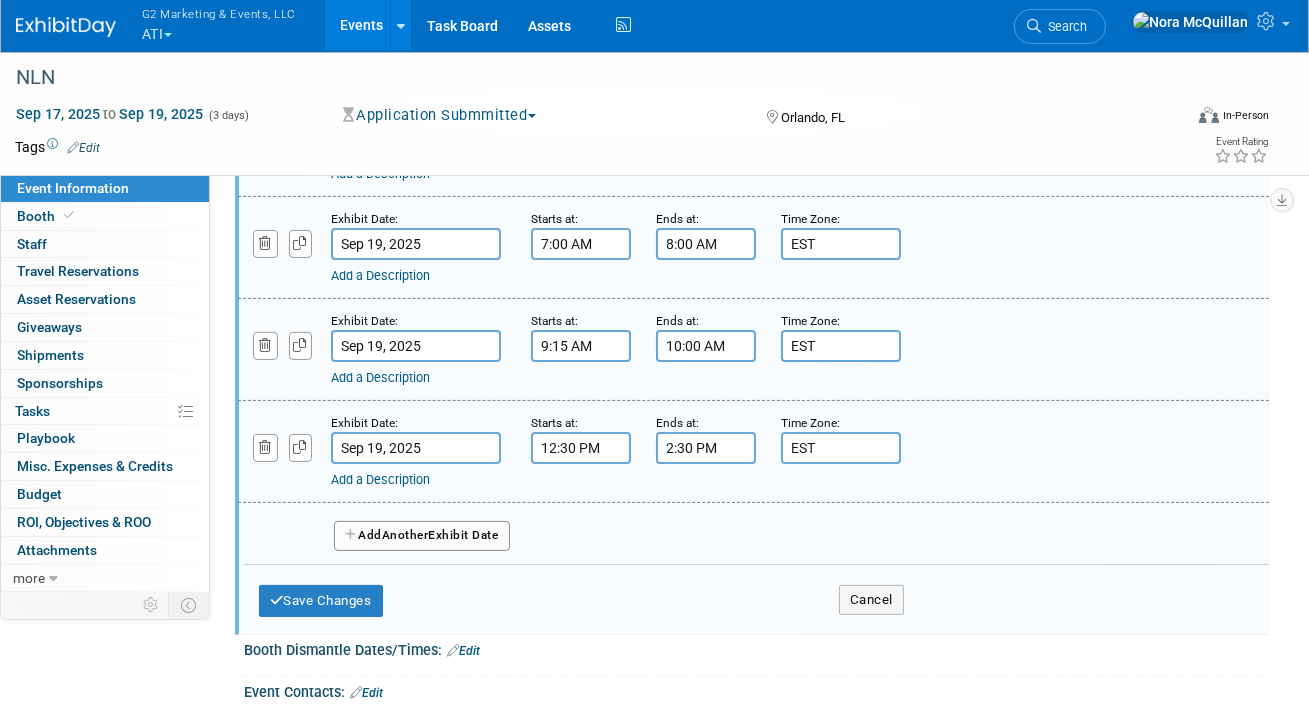 select on "8" 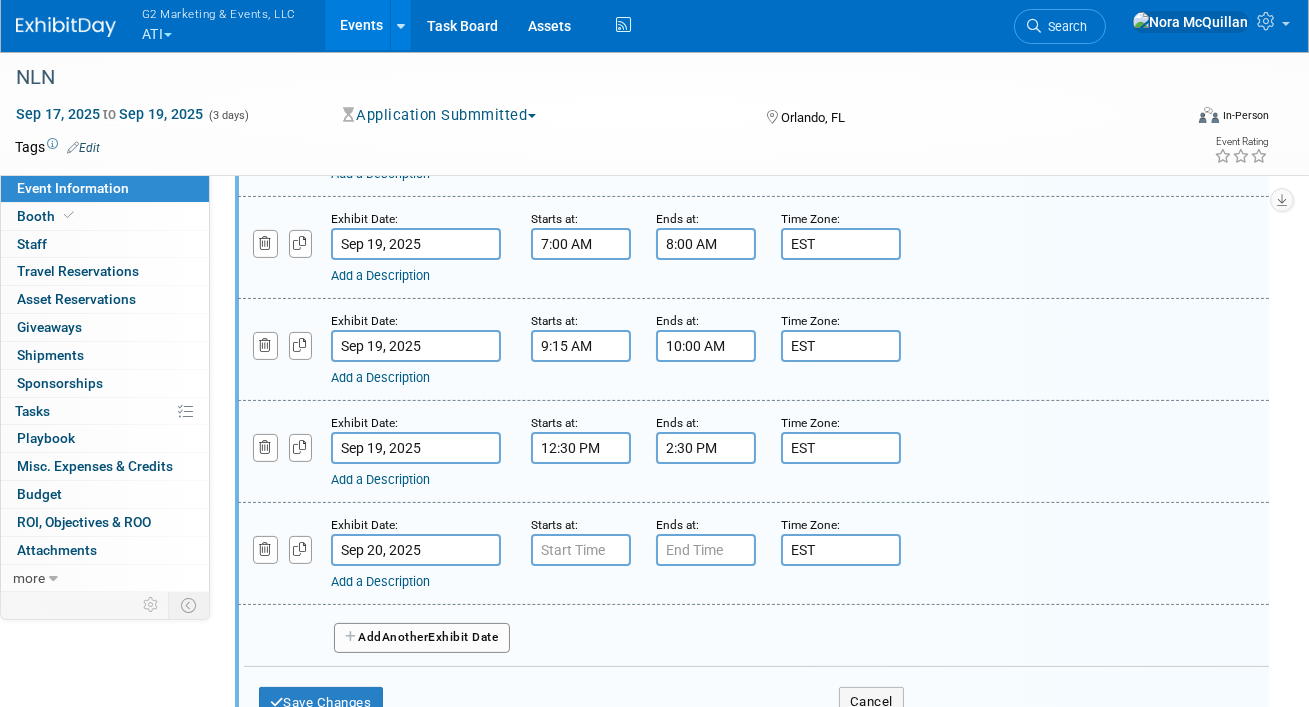 click on "Sep 20, 2025" at bounding box center [416, 550] 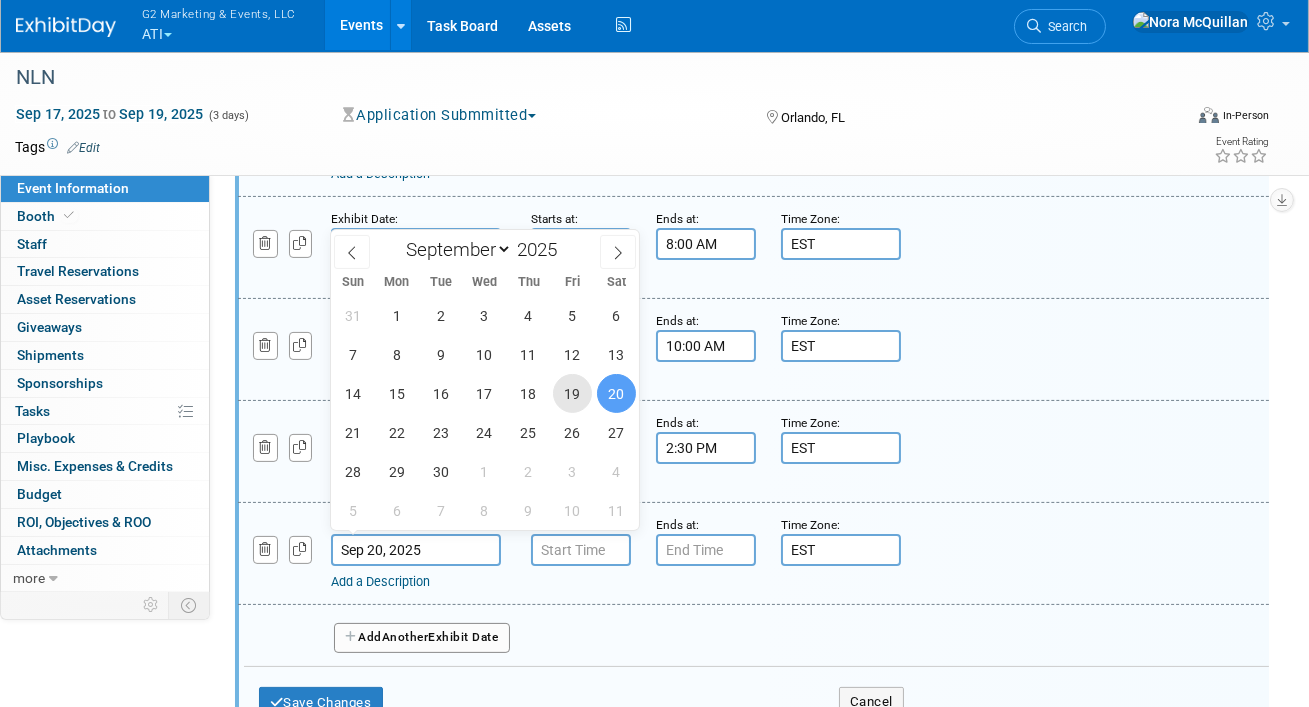 click on "19" at bounding box center [572, 393] 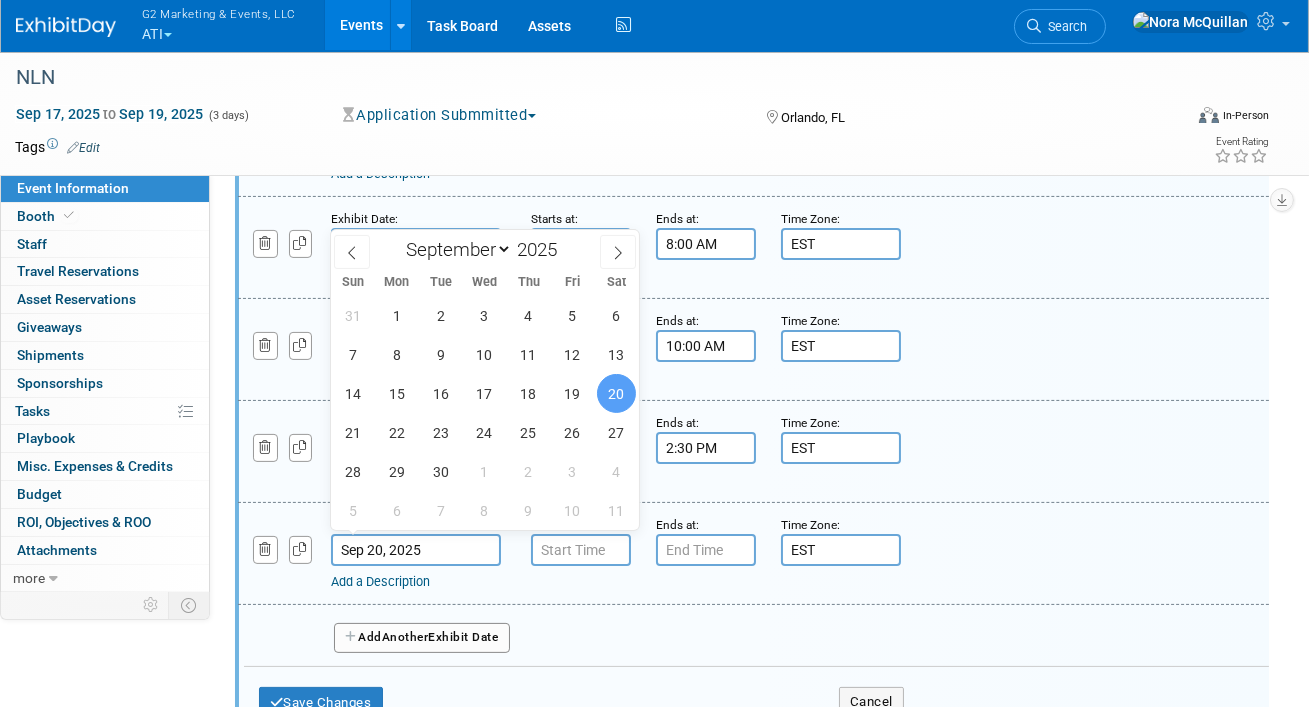 type on "Sep 19, 2025" 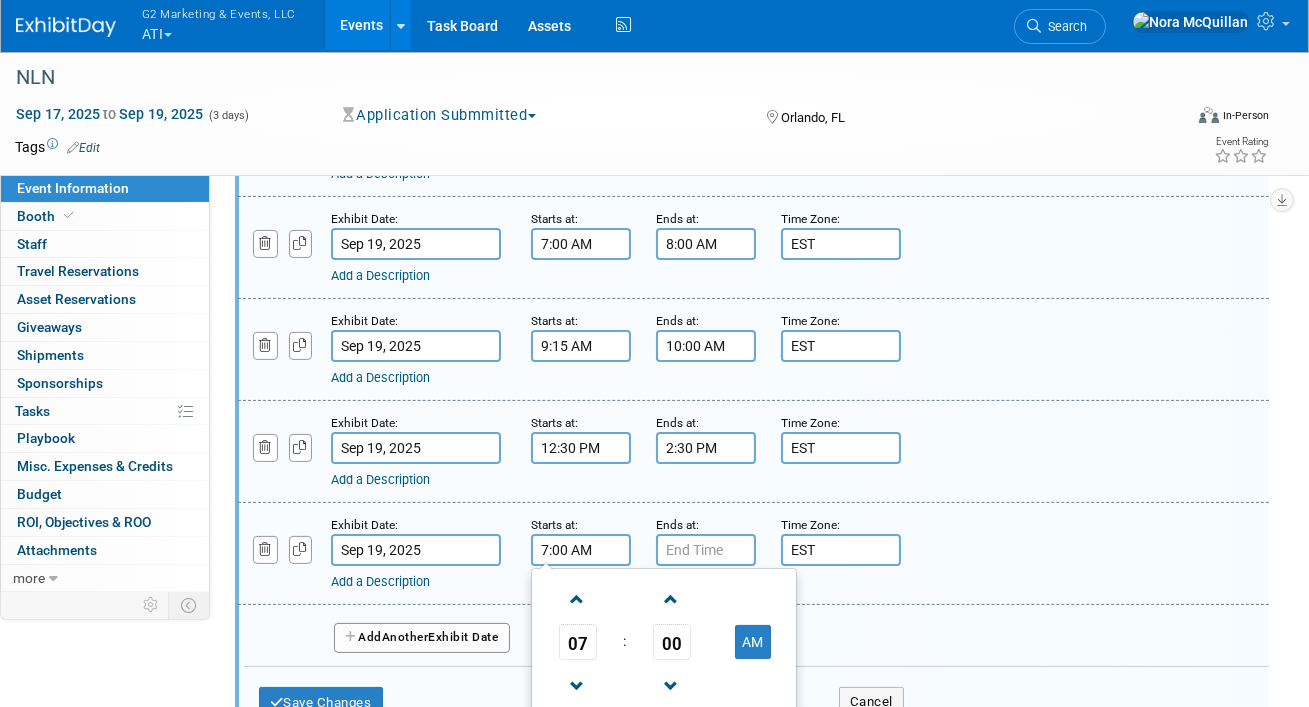 click on "7:00 AM" at bounding box center (581, 550) 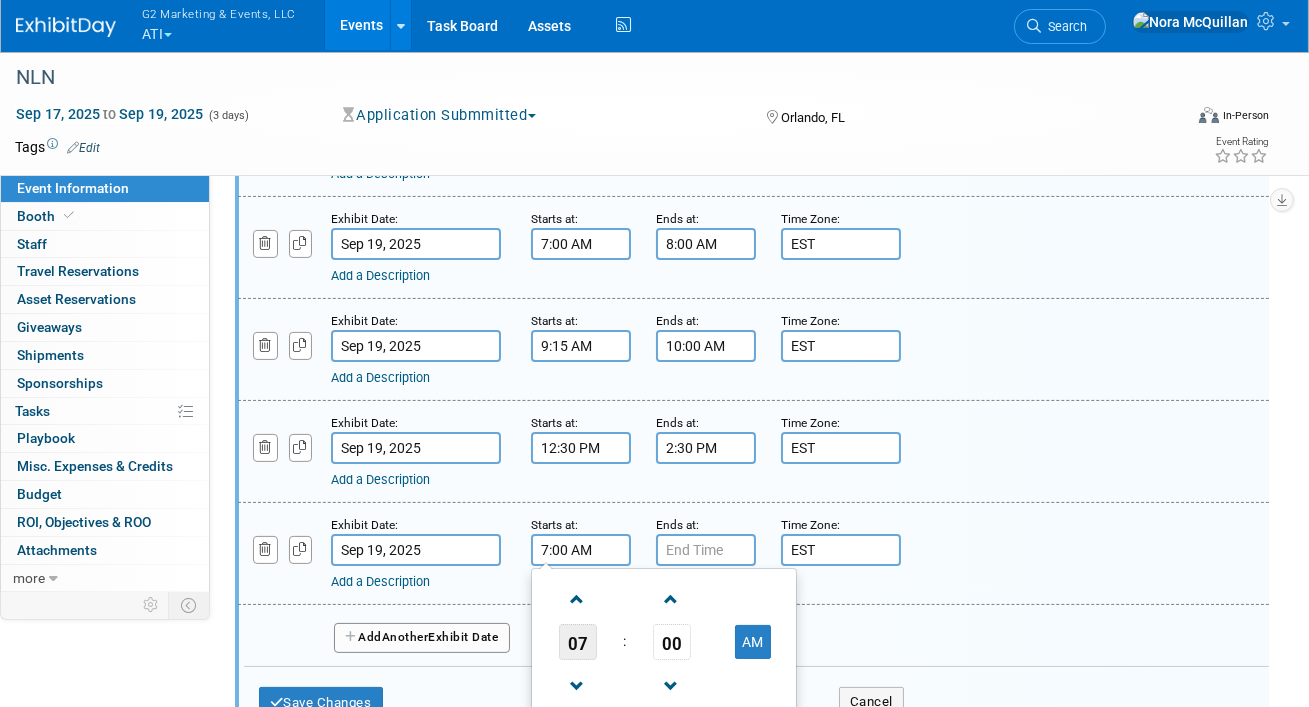 click on "07" at bounding box center (578, 642) 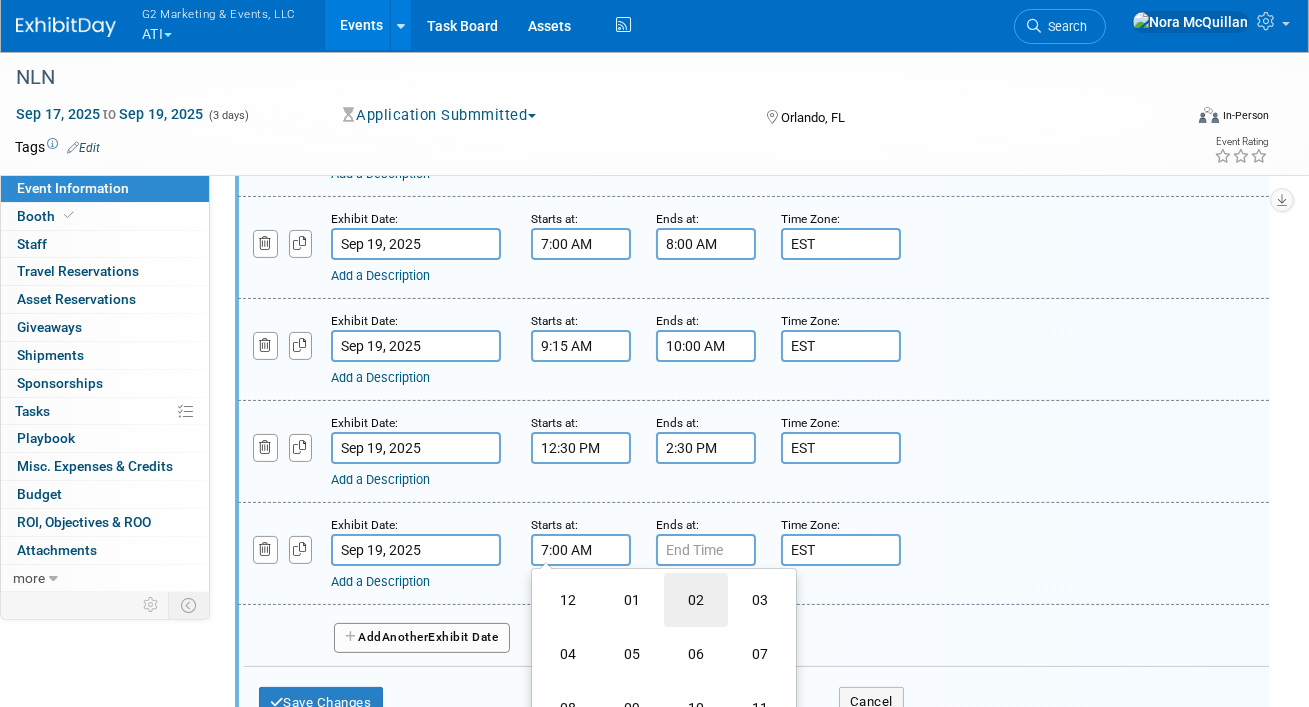 click on "02" at bounding box center (696, 600) 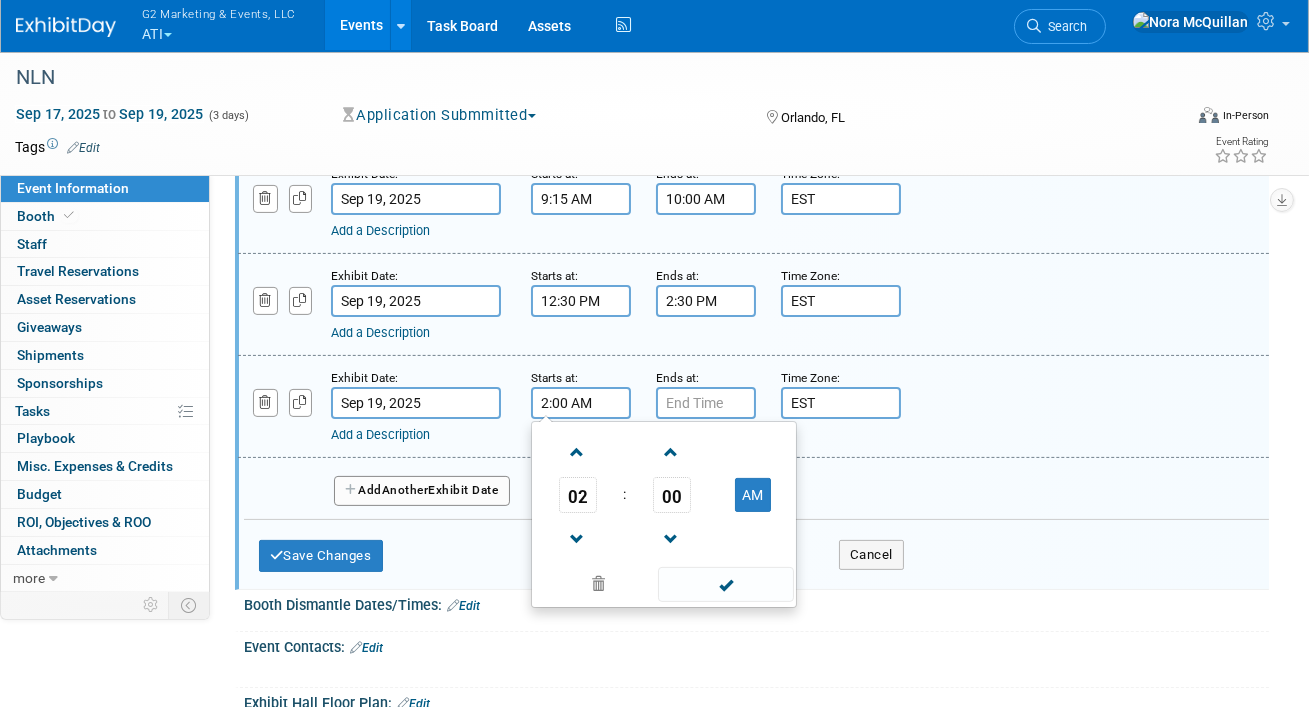 scroll, scrollTop: 1086, scrollLeft: 0, axis: vertical 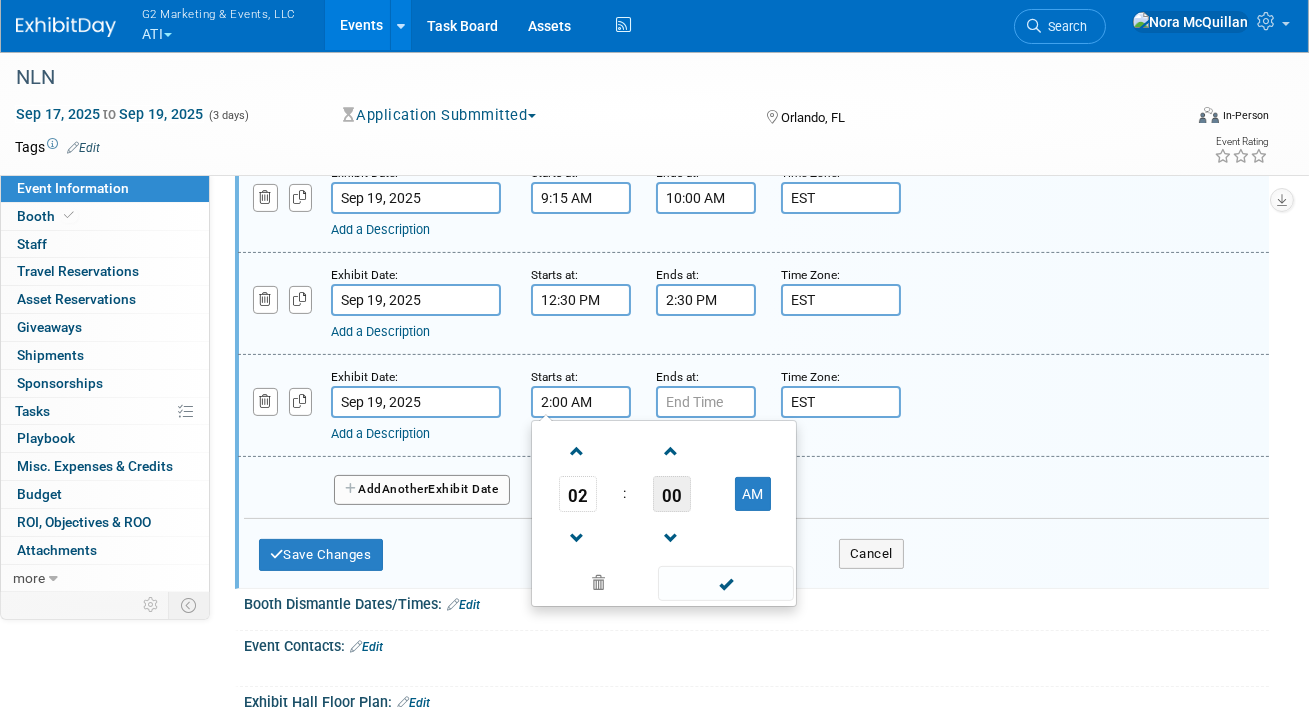 click on "00" at bounding box center [672, 494] 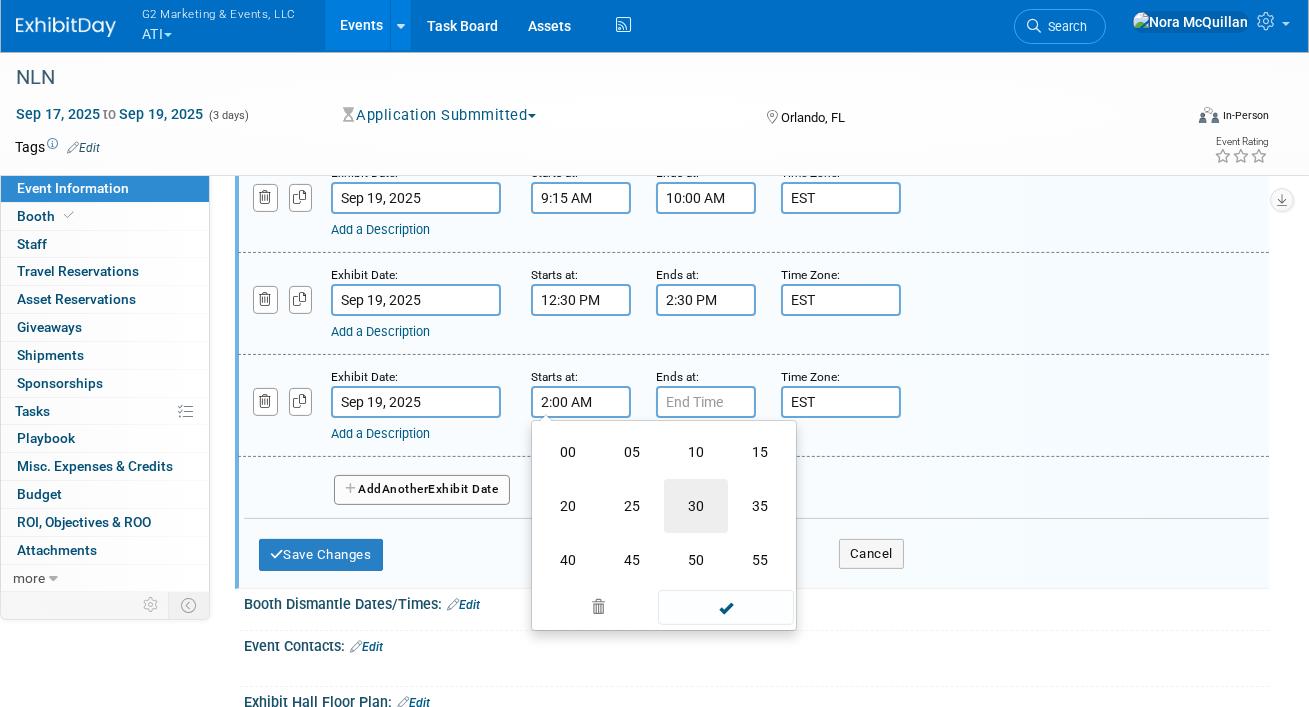 click on "30" at bounding box center [696, 506] 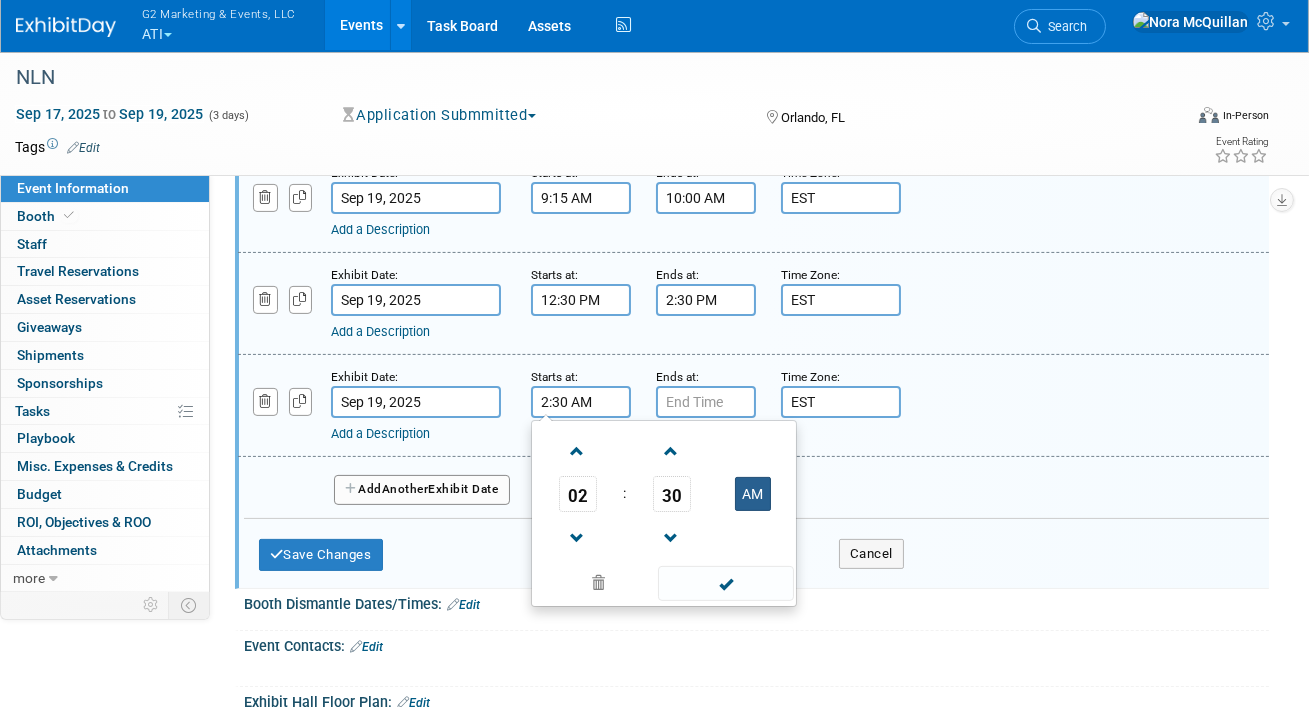 click on "AM" at bounding box center (753, 494) 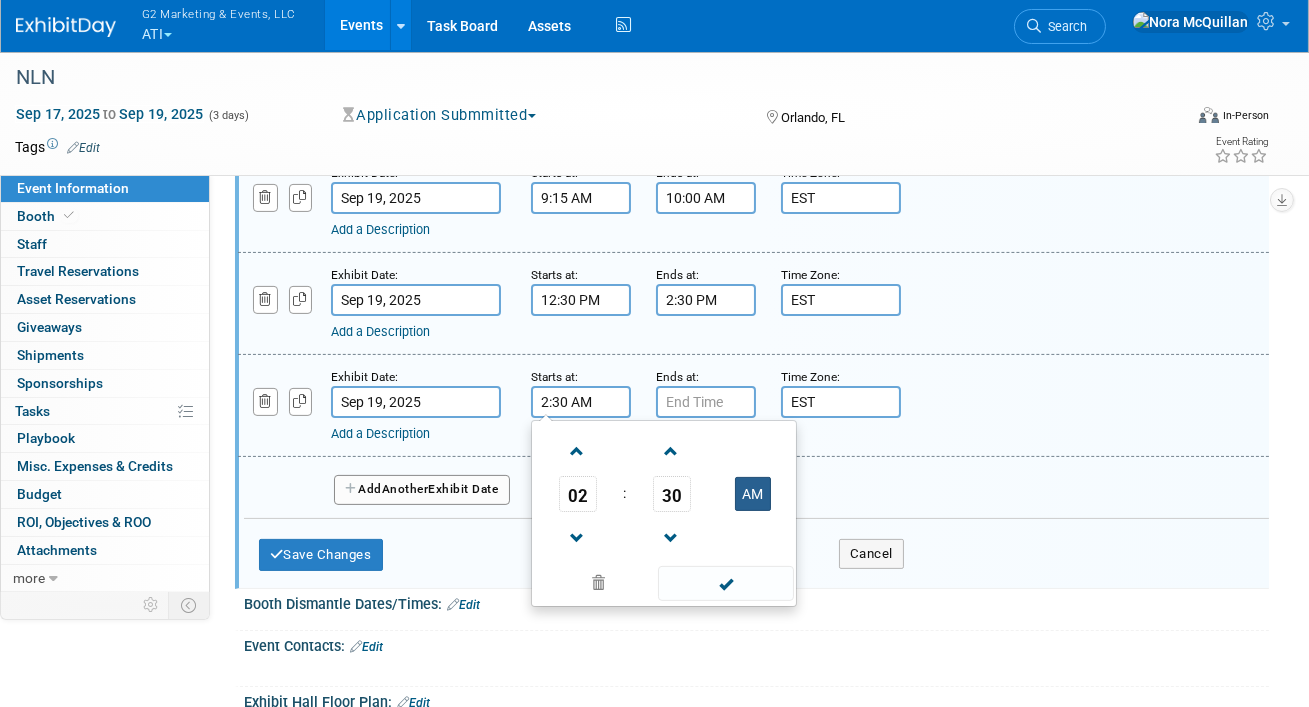 type on "2:30 PM" 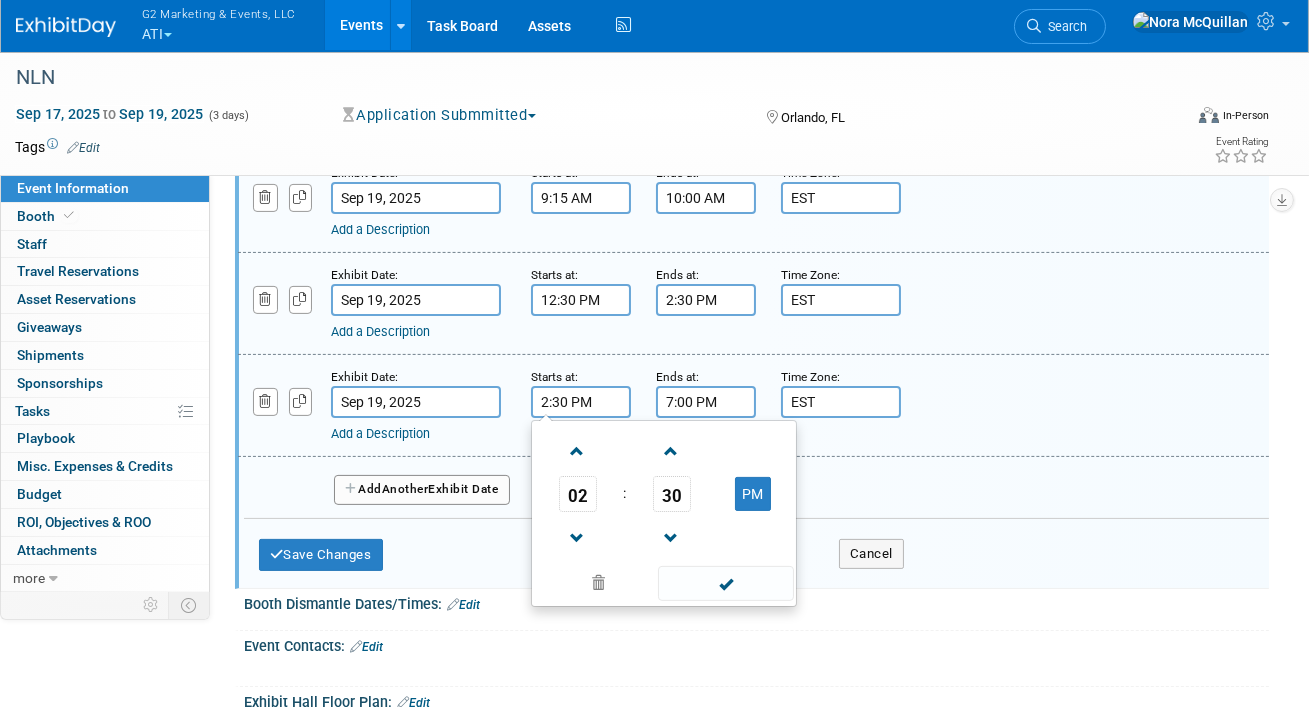 click on "7:00 PM" at bounding box center (706, 402) 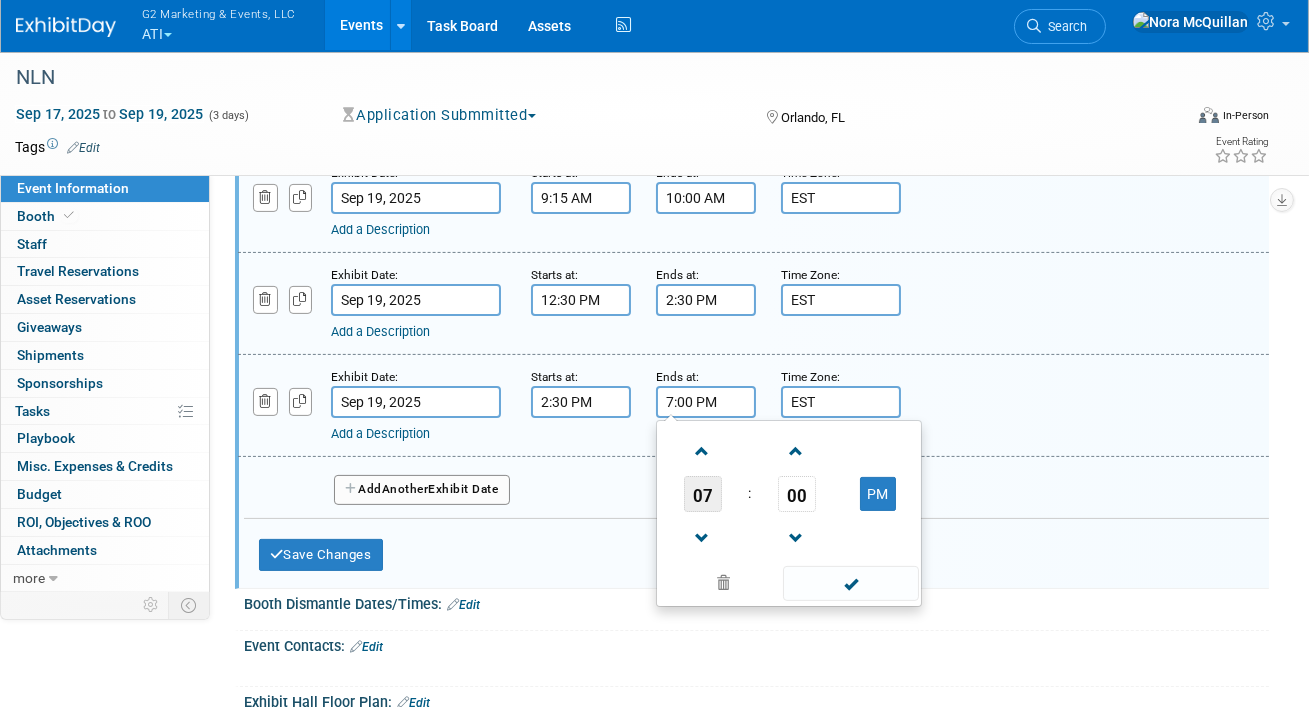 click on "07" at bounding box center (703, 494) 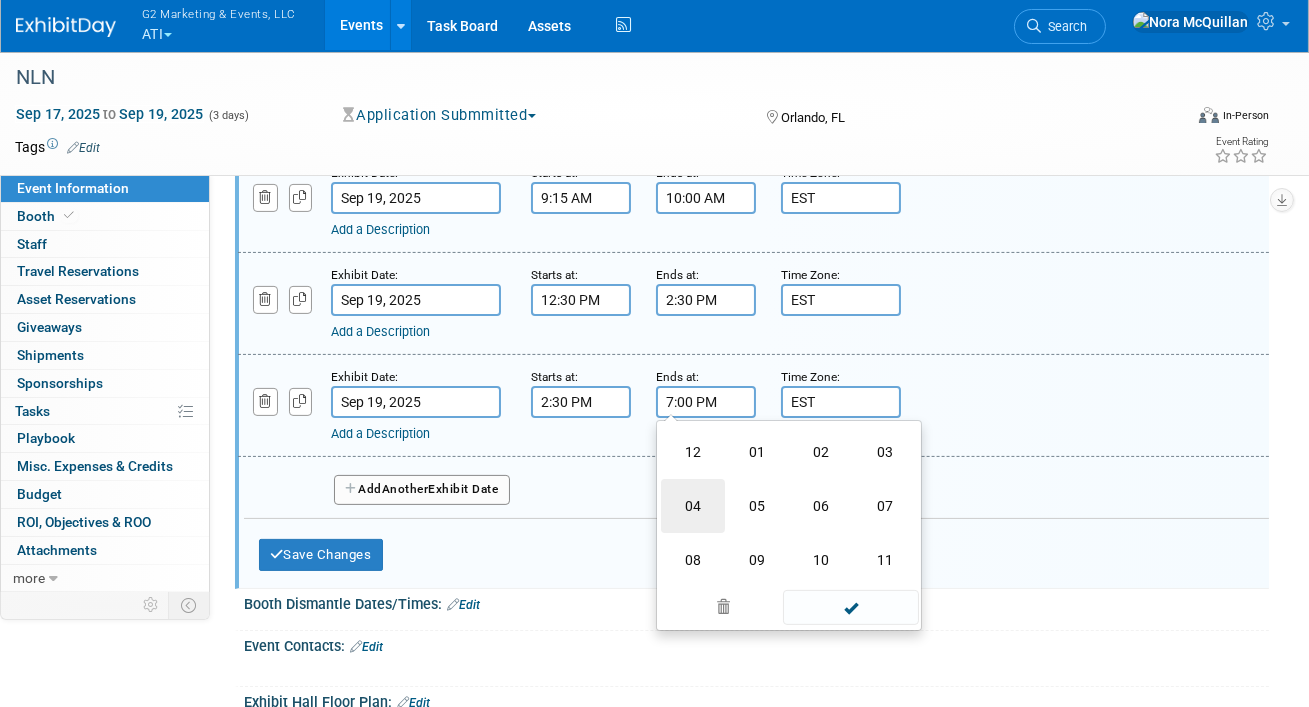 click on "04" at bounding box center [693, 506] 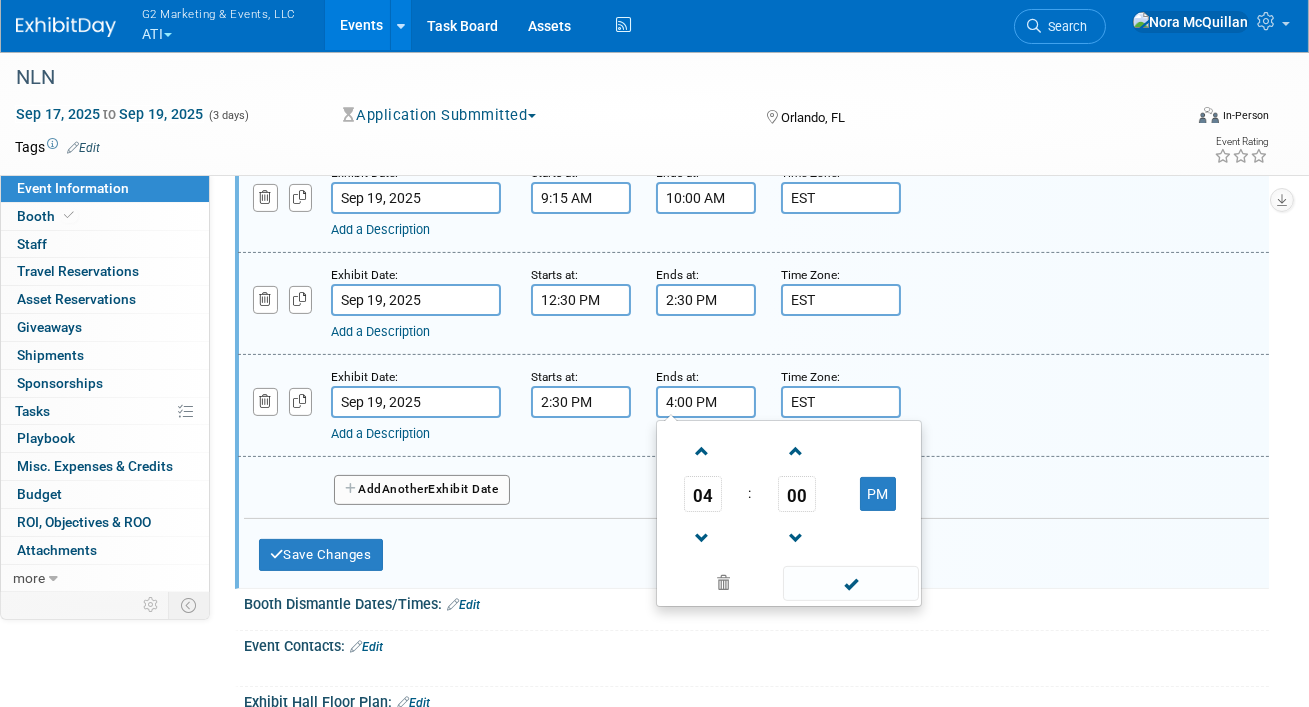 click on "00" at bounding box center [797, 494] 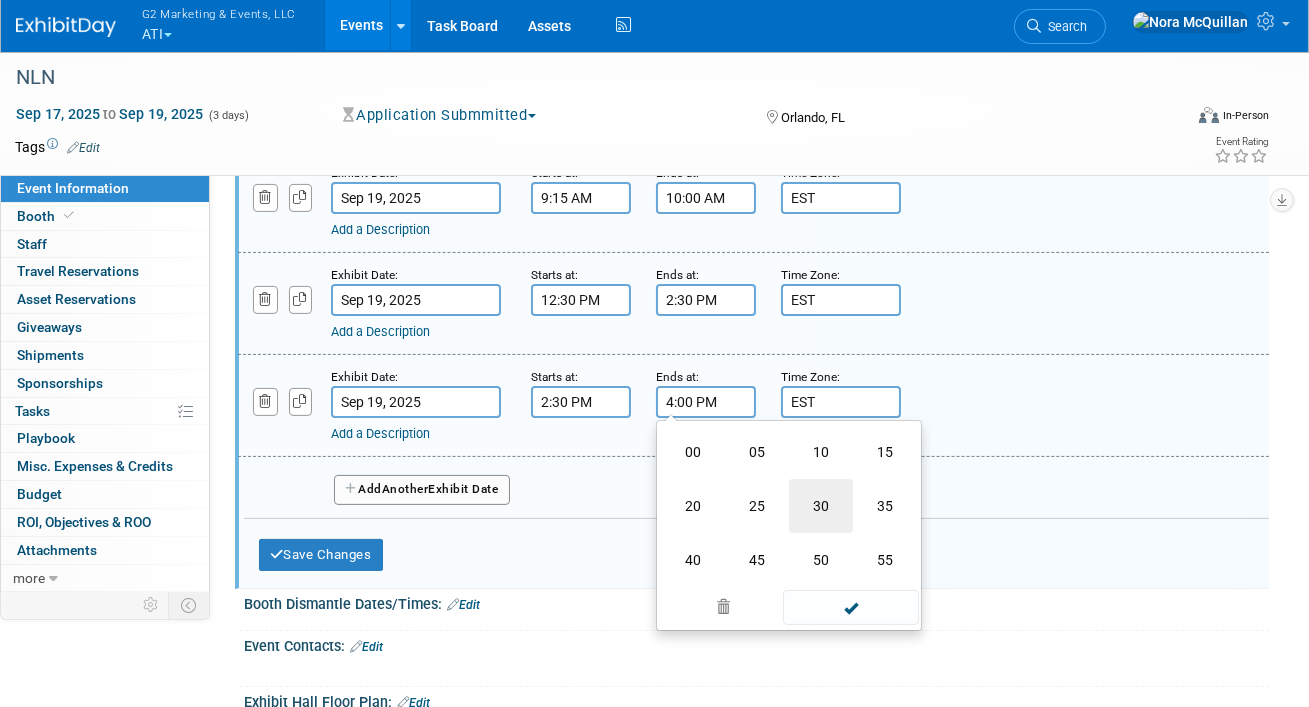 click on "30" at bounding box center [821, 506] 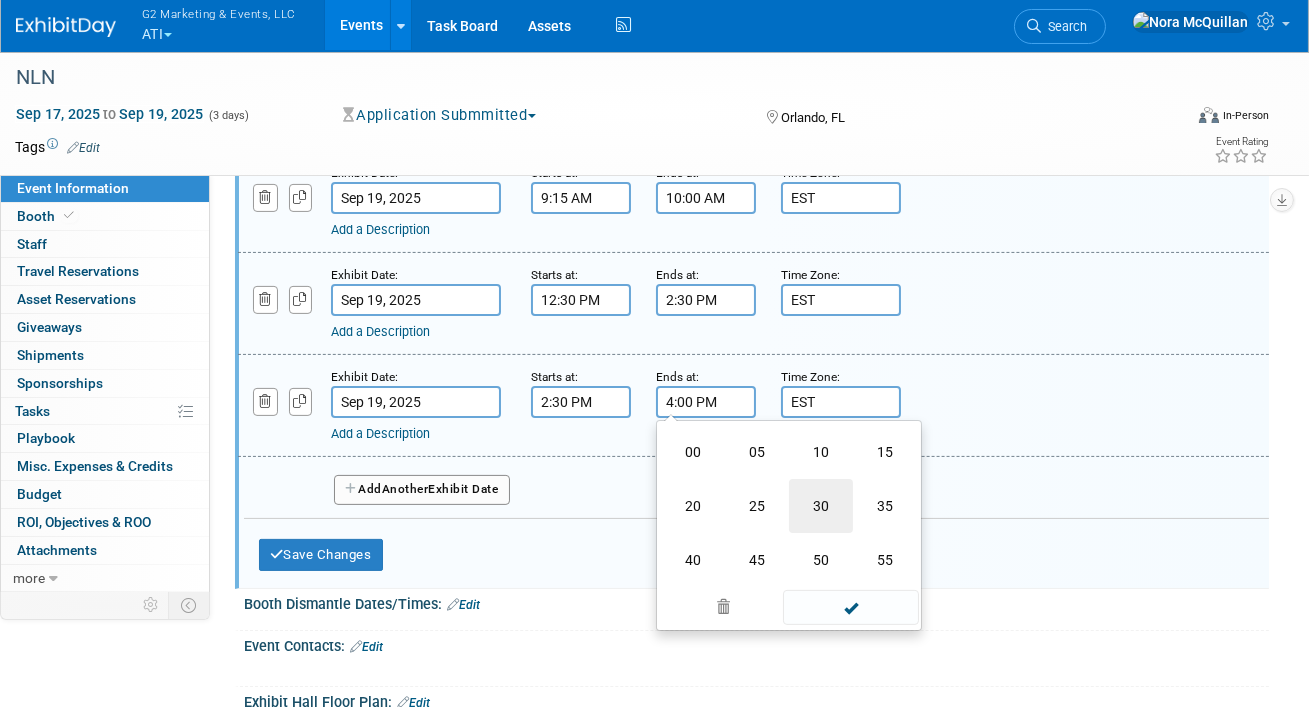 type on "4:30 PM" 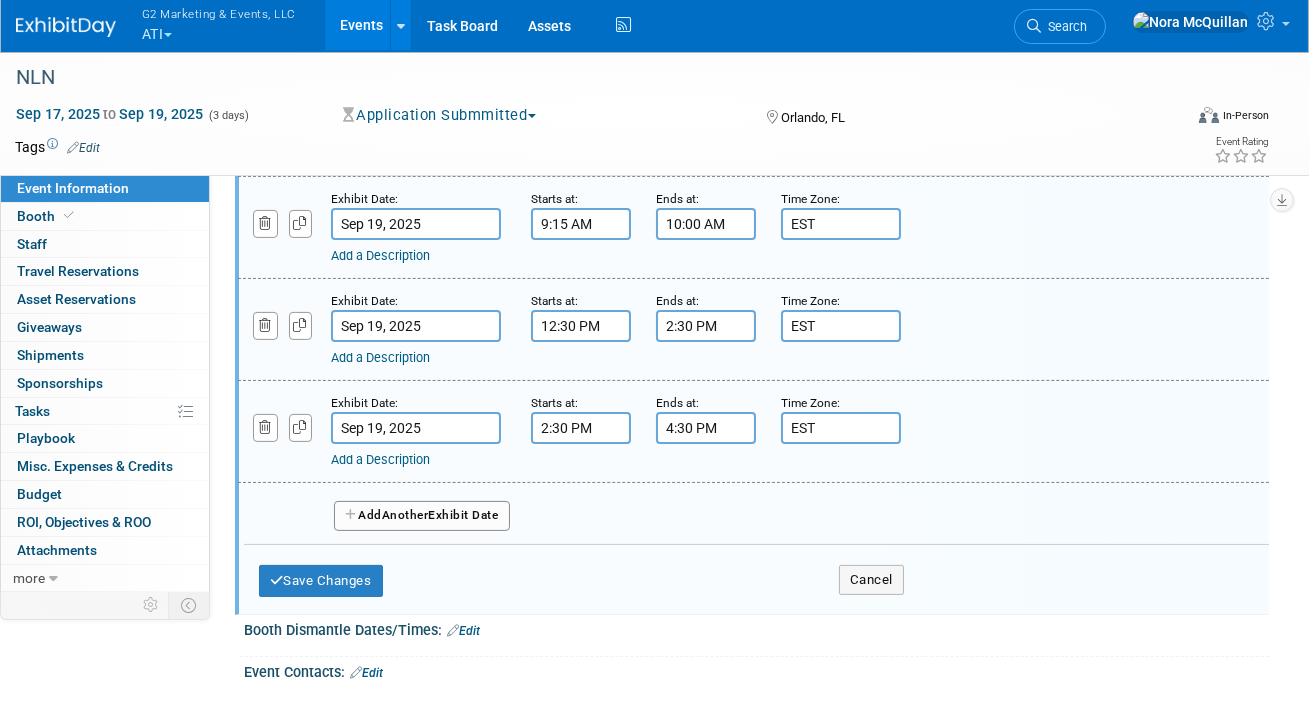 scroll, scrollTop: 1057, scrollLeft: 0, axis: vertical 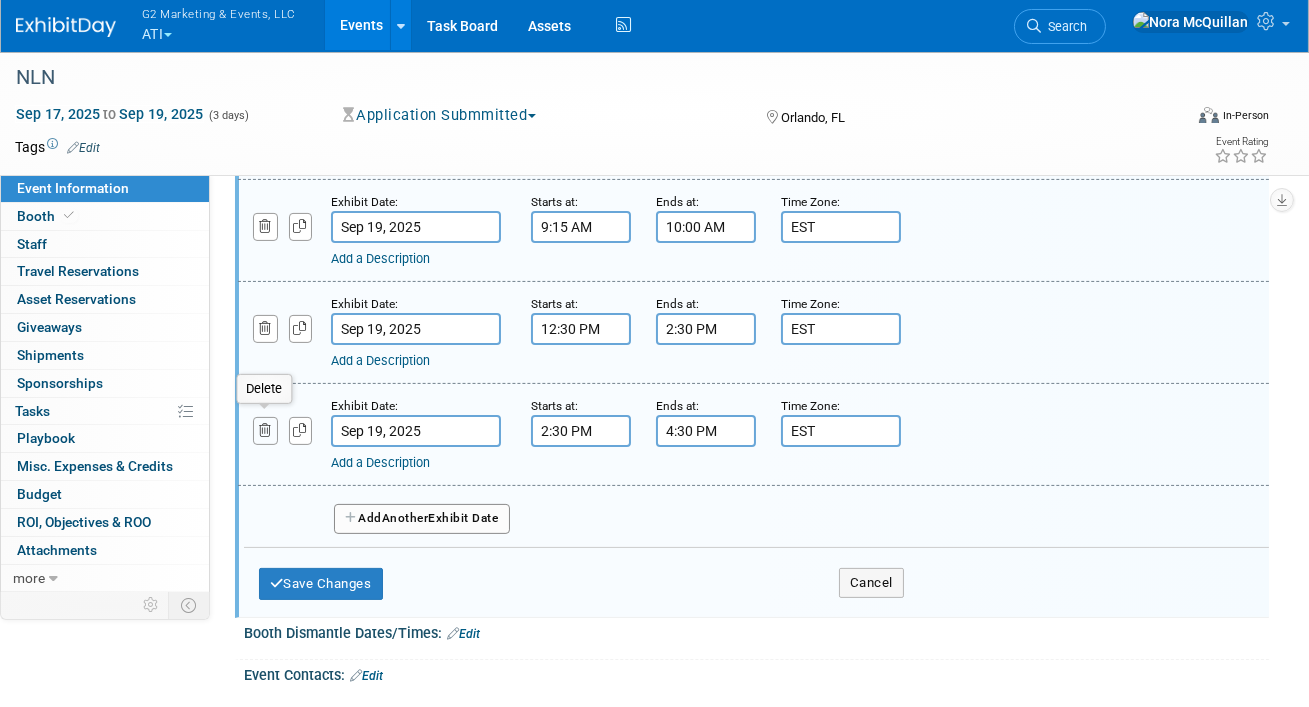 click at bounding box center (265, 430) 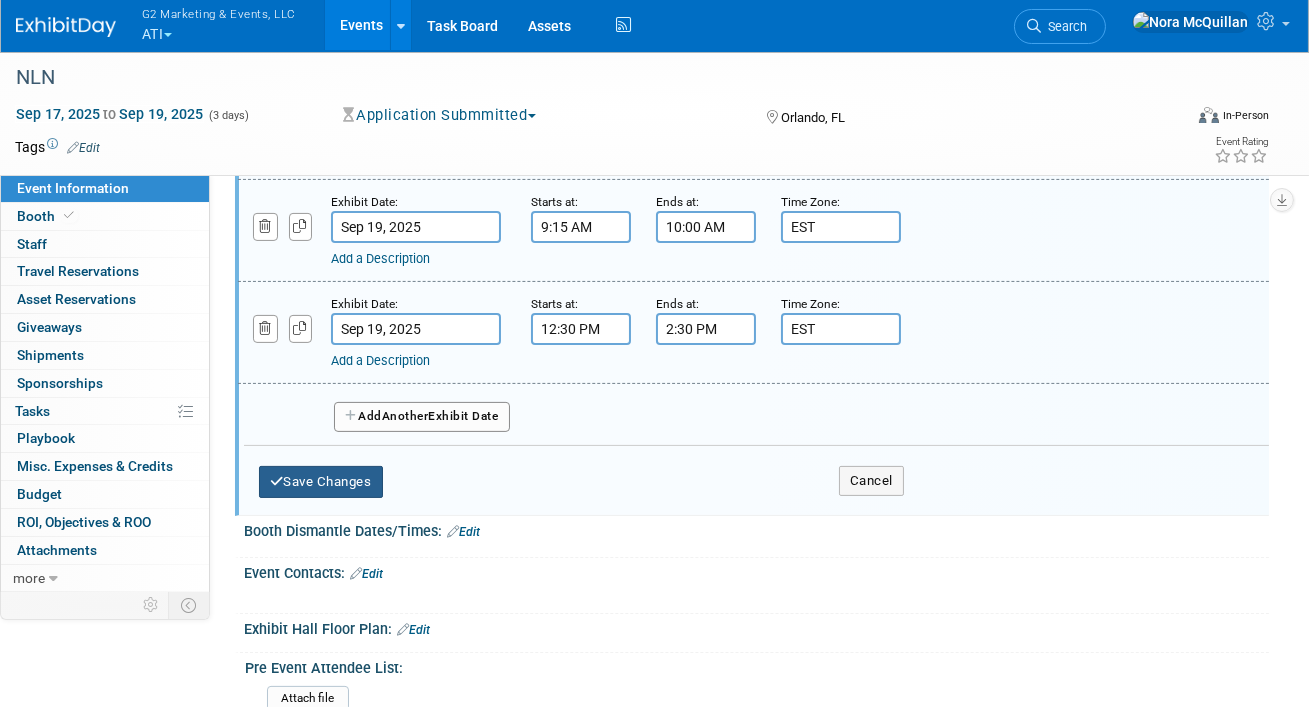click on "Save Changes" at bounding box center (321, 482) 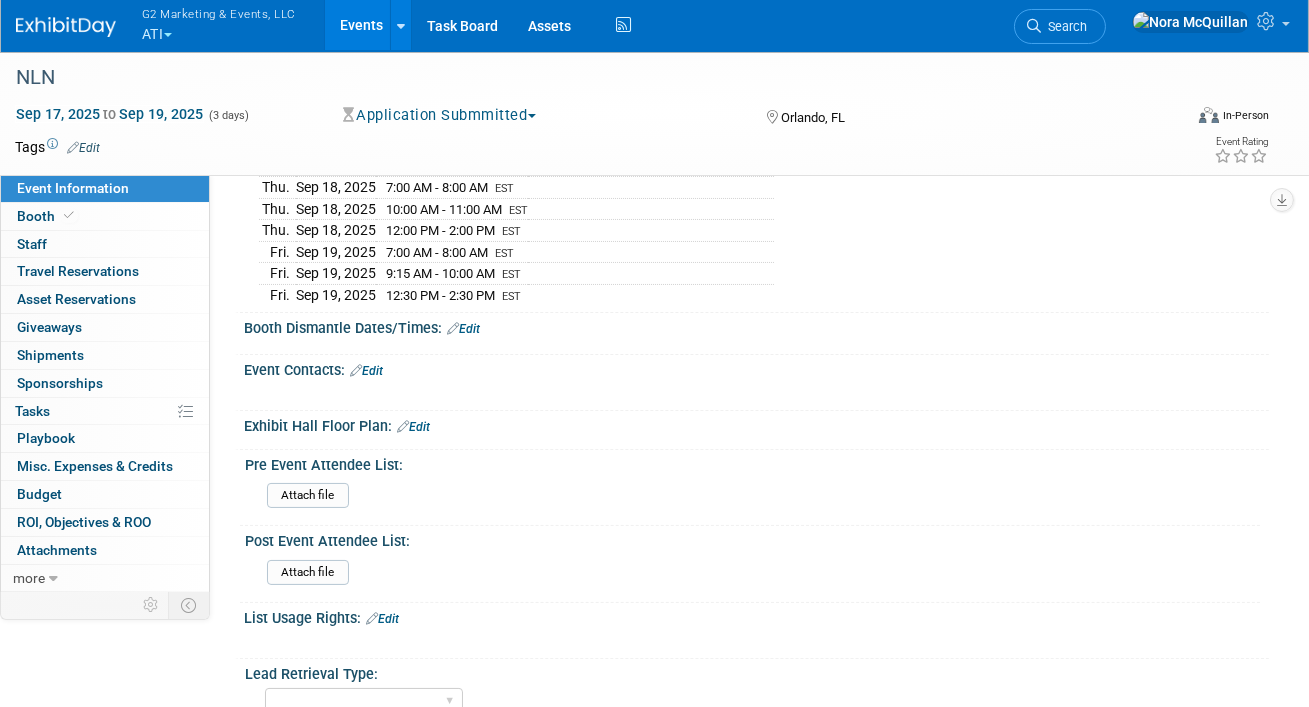 scroll, scrollTop: 525, scrollLeft: 0, axis: vertical 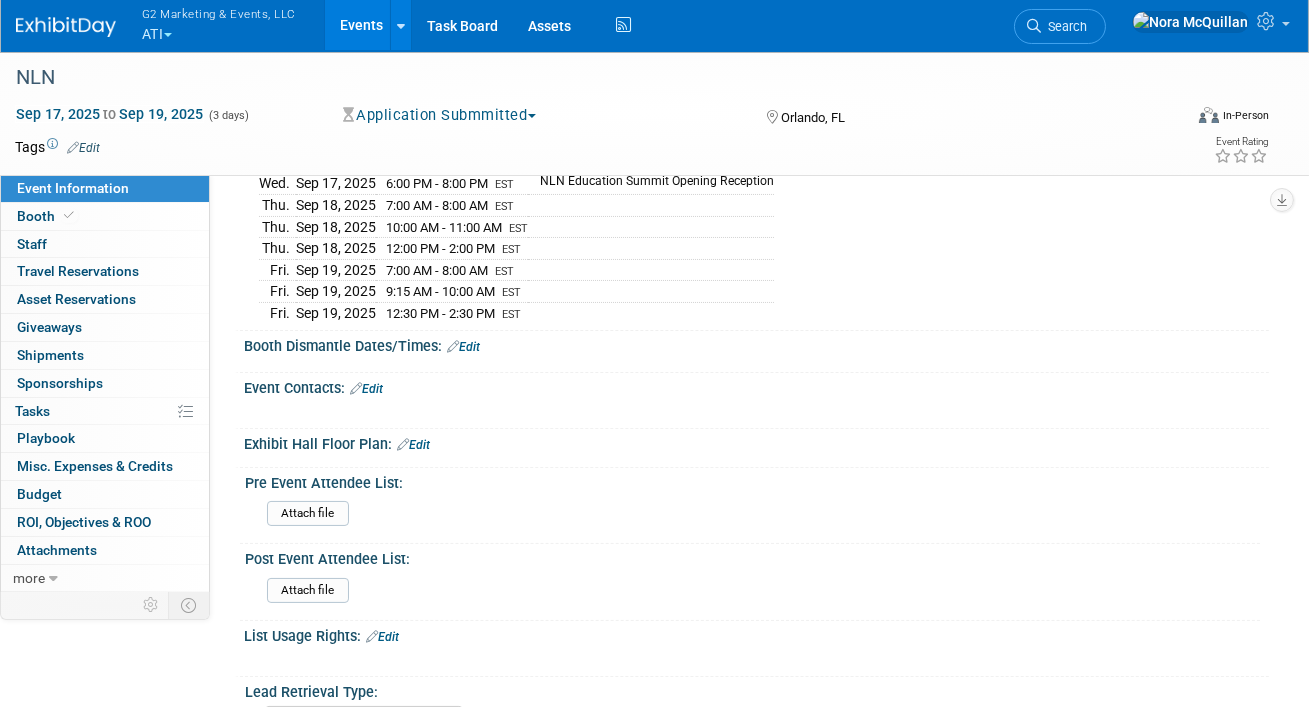 click on "Edit" at bounding box center (463, 347) 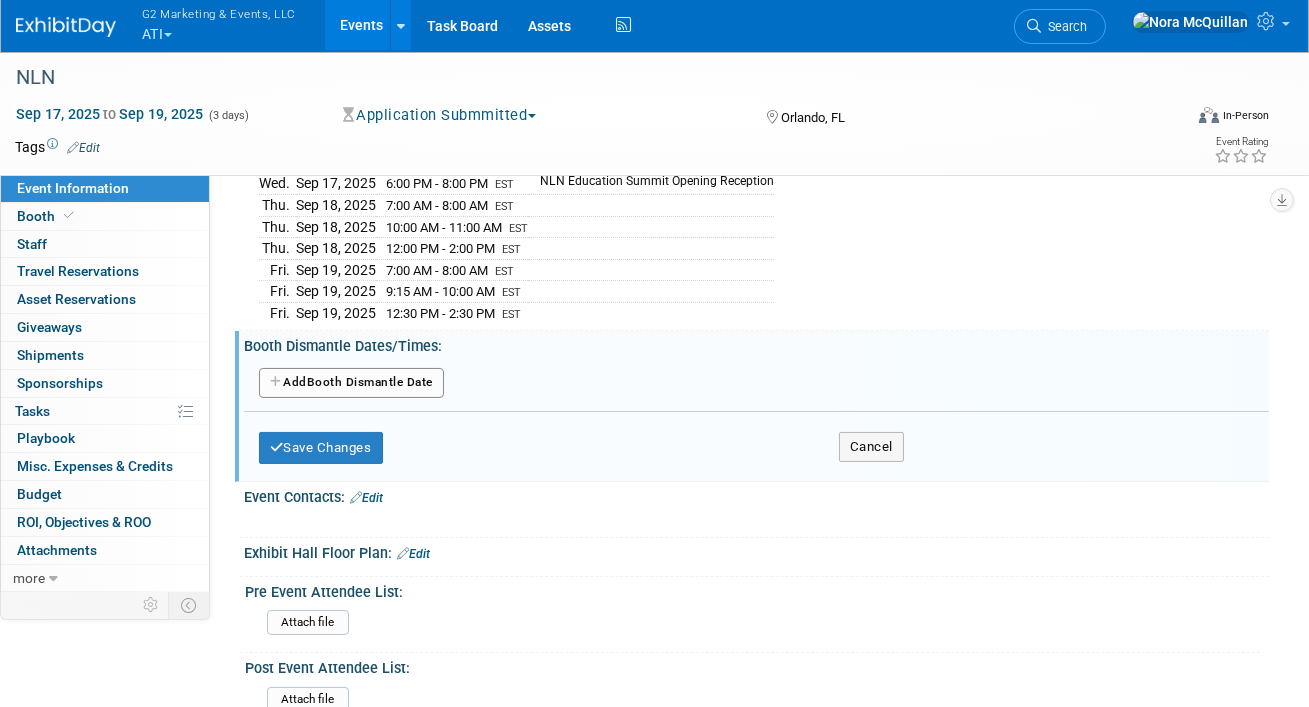 click on "Add  Another  Booth Dismantle Date" at bounding box center [351, 383] 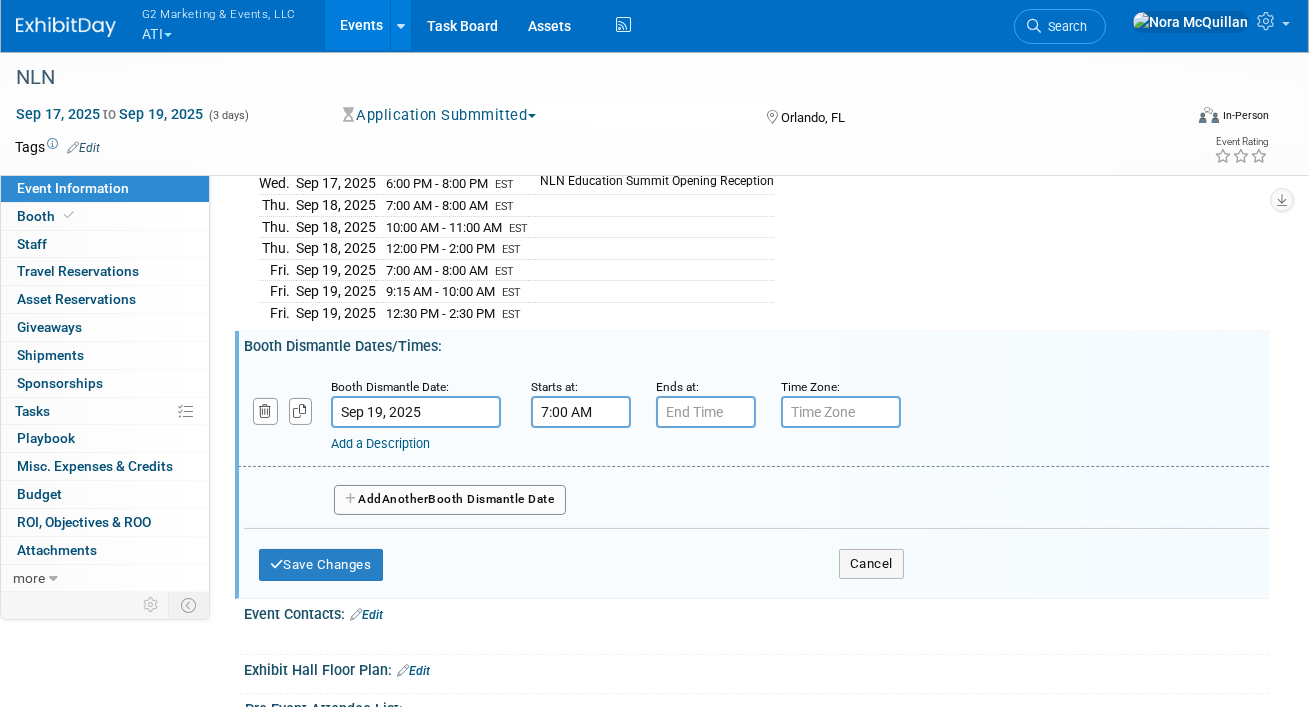 click on "7:00 AM" at bounding box center (581, 412) 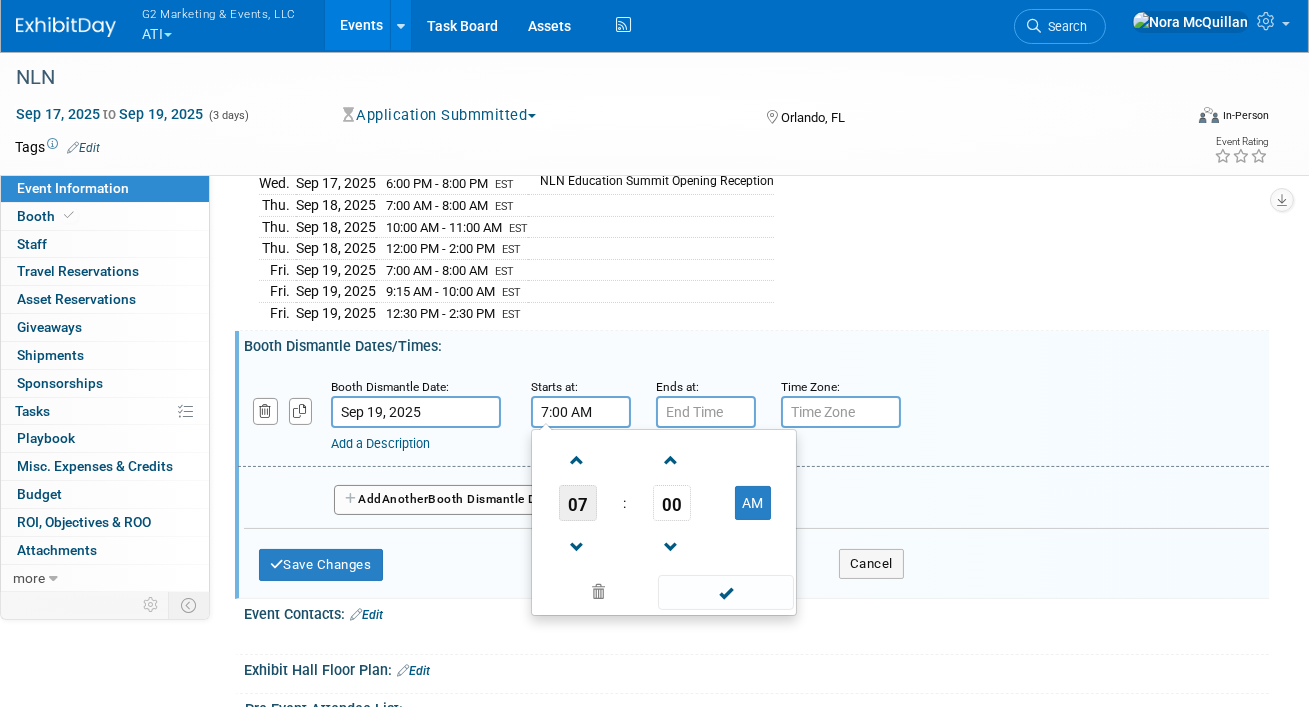 click on "07" at bounding box center [578, 503] 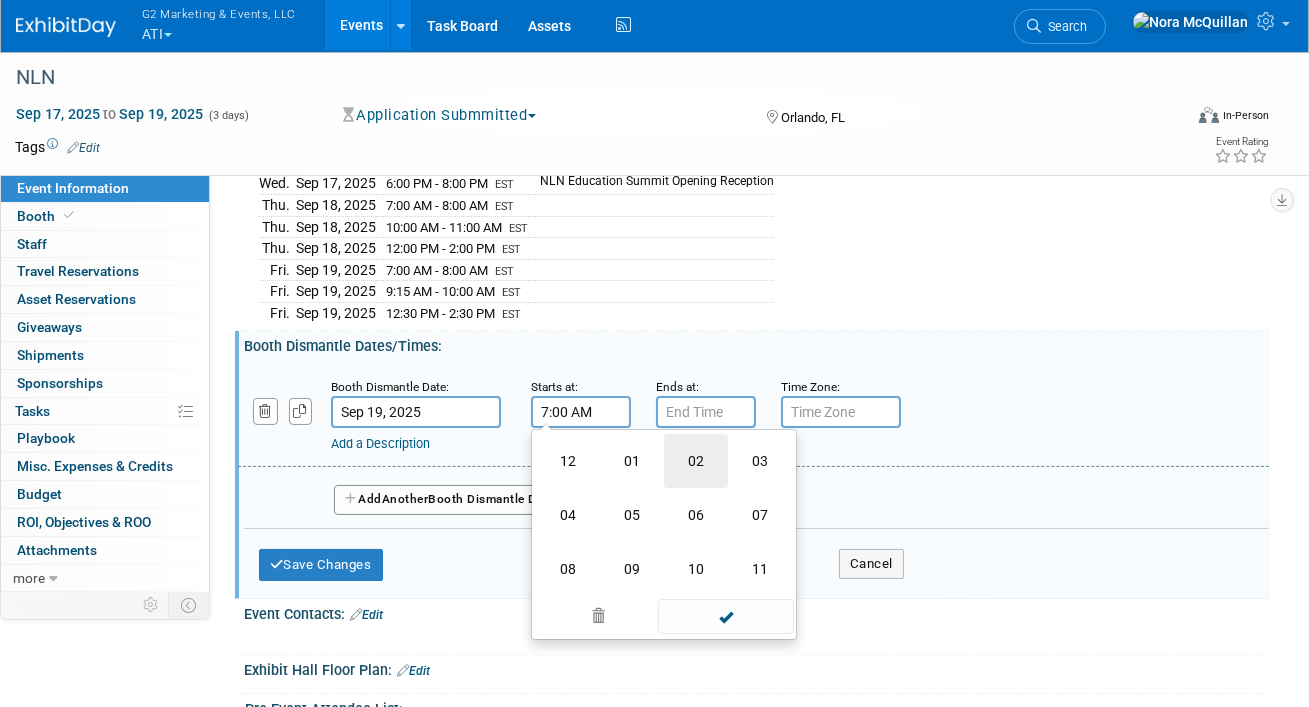 click on "02" at bounding box center (696, 461) 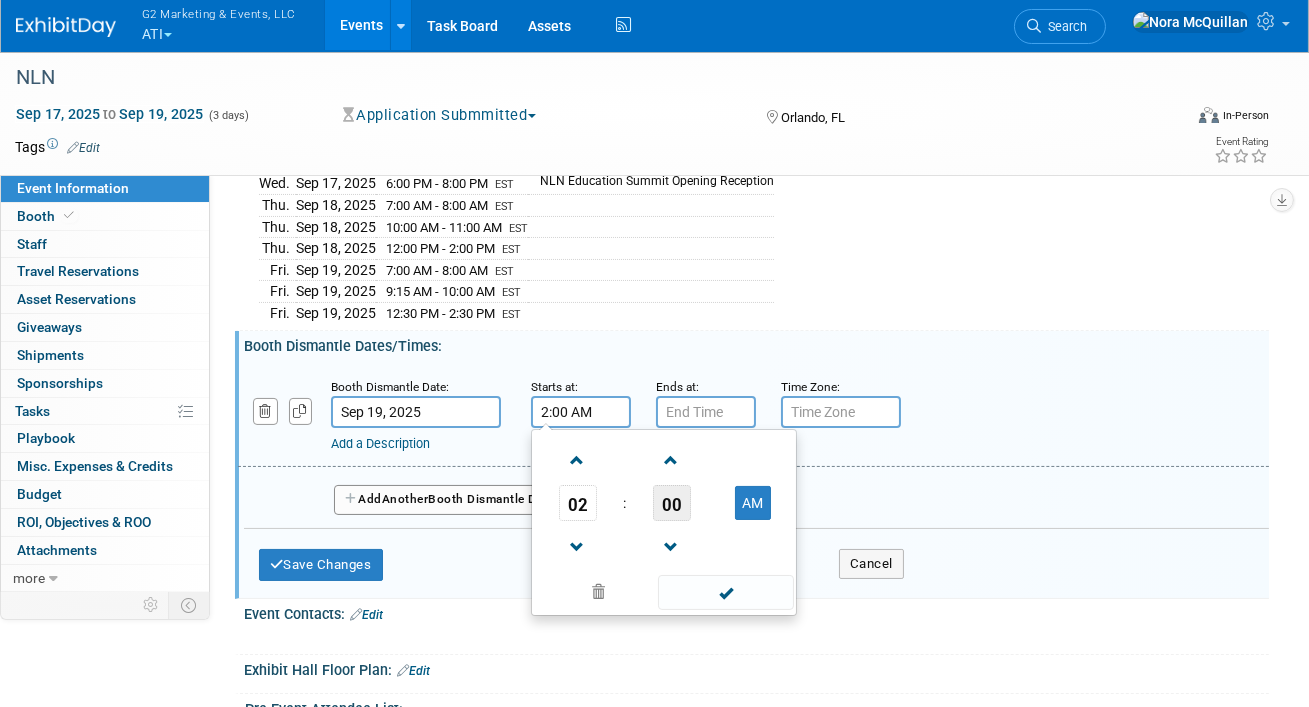 click on "00" at bounding box center (672, 503) 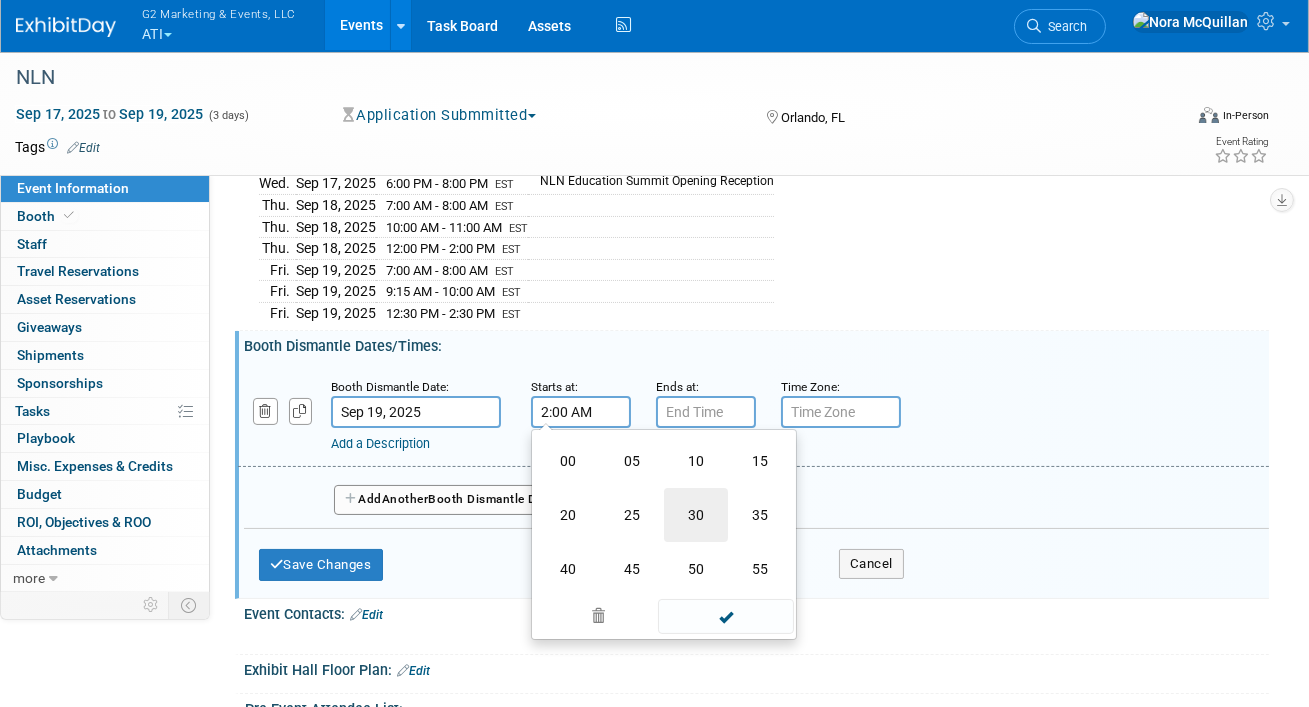 click on "30" at bounding box center [696, 515] 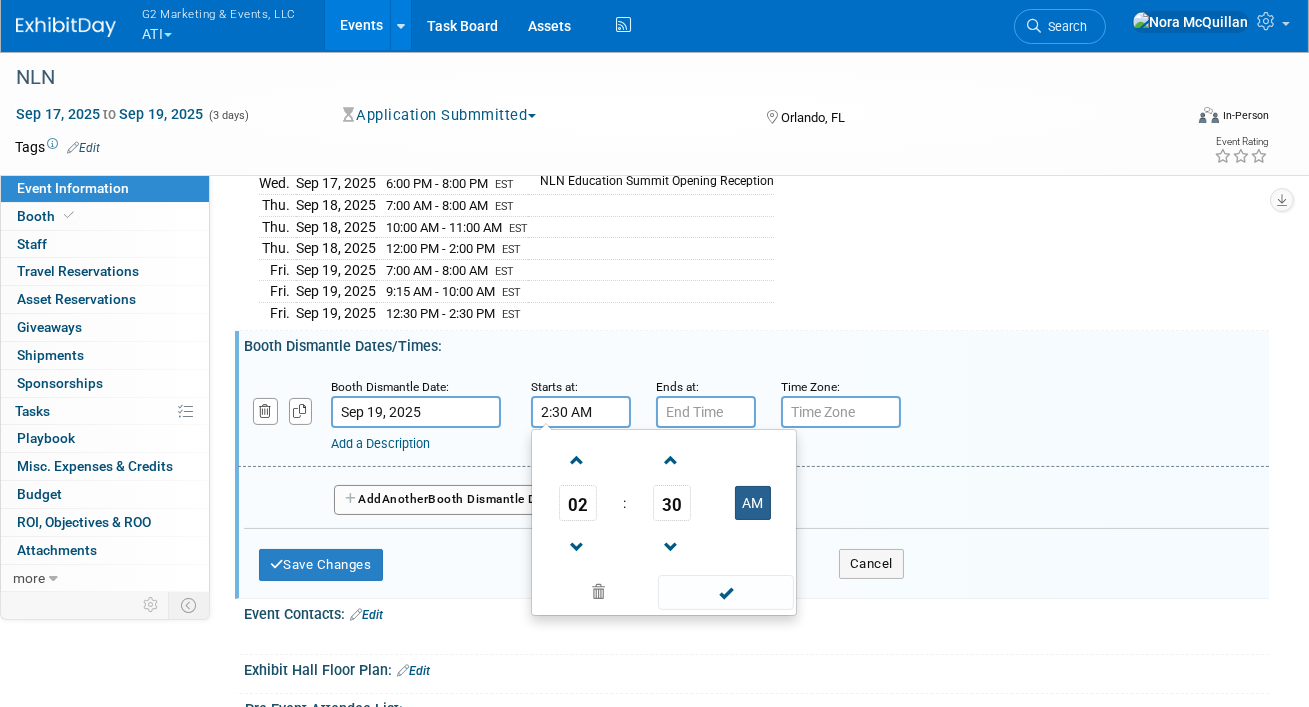 click on "AM" at bounding box center [753, 503] 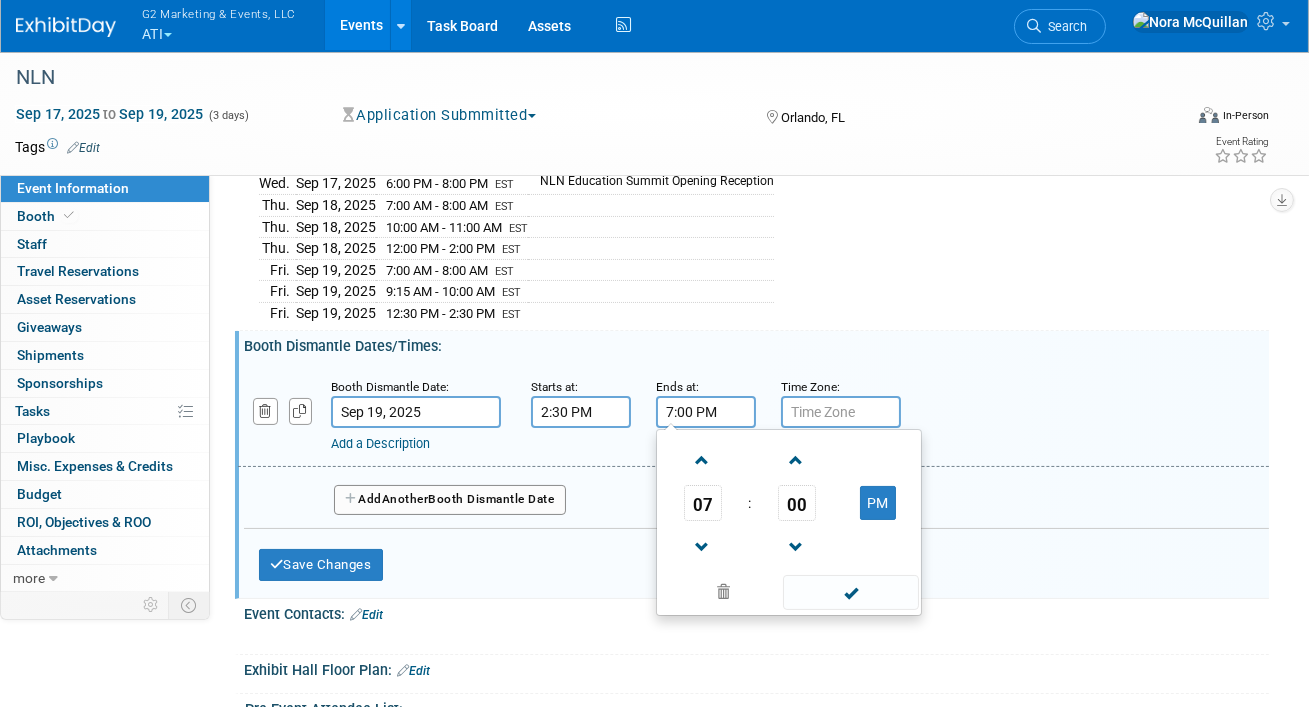 click on "7:00 PM" at bounding box center (706, 412) 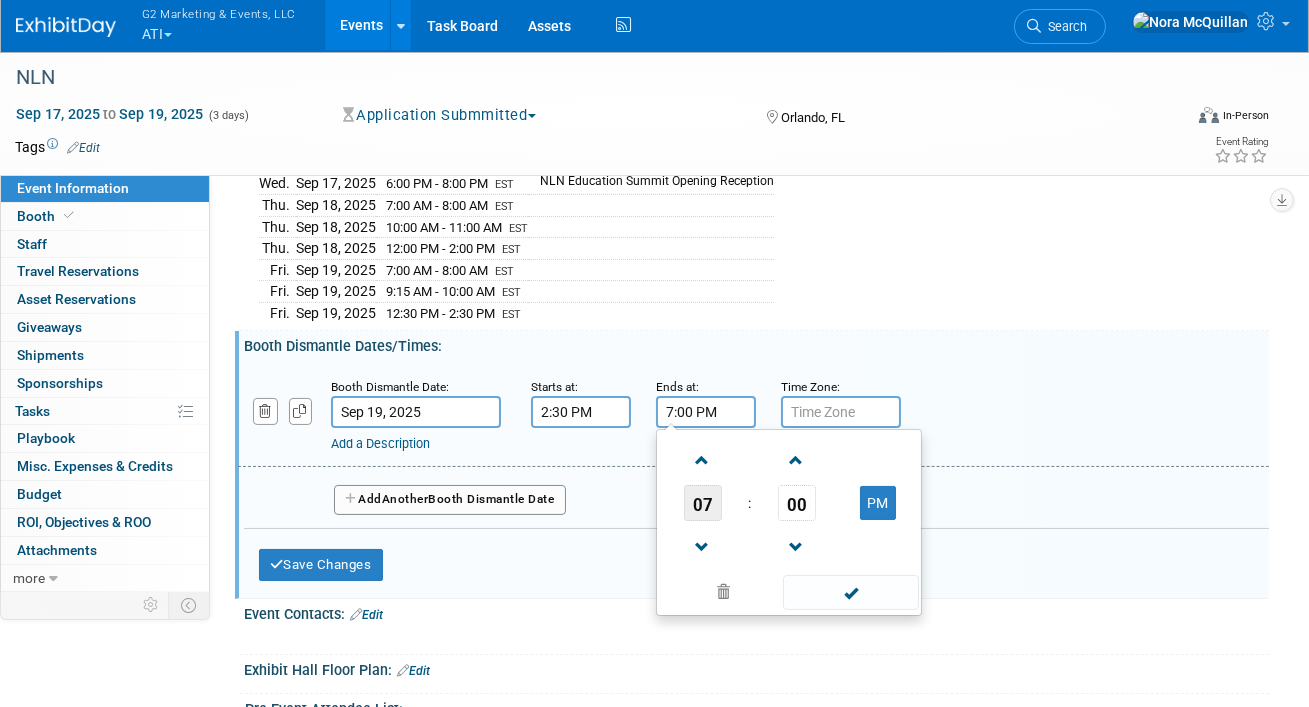 click on "07" at bounding box center [703, 503] 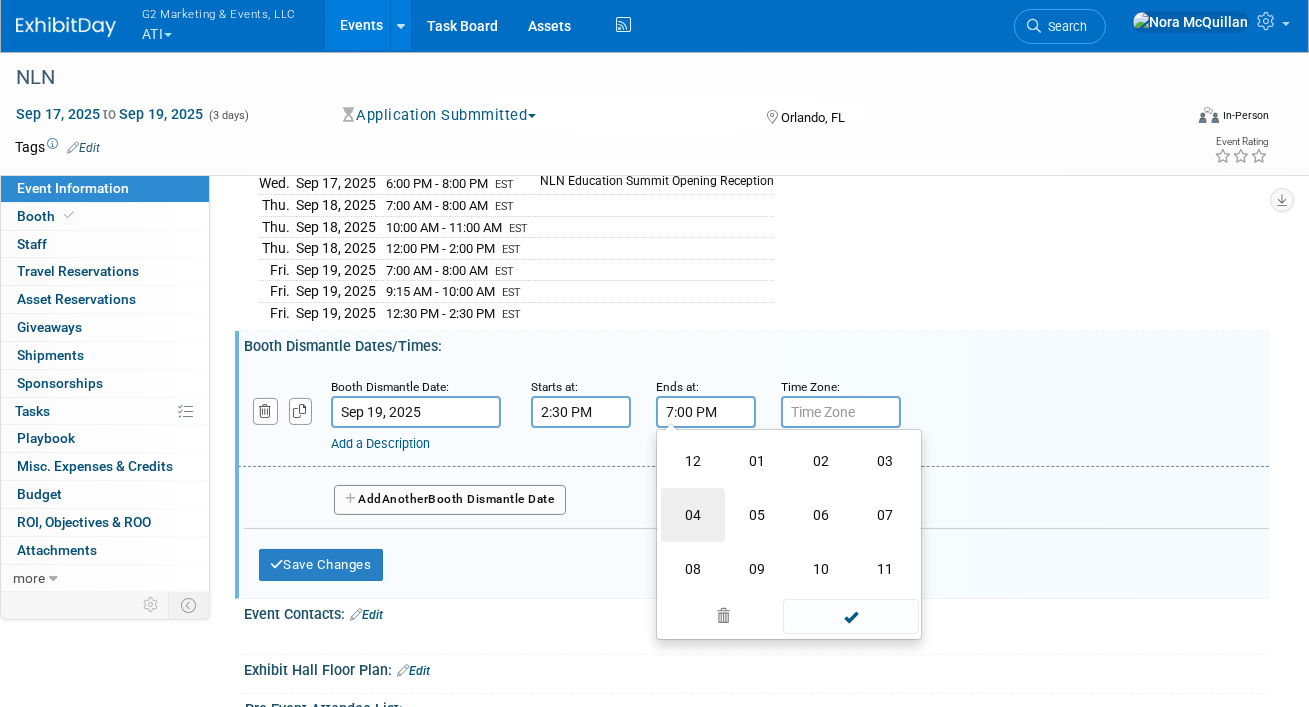 click on "04" at bounding box center (693, 515) 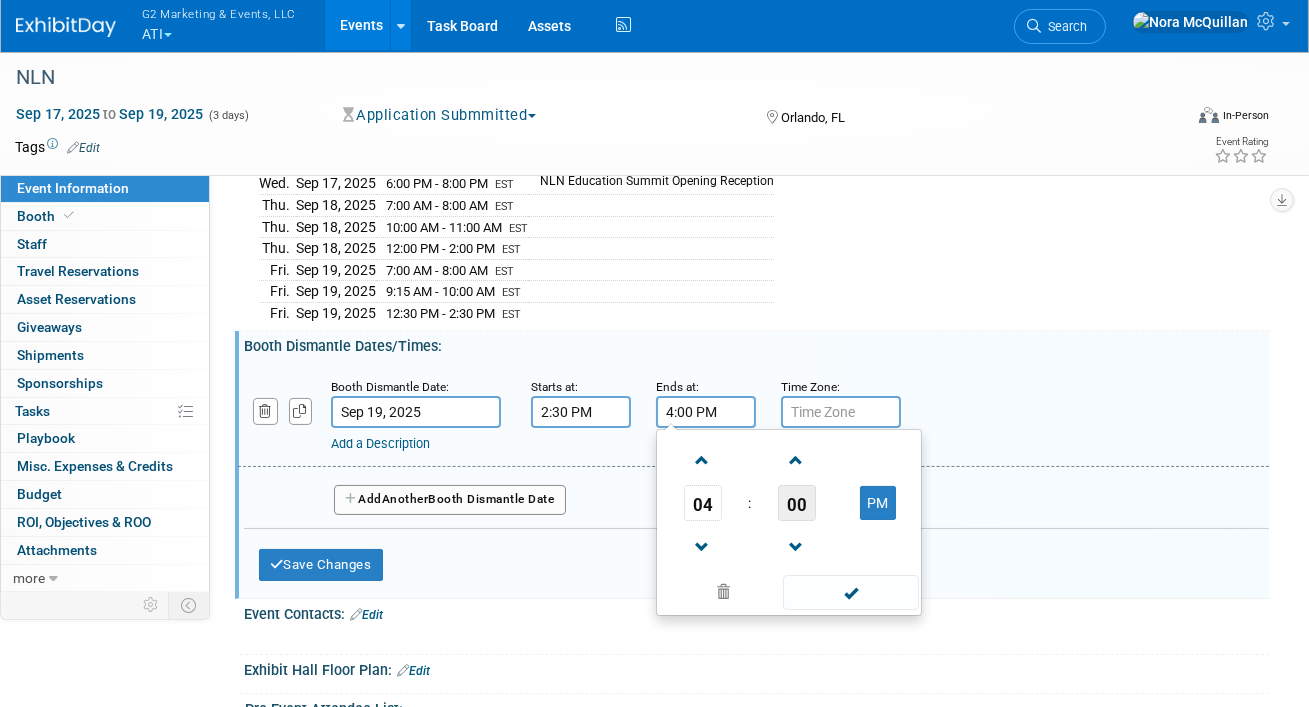 click on "00" at bounding box center [797, 503] 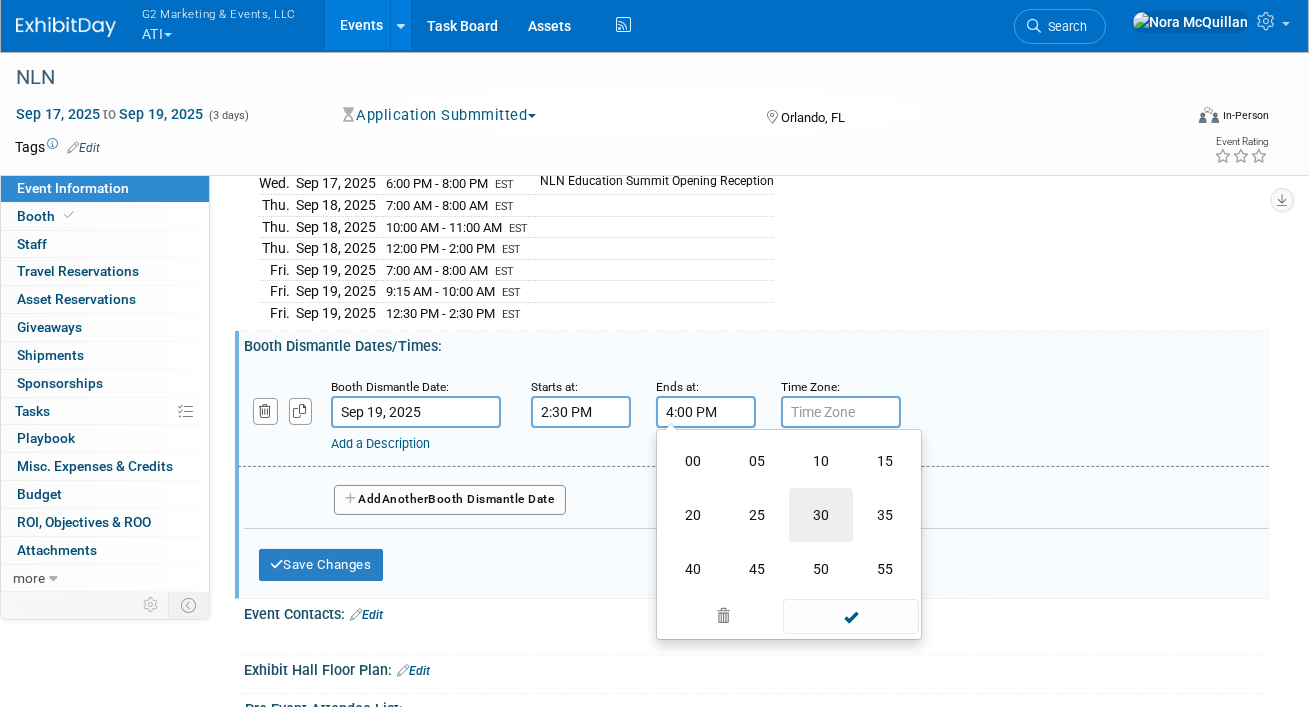 click on "30" at bounding box center [821, 515] 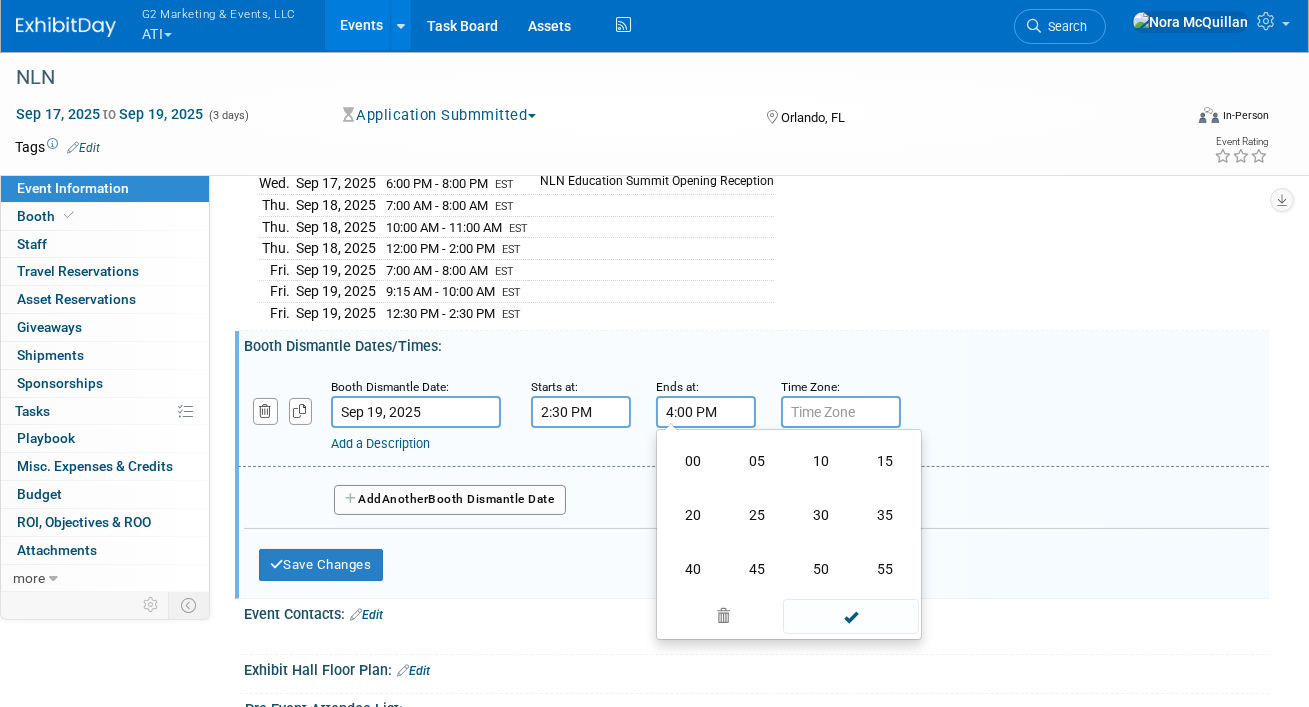 type on "4:30 PM" 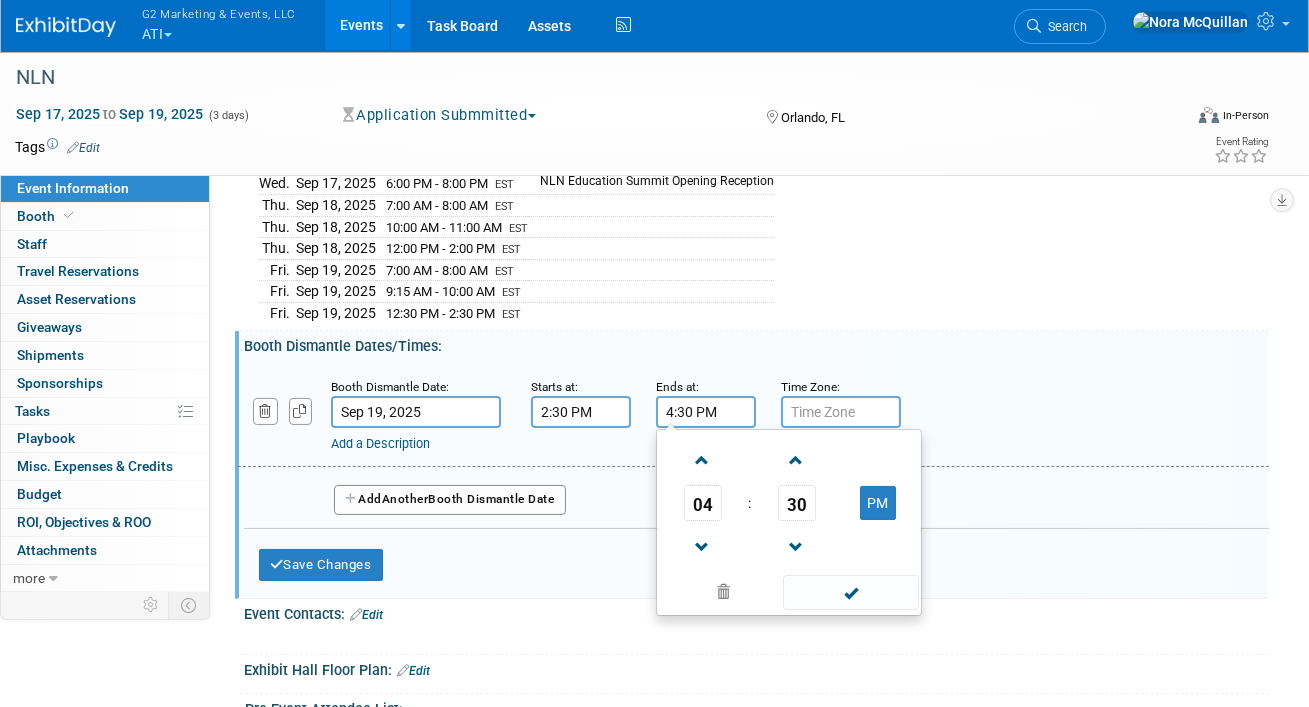 click on "04 : 30 PM 12 01 02 03 04 05 06 07 08 09 10 11 00 05 10 15 20 25 30 35 40 45 50 55" at bounding box center [789, 522] 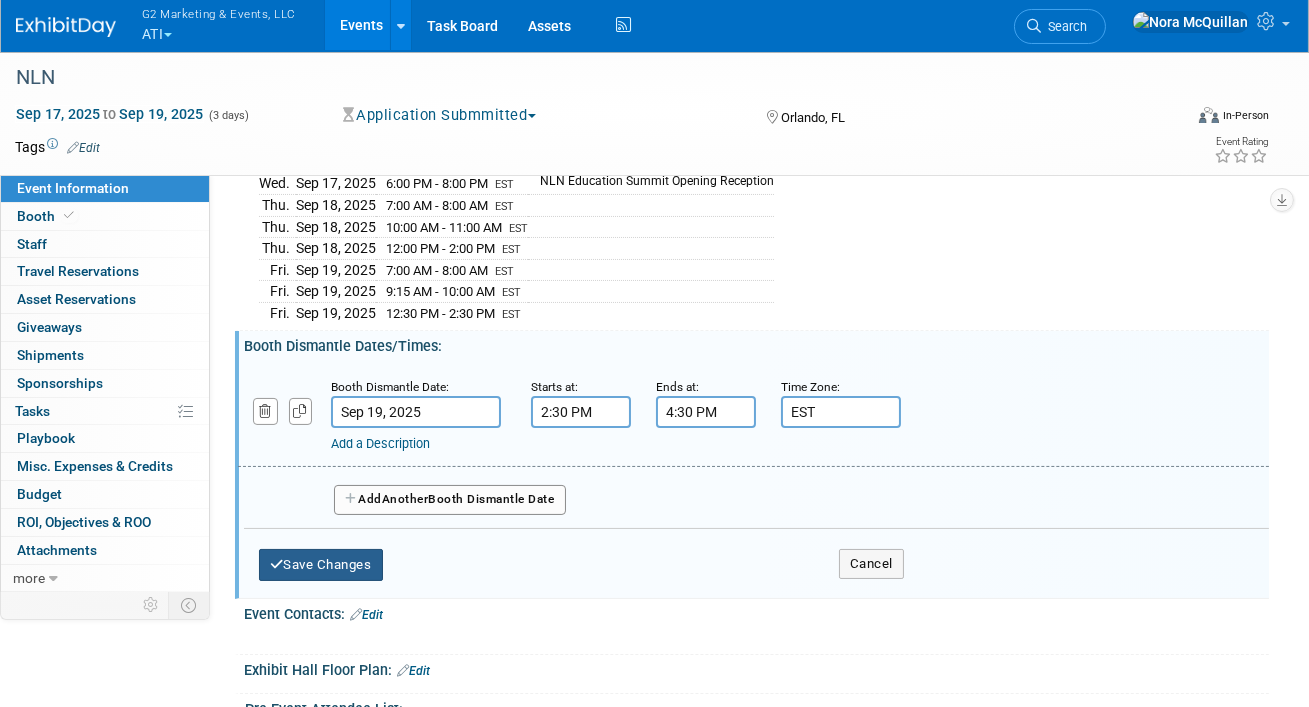 type on "EST" 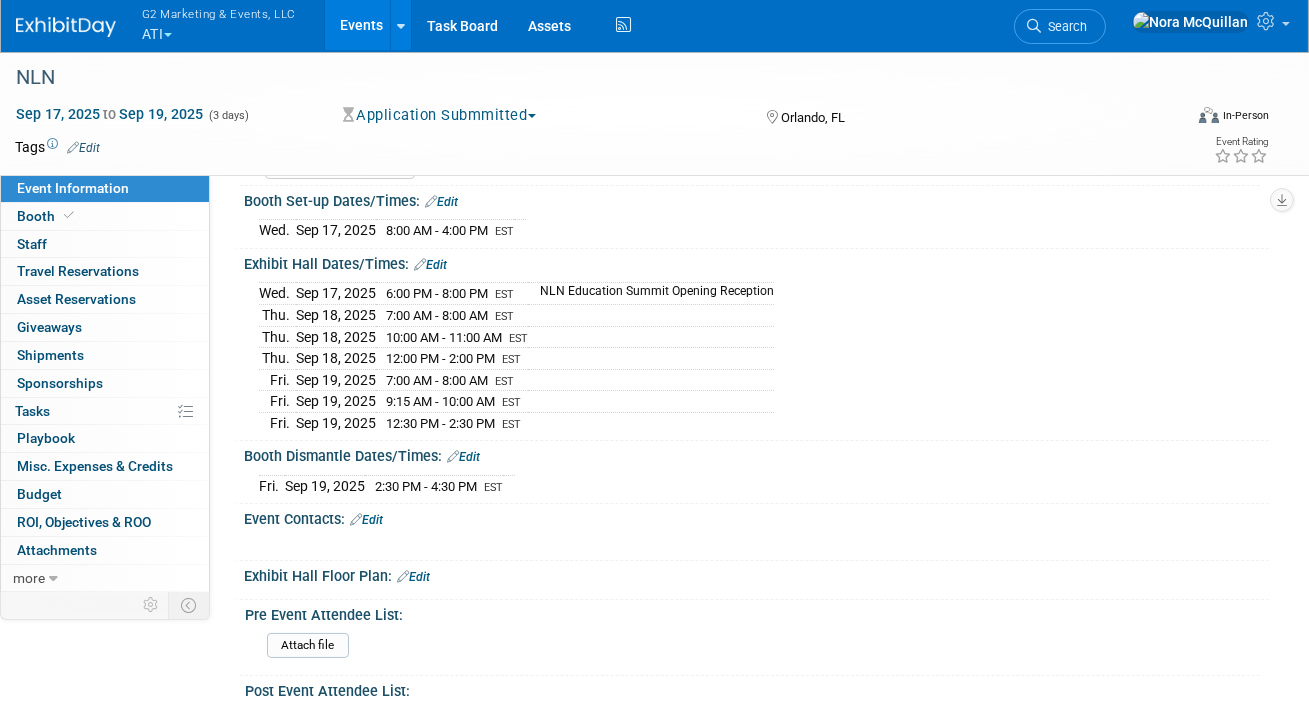 scroll, scrollTop: 415, scrollLeft: 0, axis: vertical 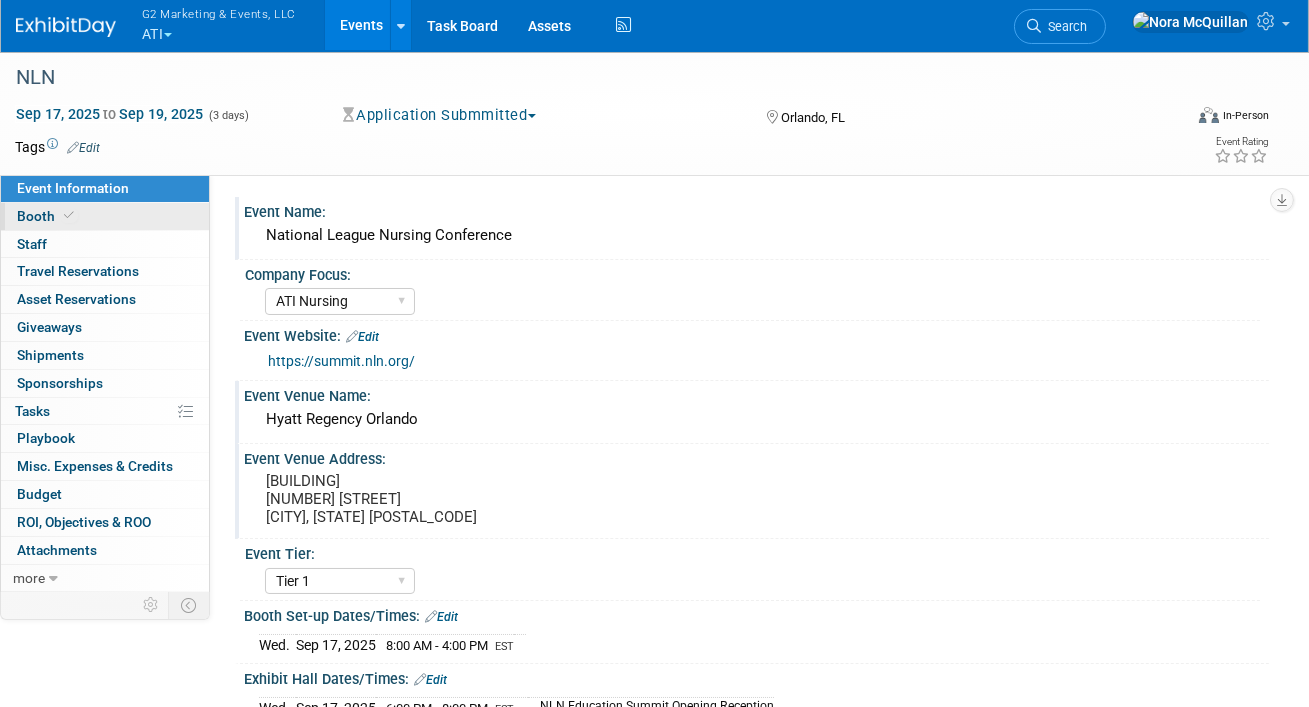 click on "Booth" at bounding box center [105, 216] 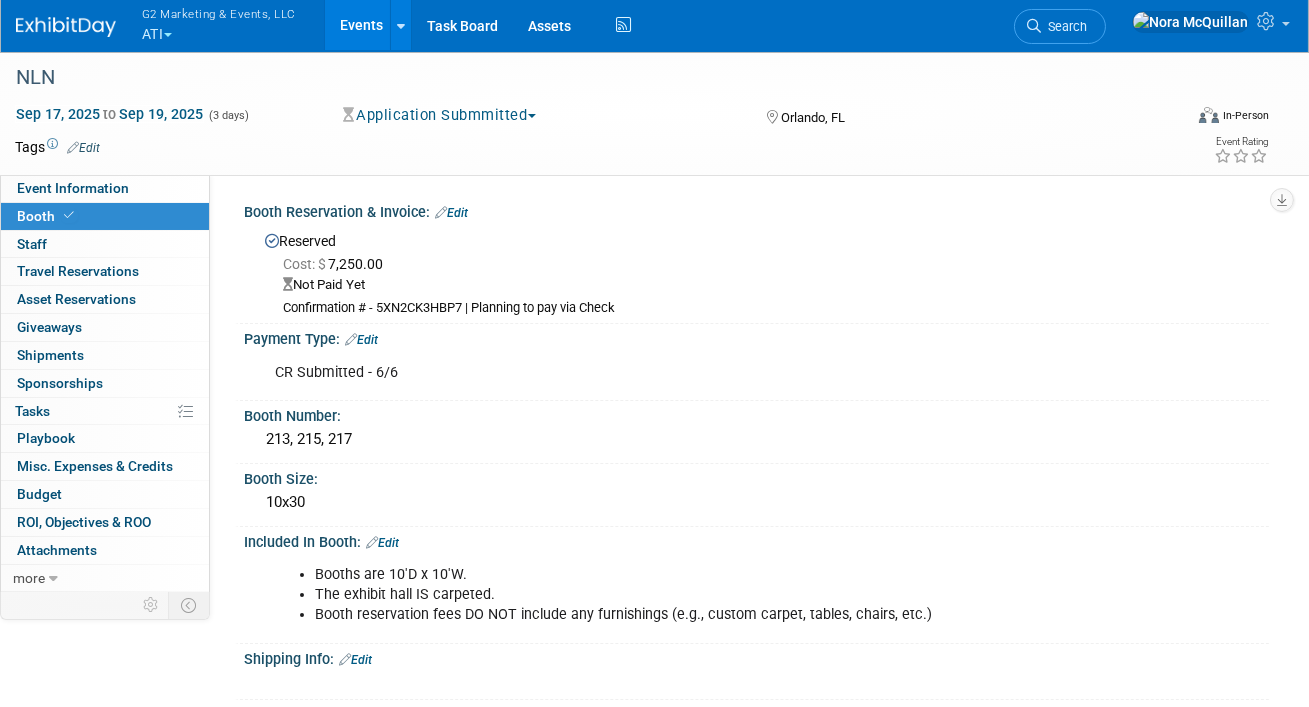 click on "G2 Marketing & Events, LLC
ATI" at bounding box center (230, 26) 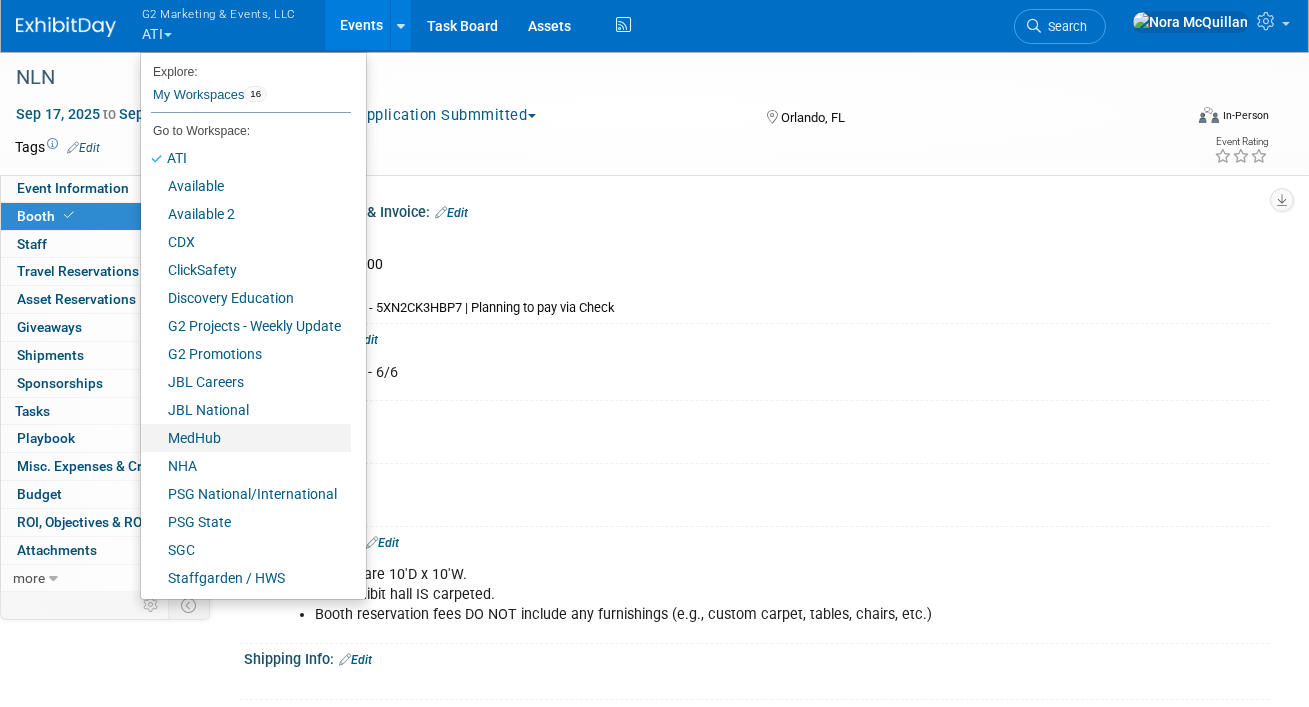 click on "MedHub" at bounding box center [246, 438] 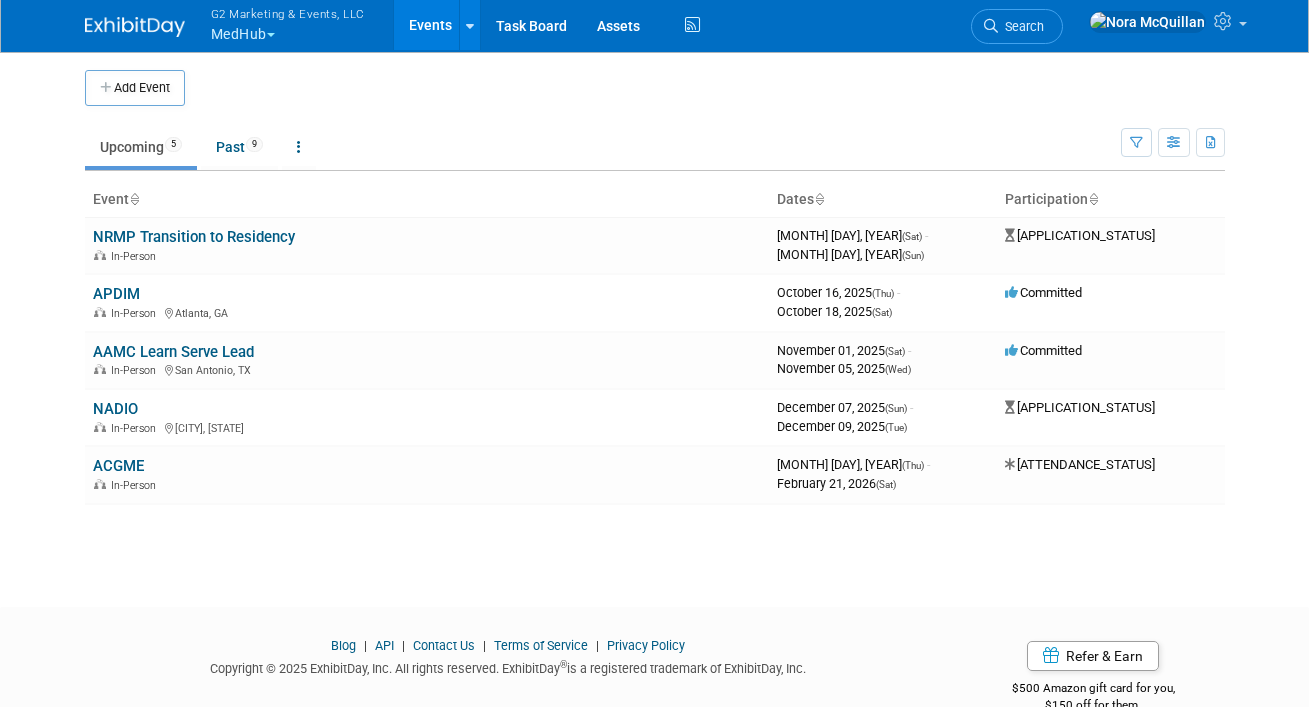 scroll, scrollTop: 0, scrollLeft: 0, axis: both 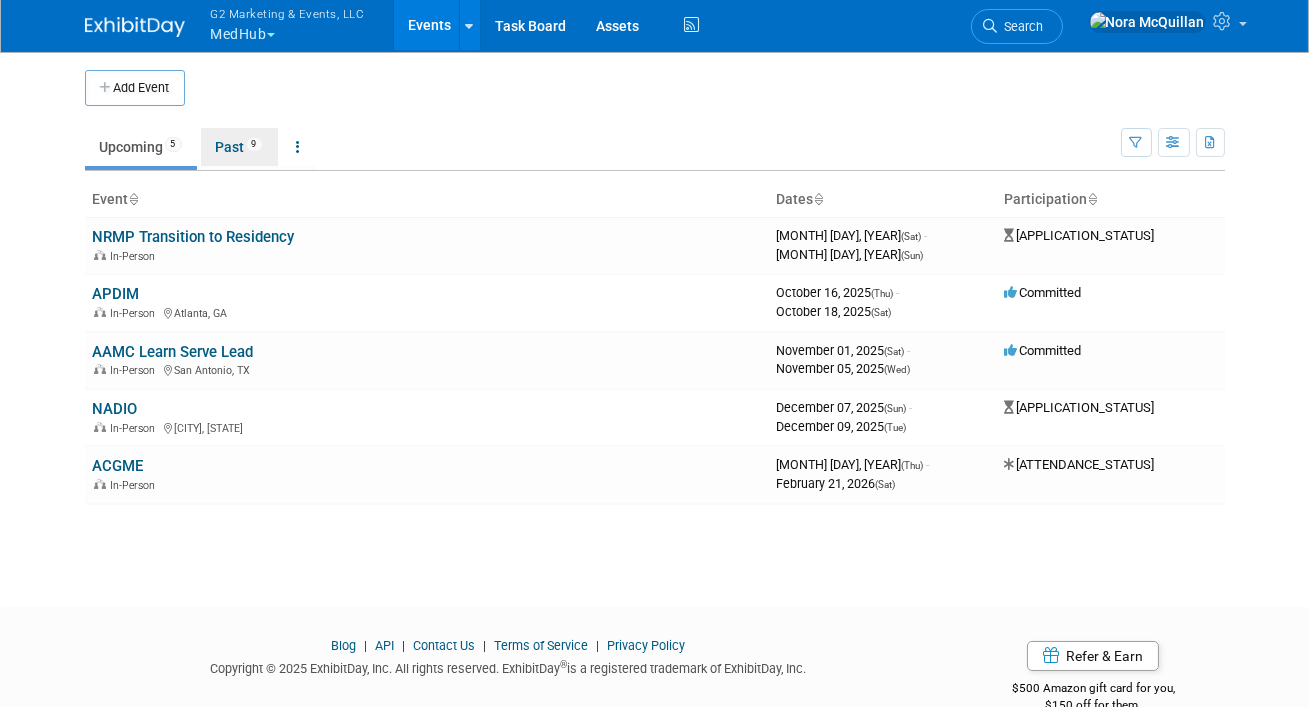 click on "Past
9" at bounding box center [239, 147] 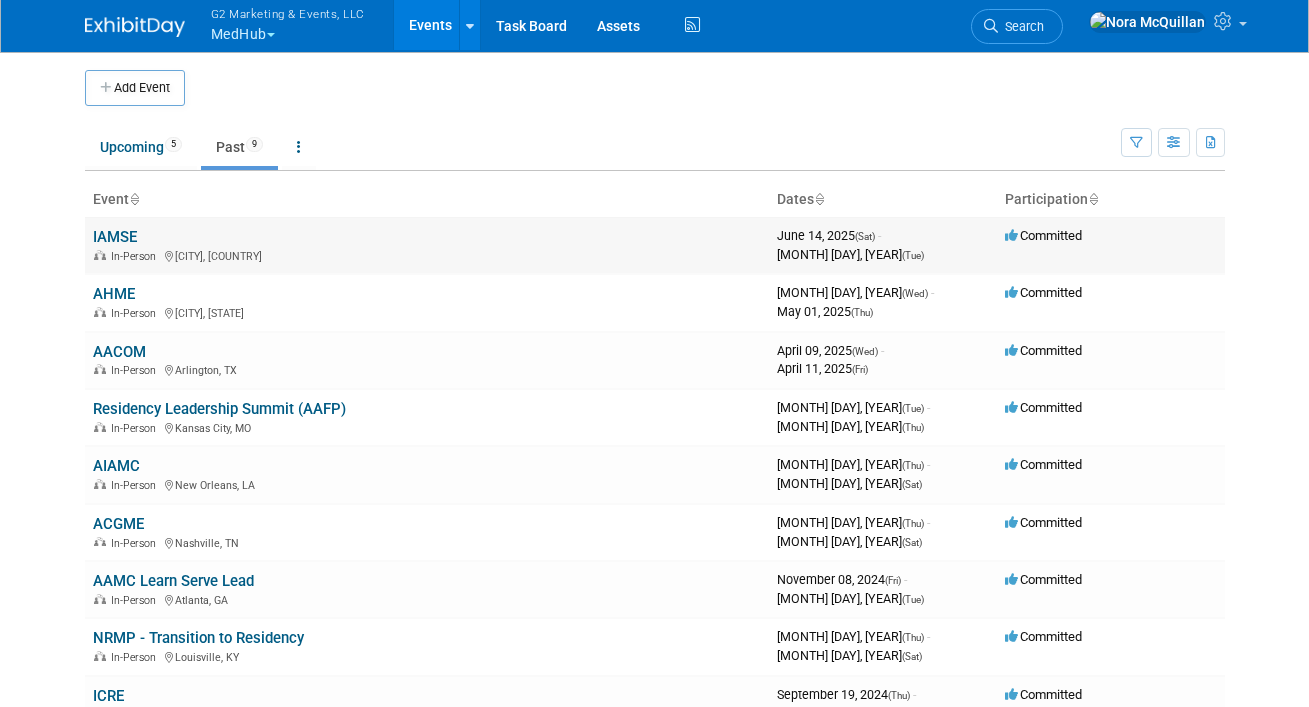 scroll, scrollTop: 0, scrollLeft: 0, axis: both 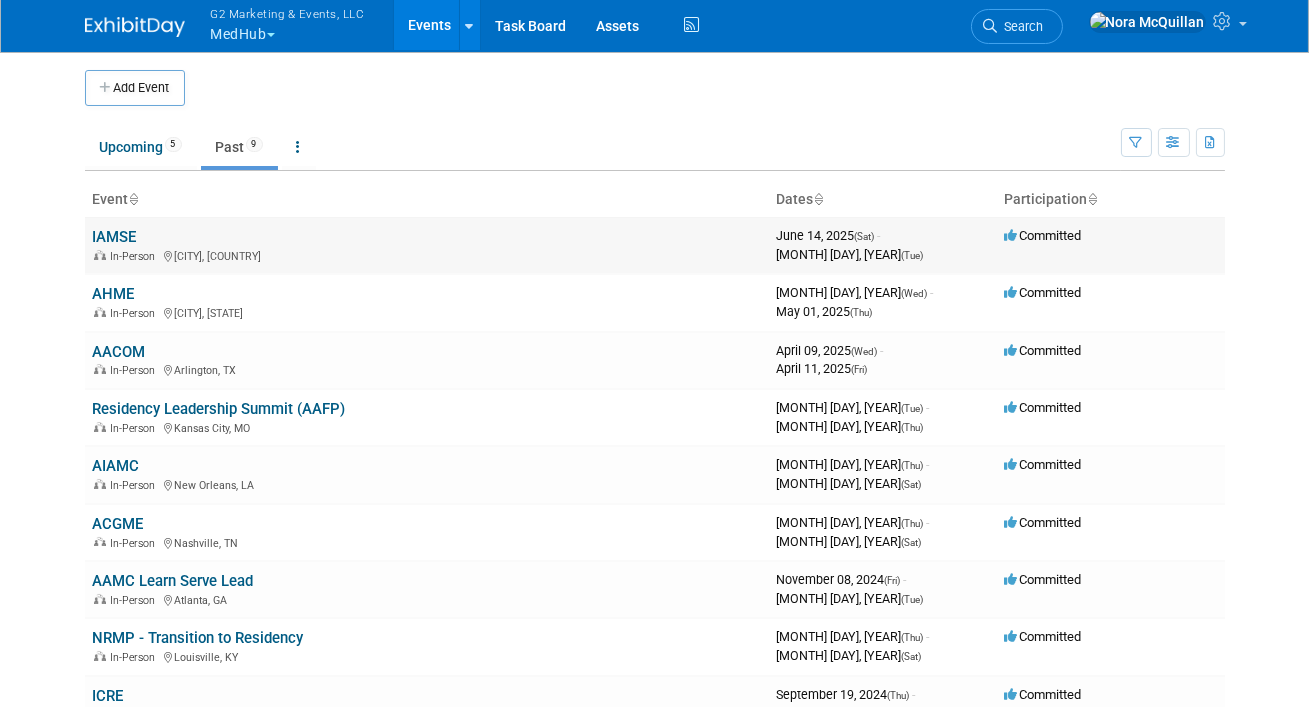 click on "IAMSE" at bounding box center [115, 237] 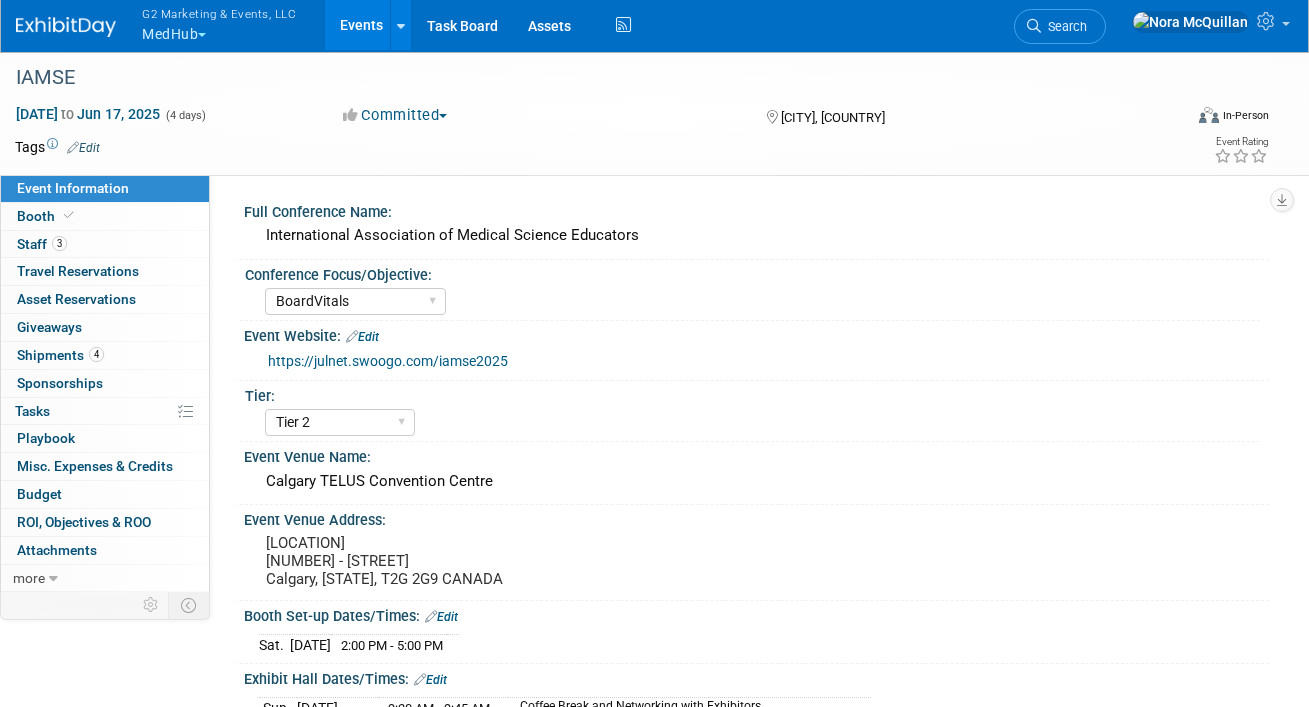 select on "BoardVitals" 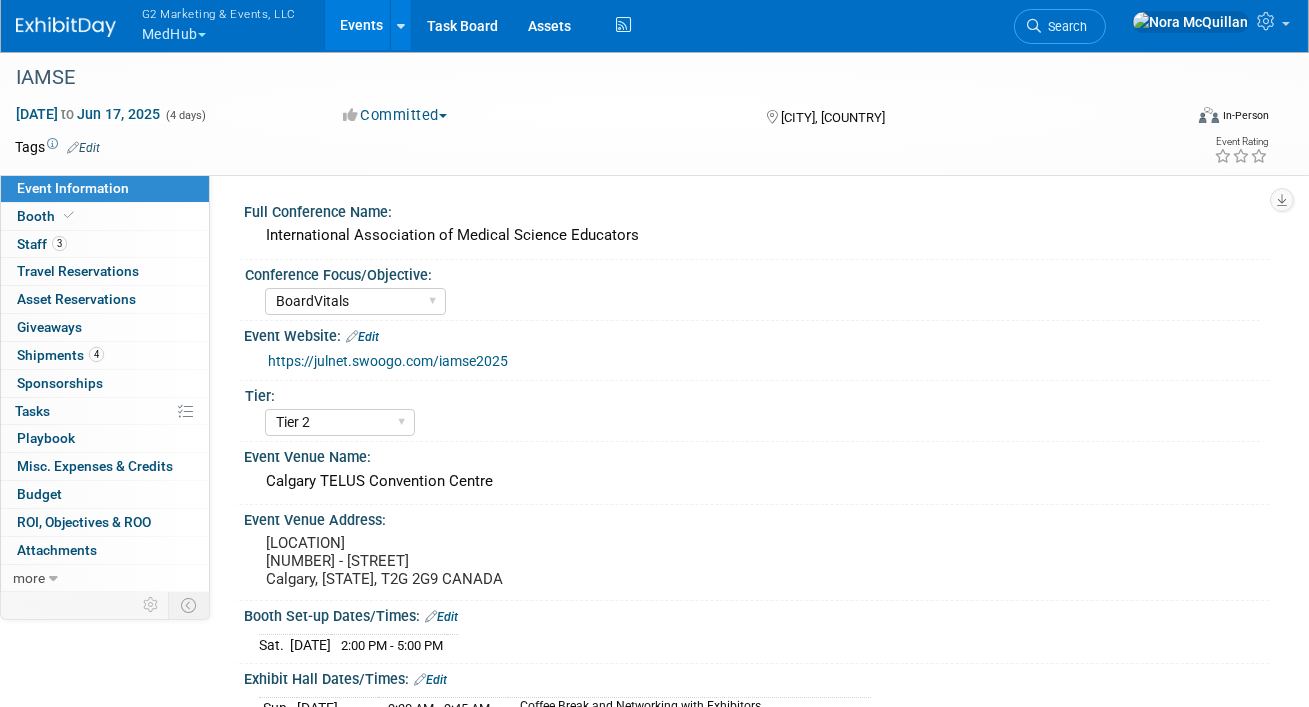scroll, scrollTop: 0, scrollLeft: 0, axis: both 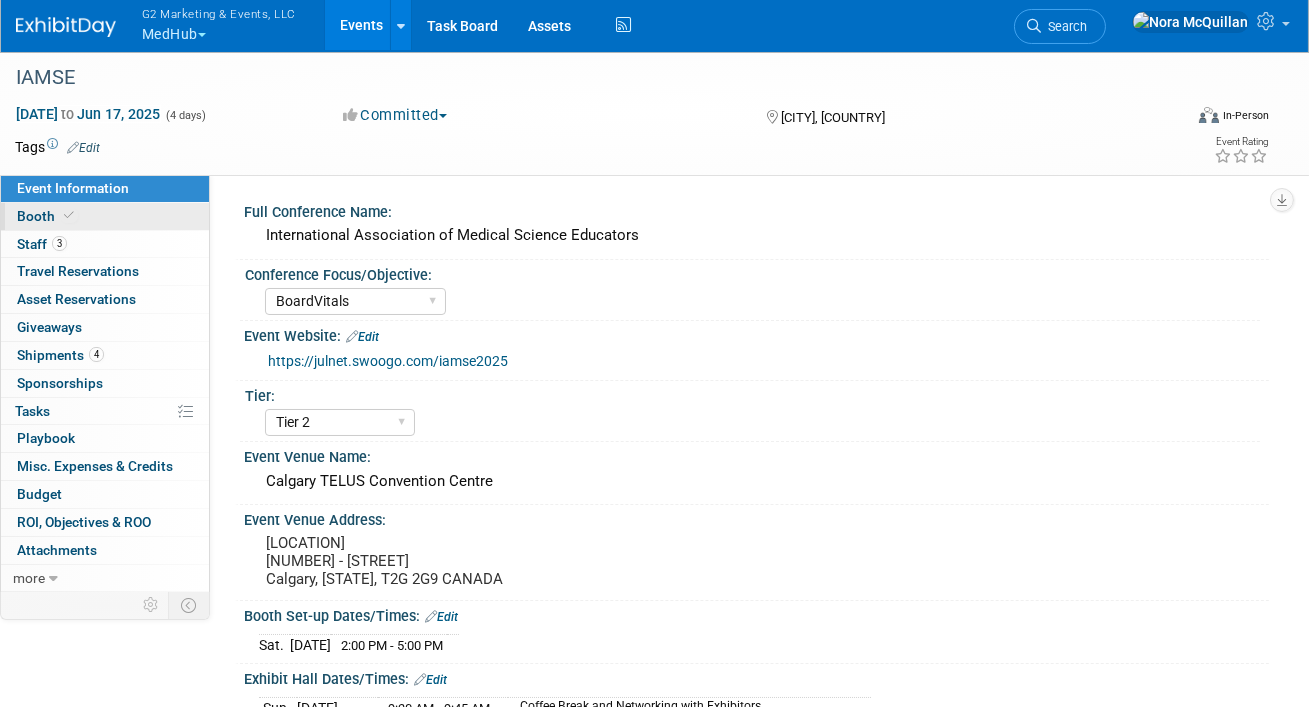 click on "Booth" at bounding box center [47, 216] 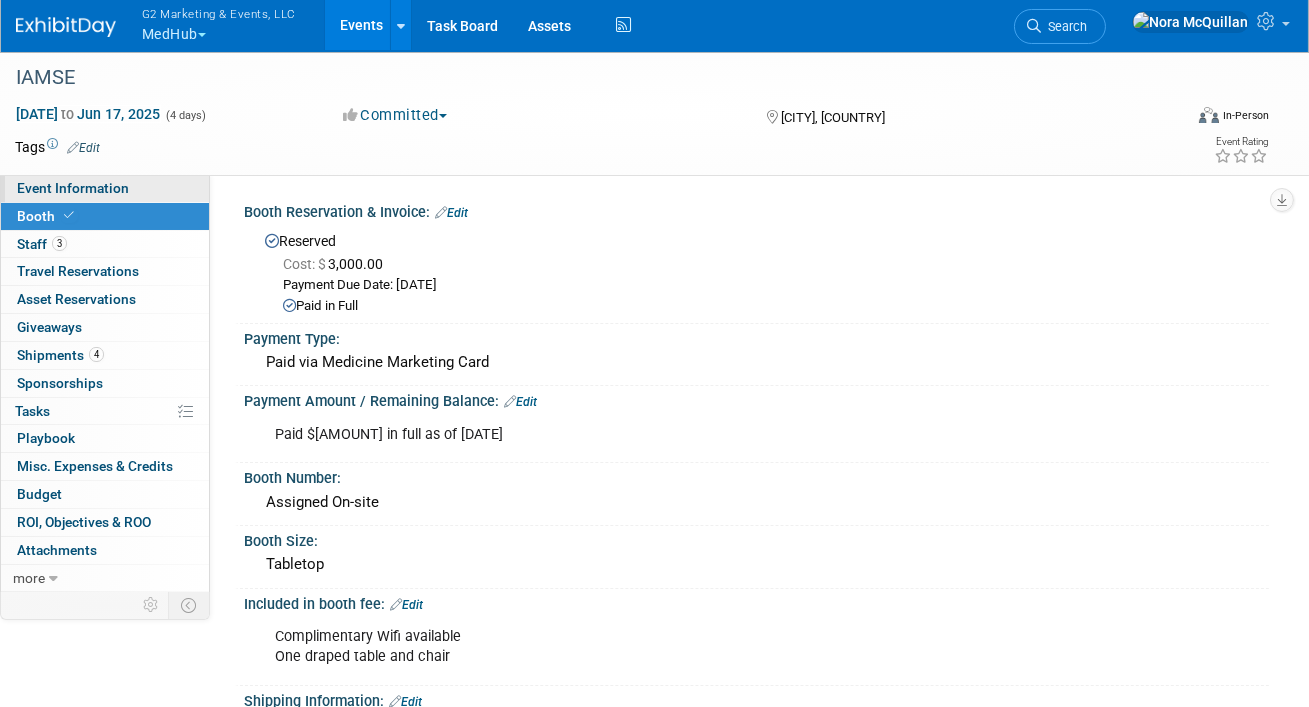 click on "Event Information" at bounding box center (73, 188) 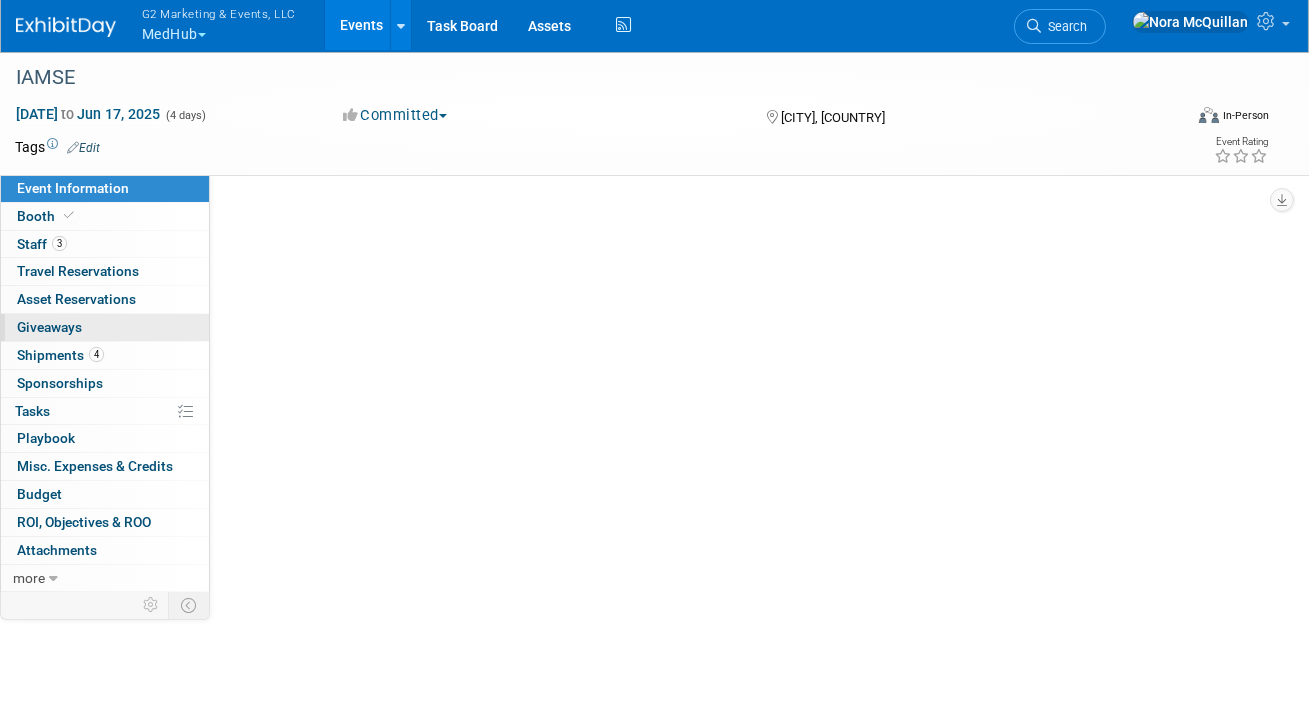 select on "BoardVitals" 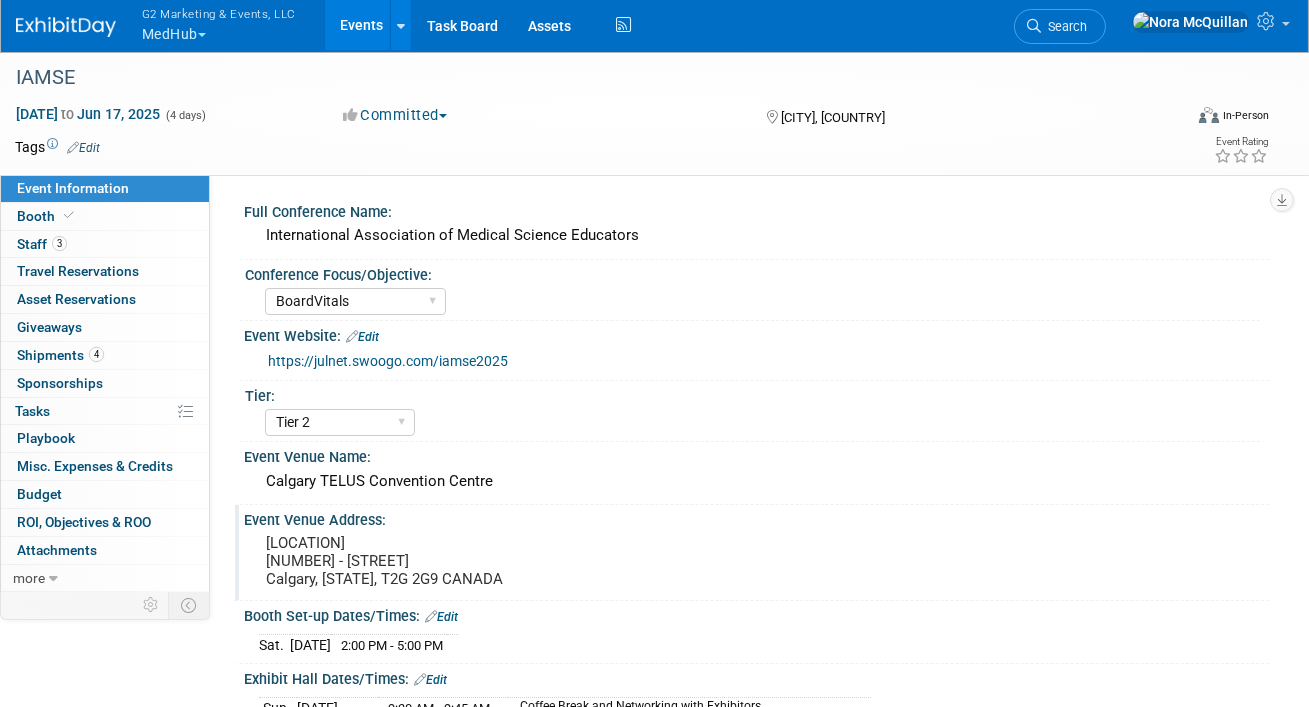 drag, startPoint x: 509, startPoint y: 579, endPoint x: 262, endPoint y: 546, distance: 249.1947 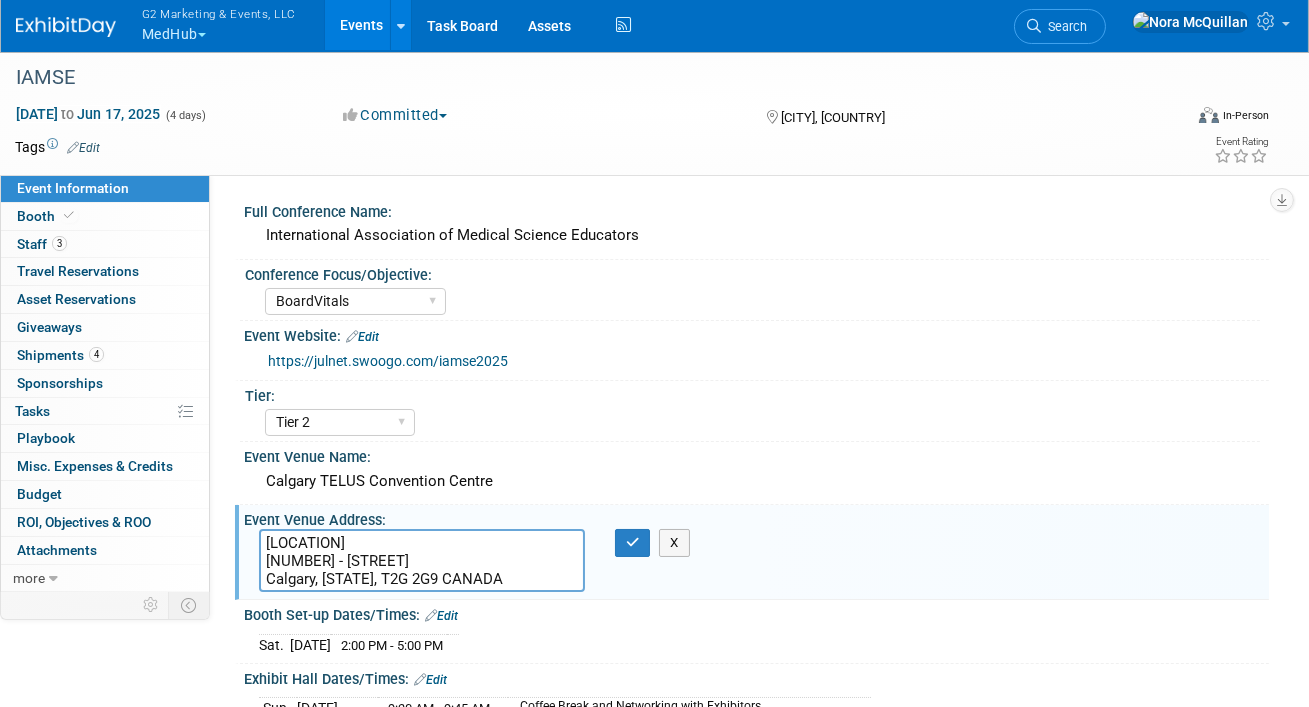 click on "[LOCATION]
[NUMBER] - [STREET]
Calgary, [STATE], T2G 2G9 CANADA" at bounding box center (422, 561) 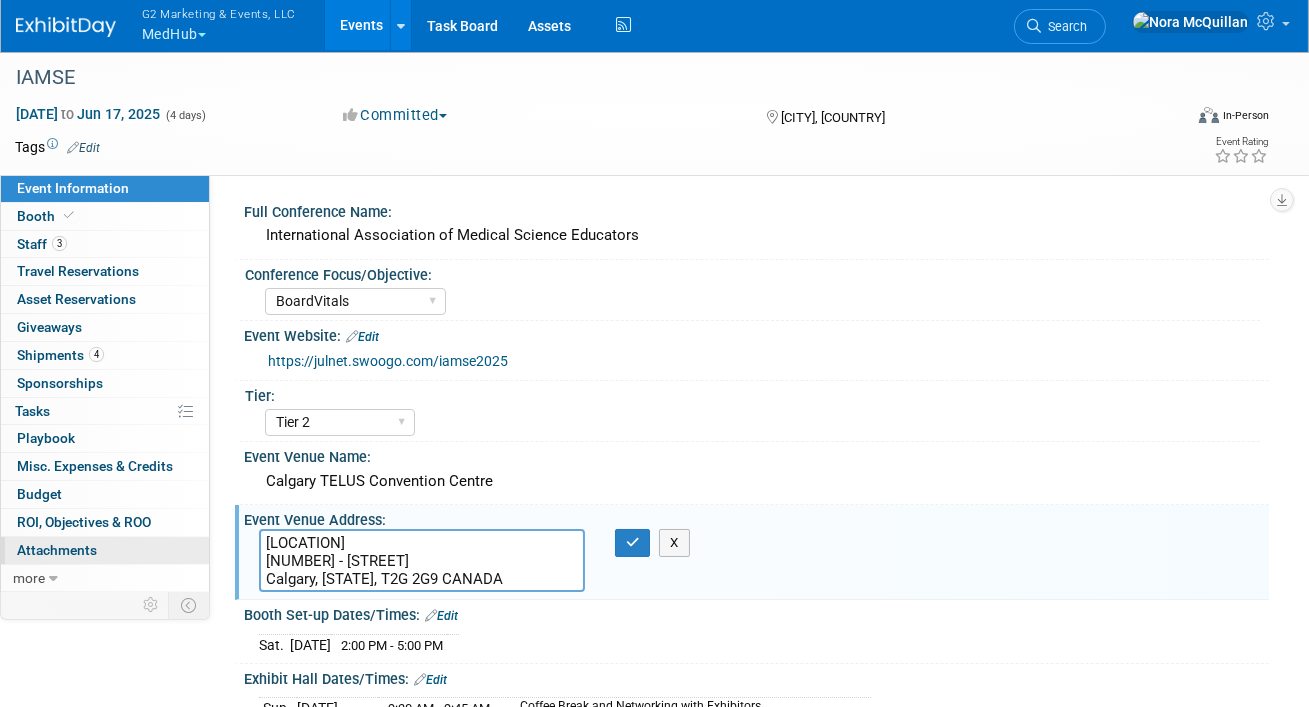 drag, startPoint x: 507, startPoint y: 578, endPoint x: 200, endPoint y: 540, distance: 309.34286 